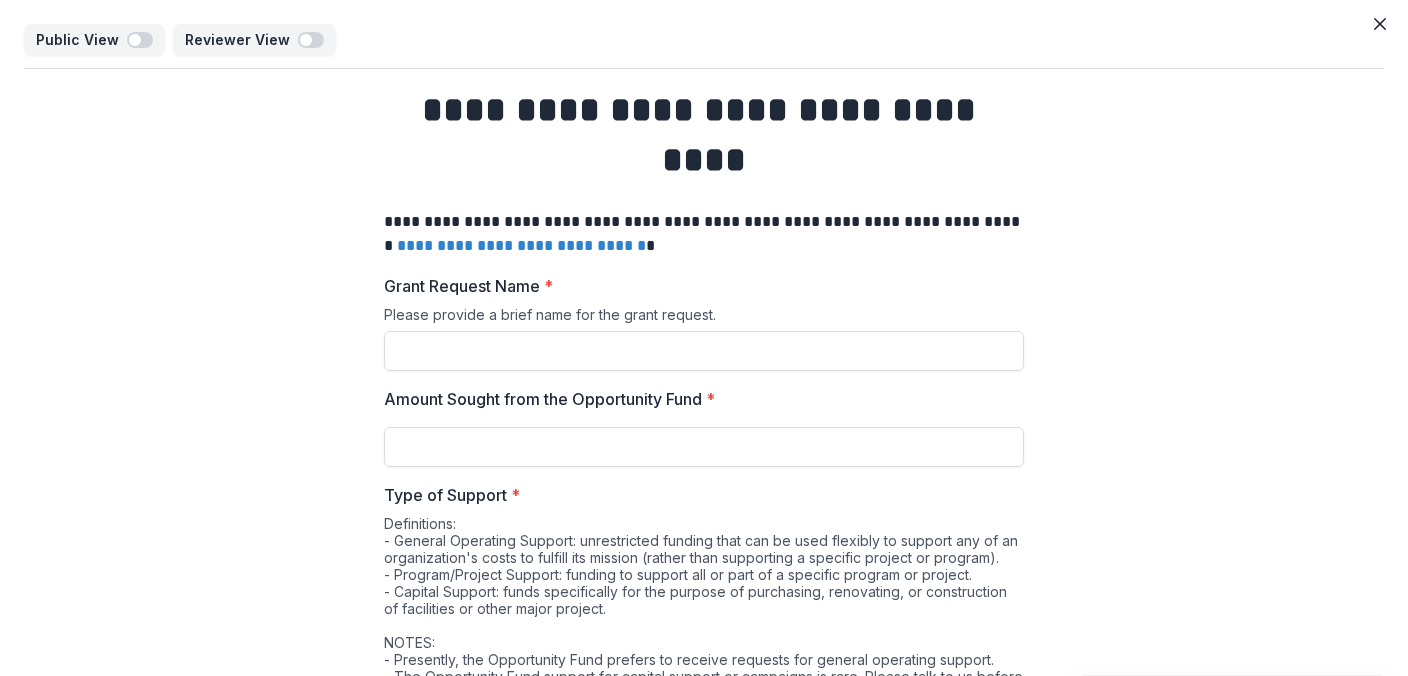 select on "**********" 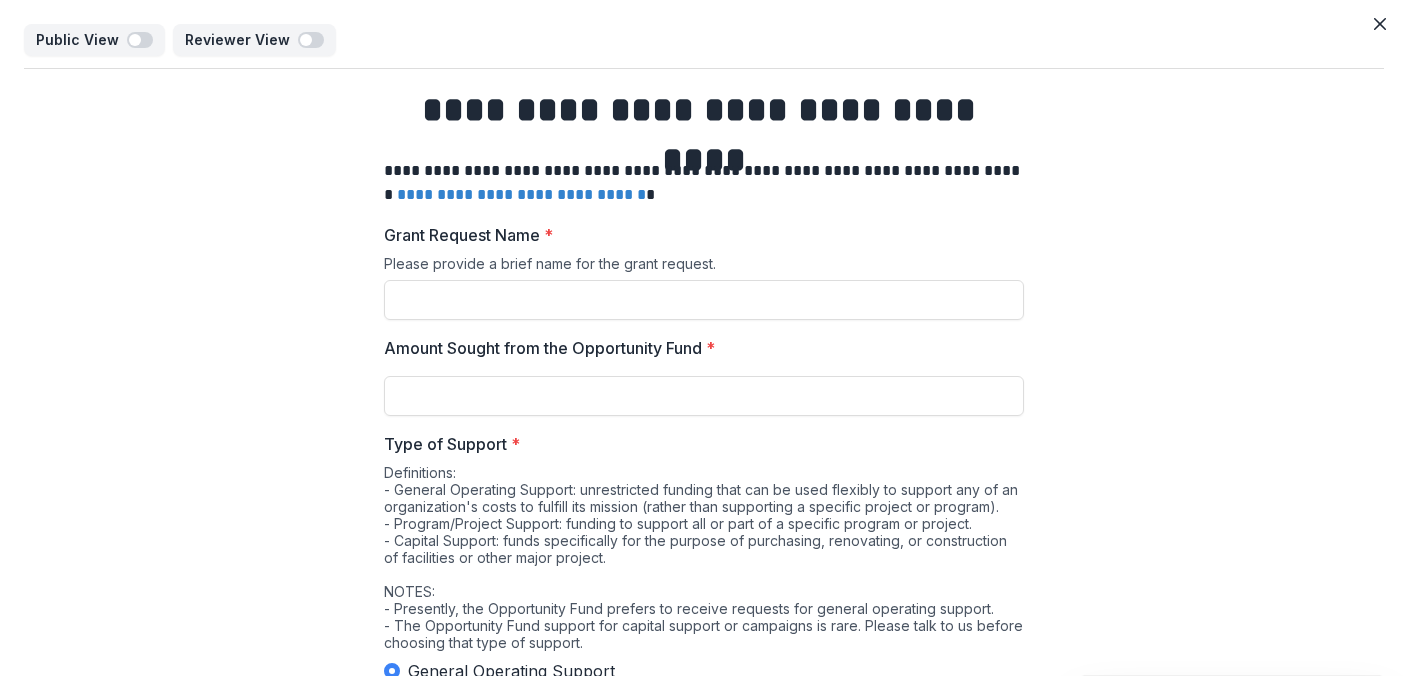 scroll, scrollTop: 0, scrollLeft: 0, axis: both 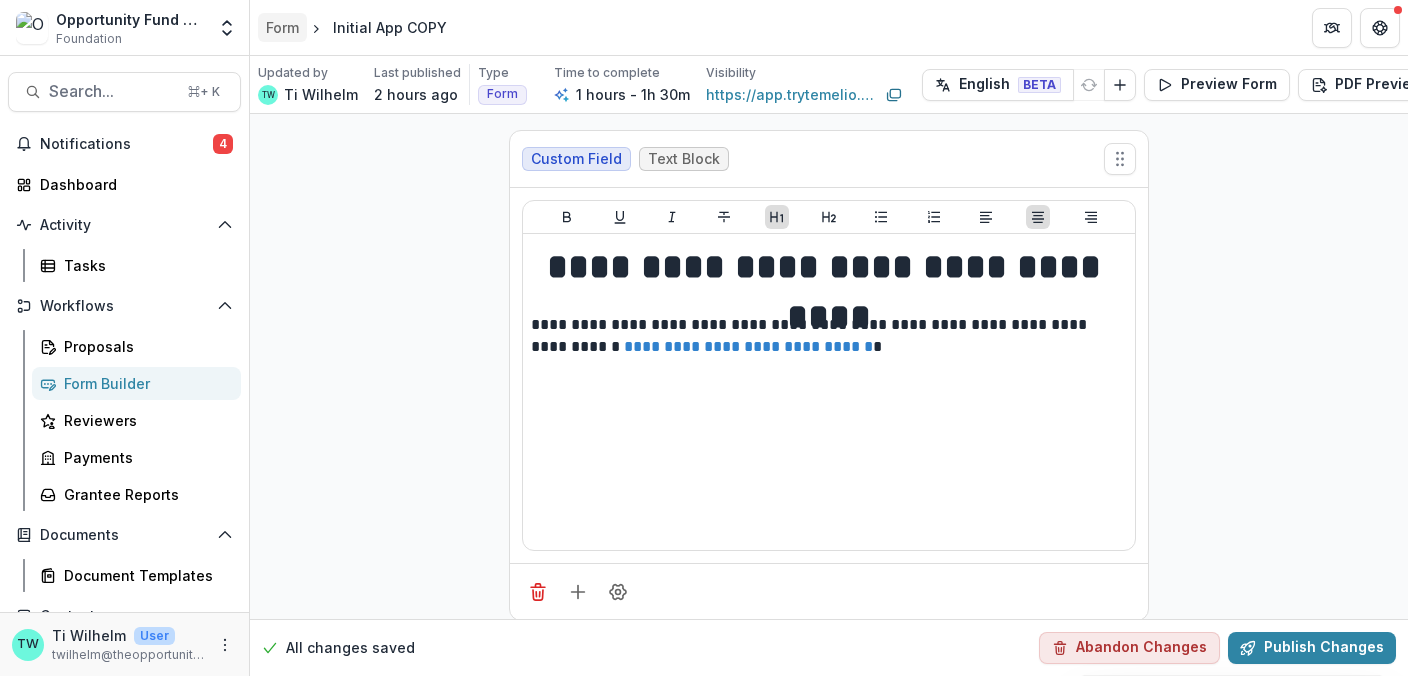 click on "Form" at bounding box center (282, 27) 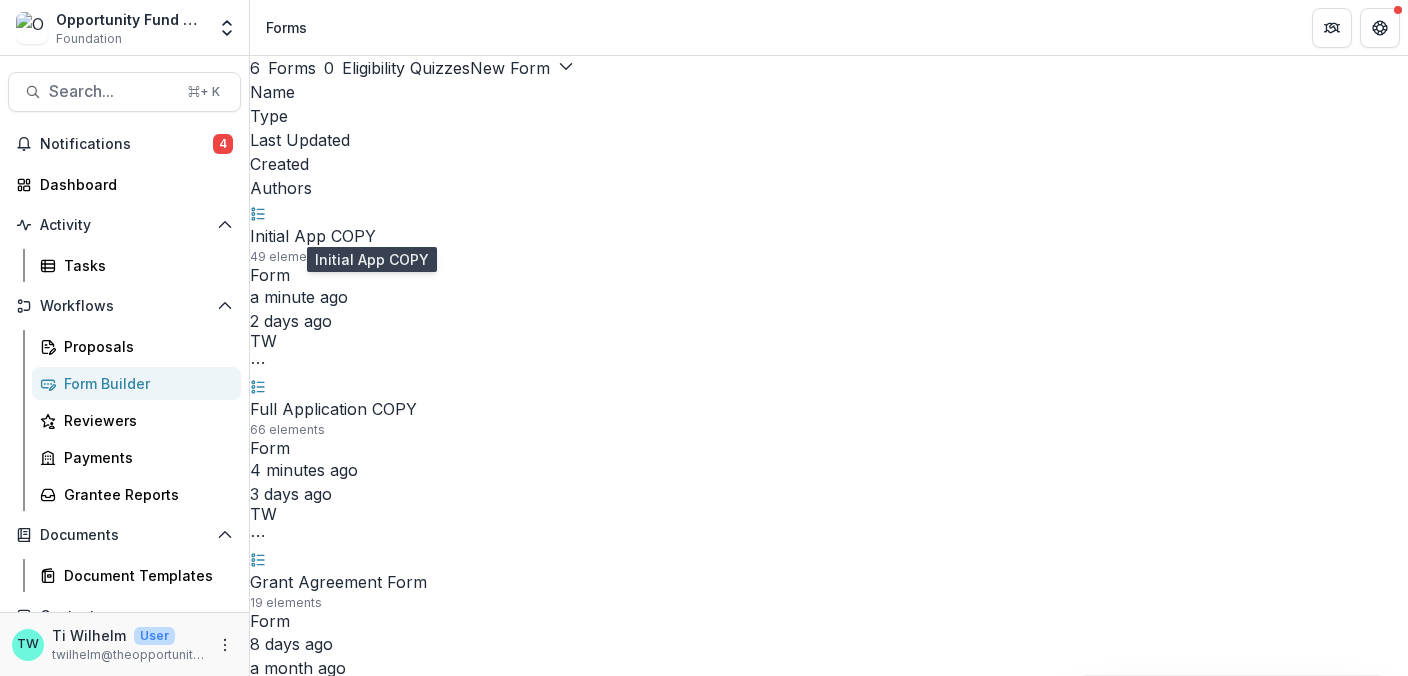 click on "Initial App COPY" at bounding box center [313, 236] 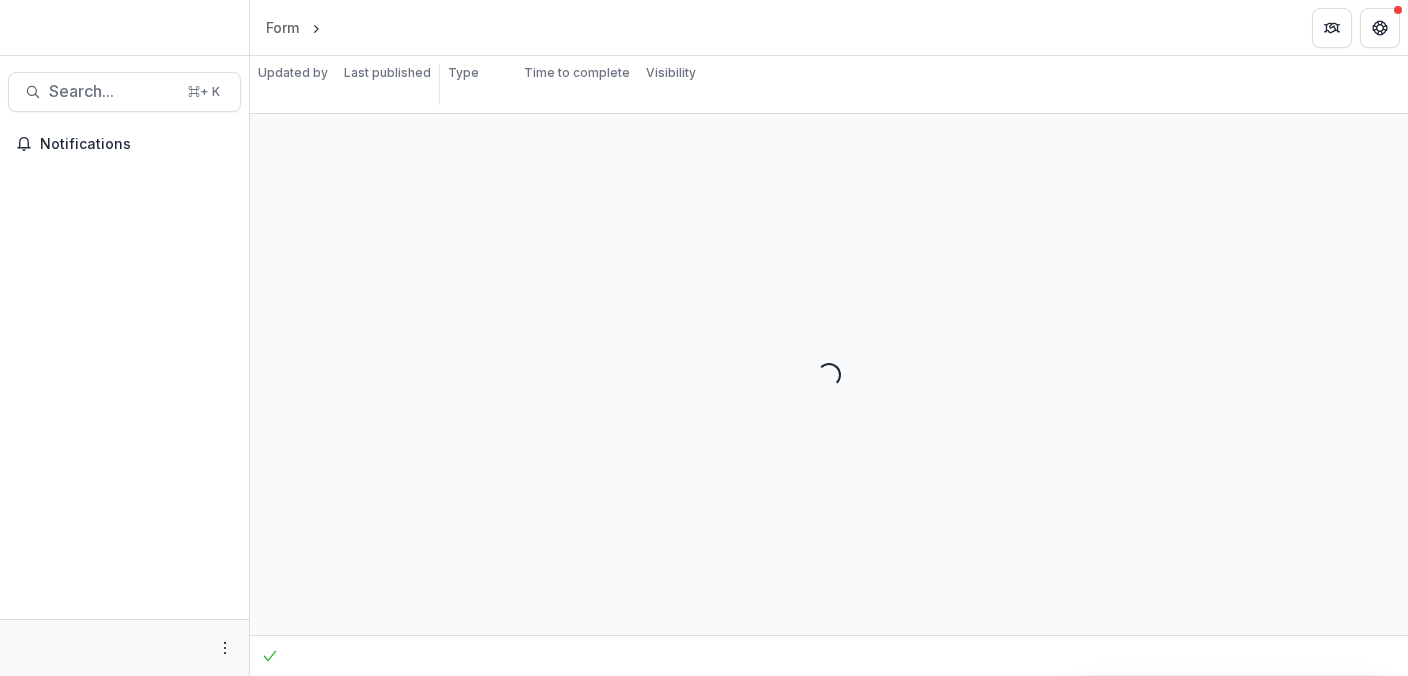scroll, scrollTop: 0, scrollLeft: 0, axis: both 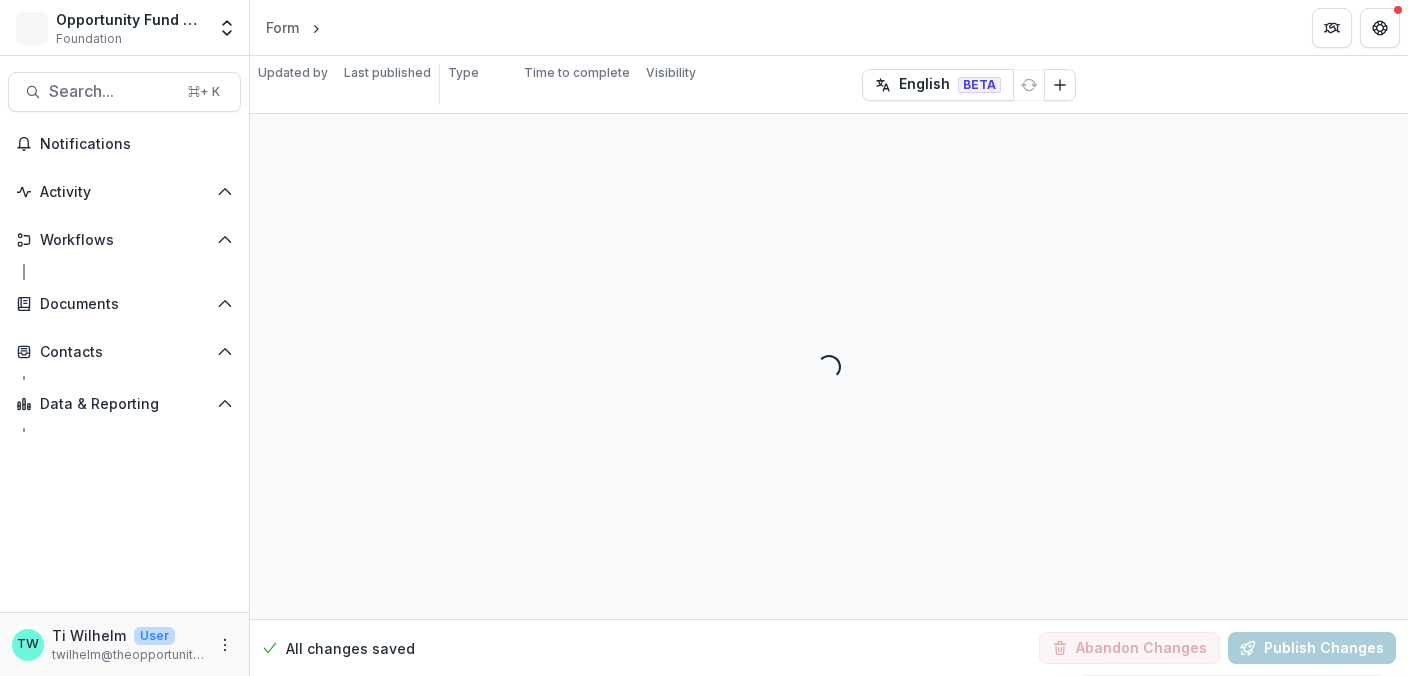 select on "**********" 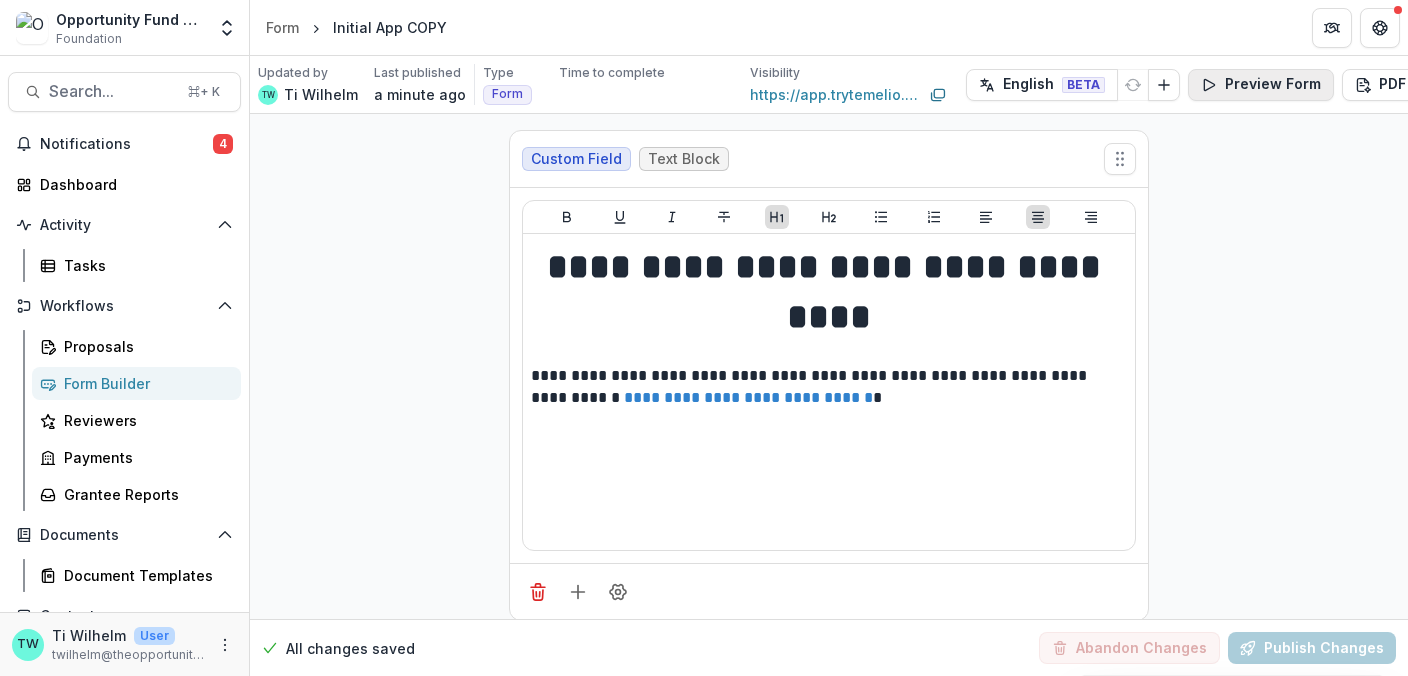 click on "Preview Form" at bounding box center (1261, 85) 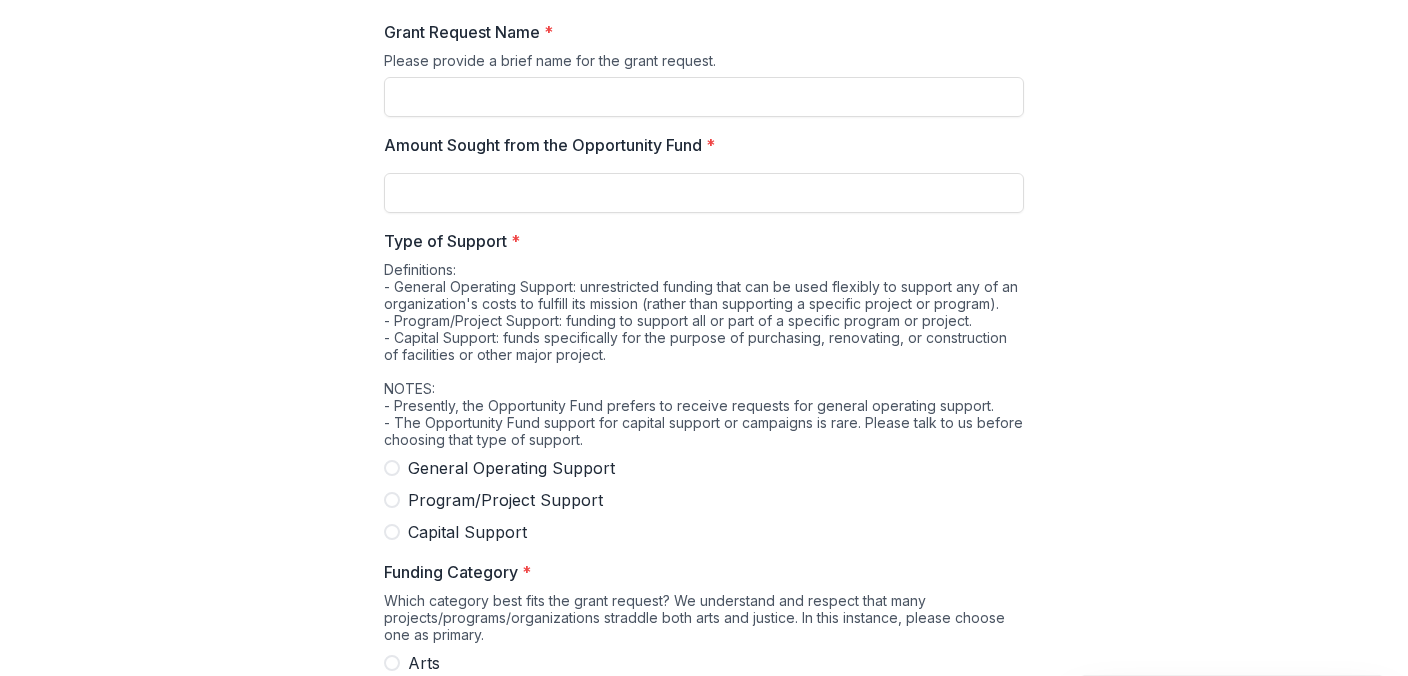 scroll, scrollTop: 224, scrollLeft: 0, axis: vertical 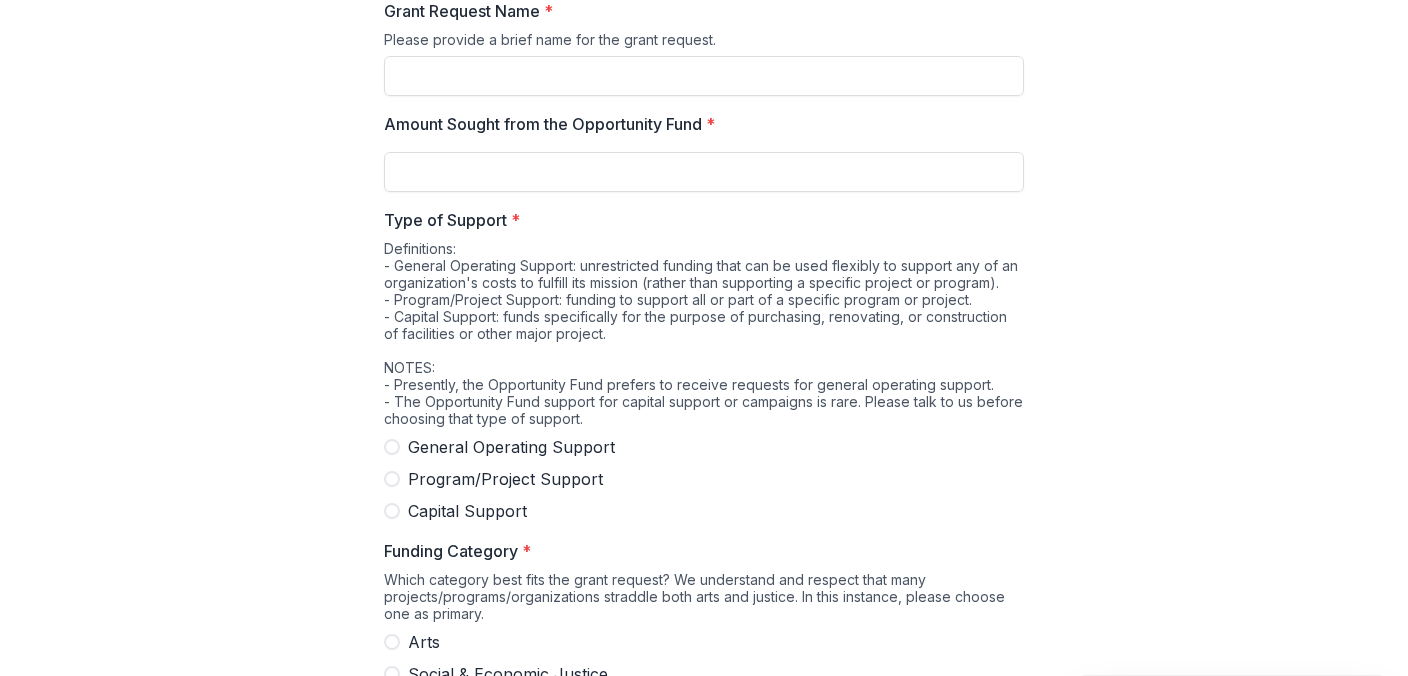 click on "**********" at bounding box center [704, 4089] 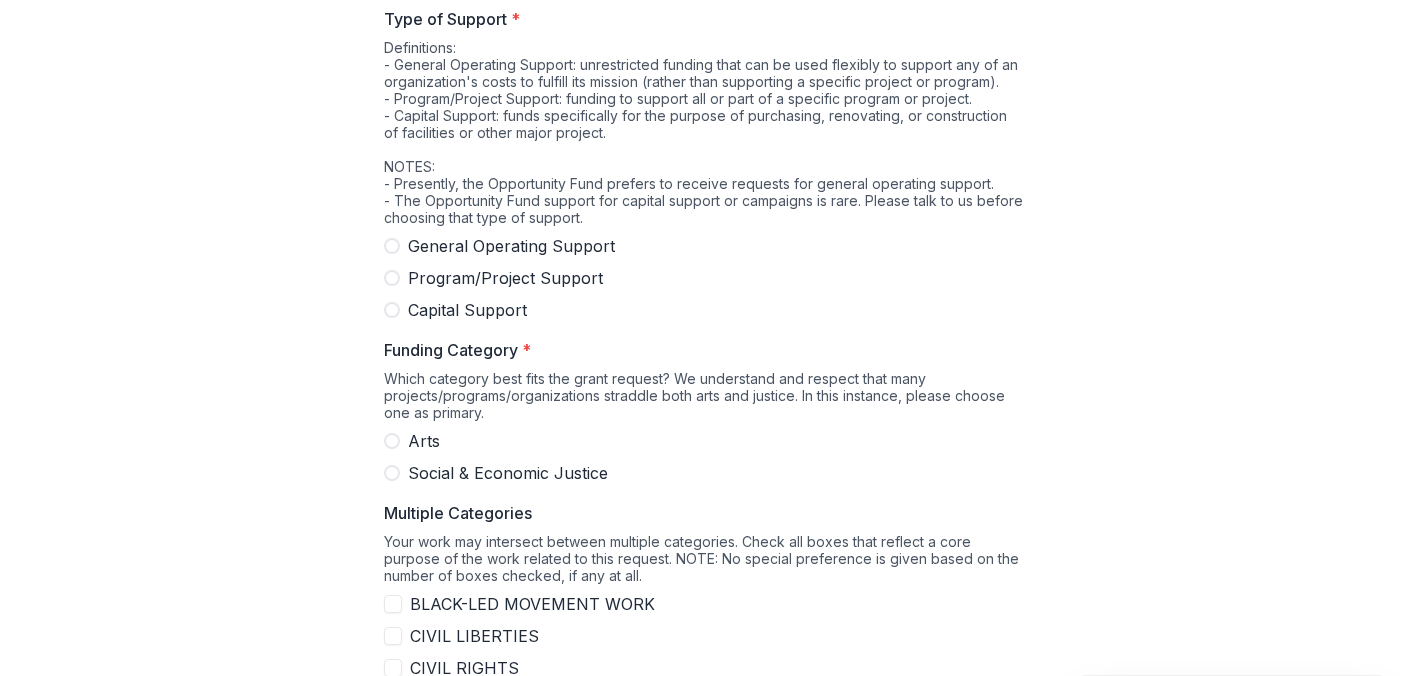 scroll, scrollTop: 438, scrollLeft: 0, axis: vertical 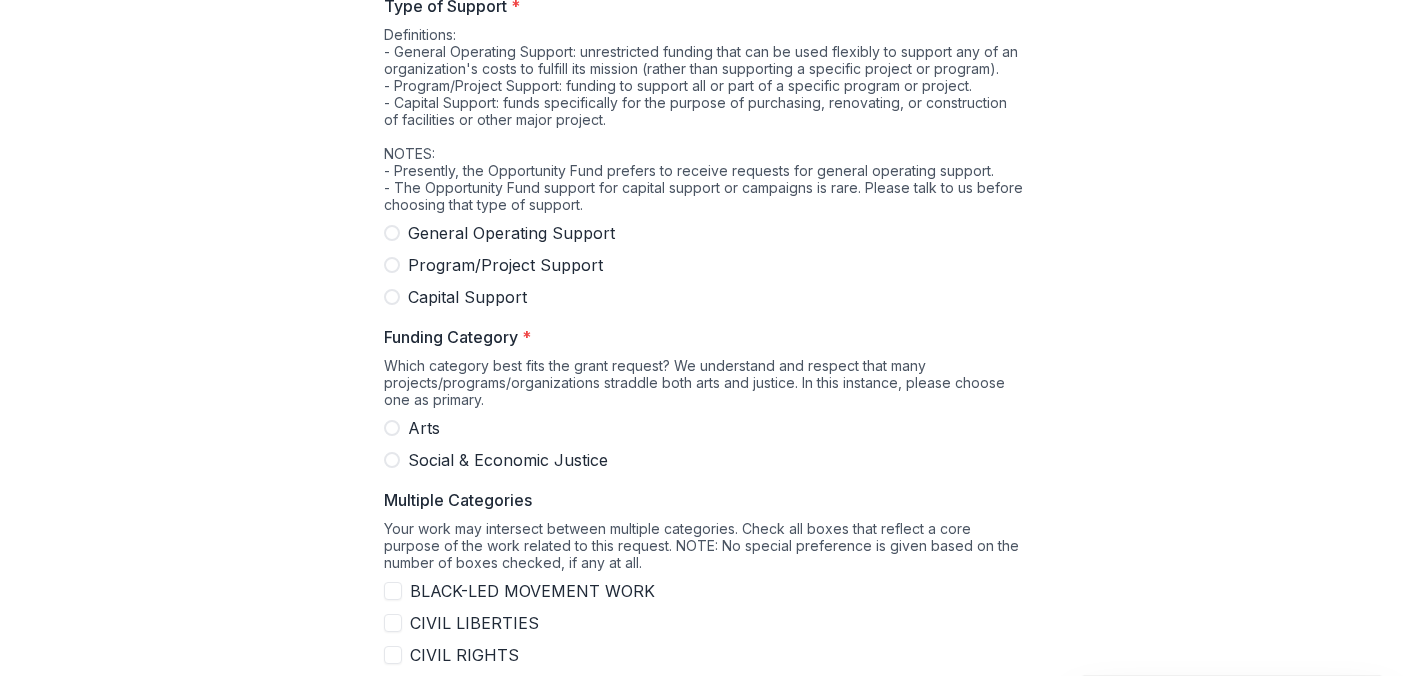 click at bounding box center [392, 233] 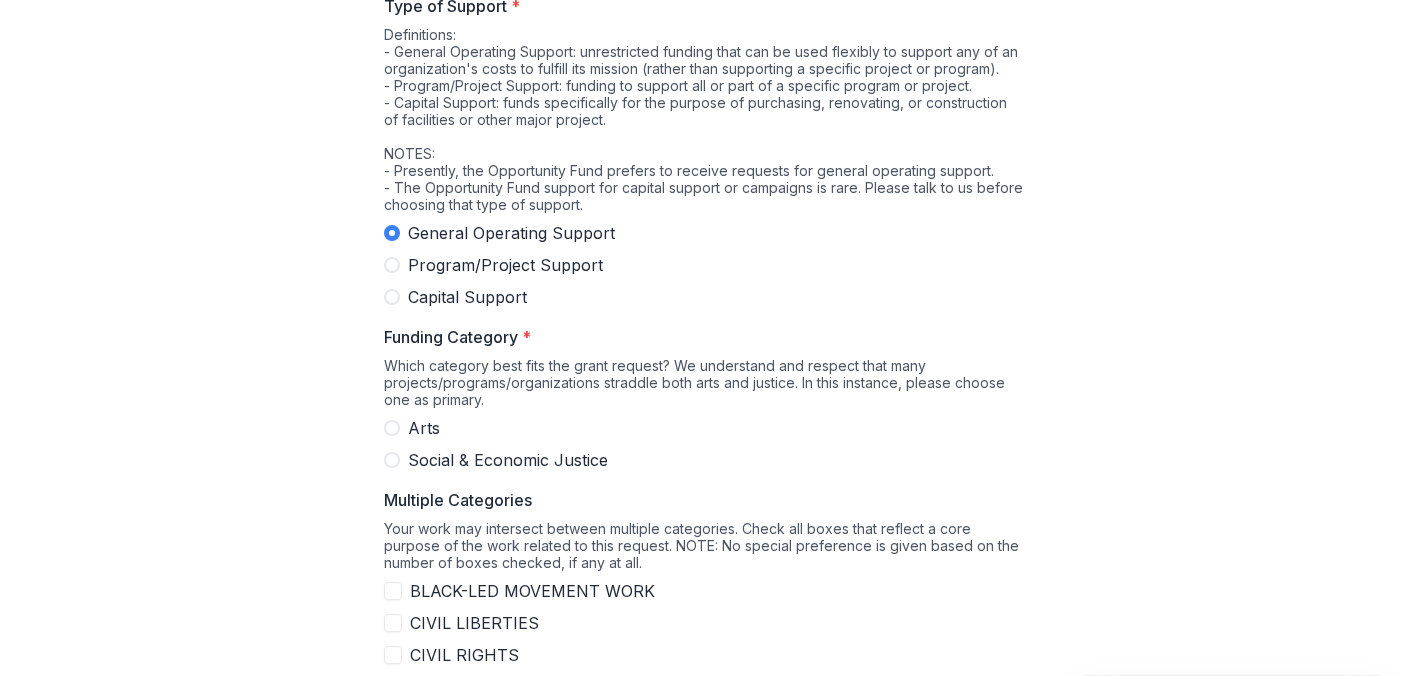 click at bounding box center [392, 428] 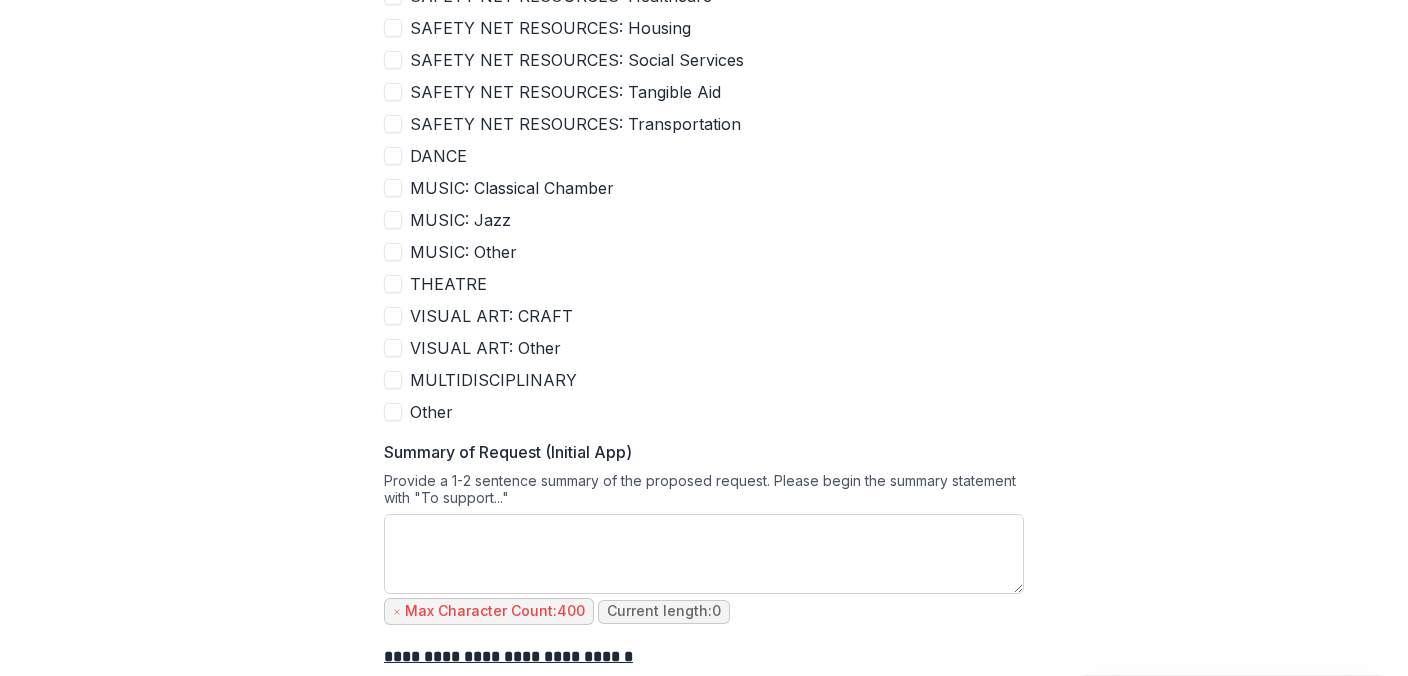 scroll, scrollTop: 0, scrollLeft: 0, axis: both 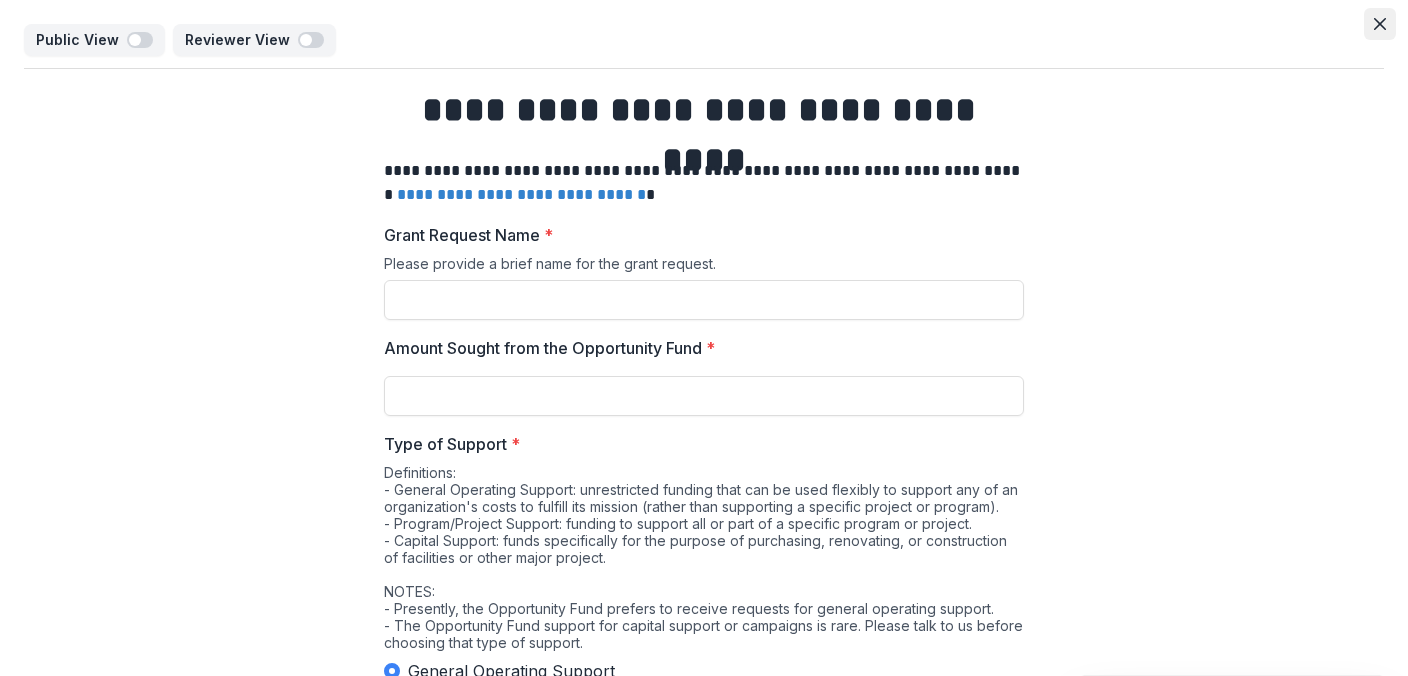 click at bounding box center [1380, 24] 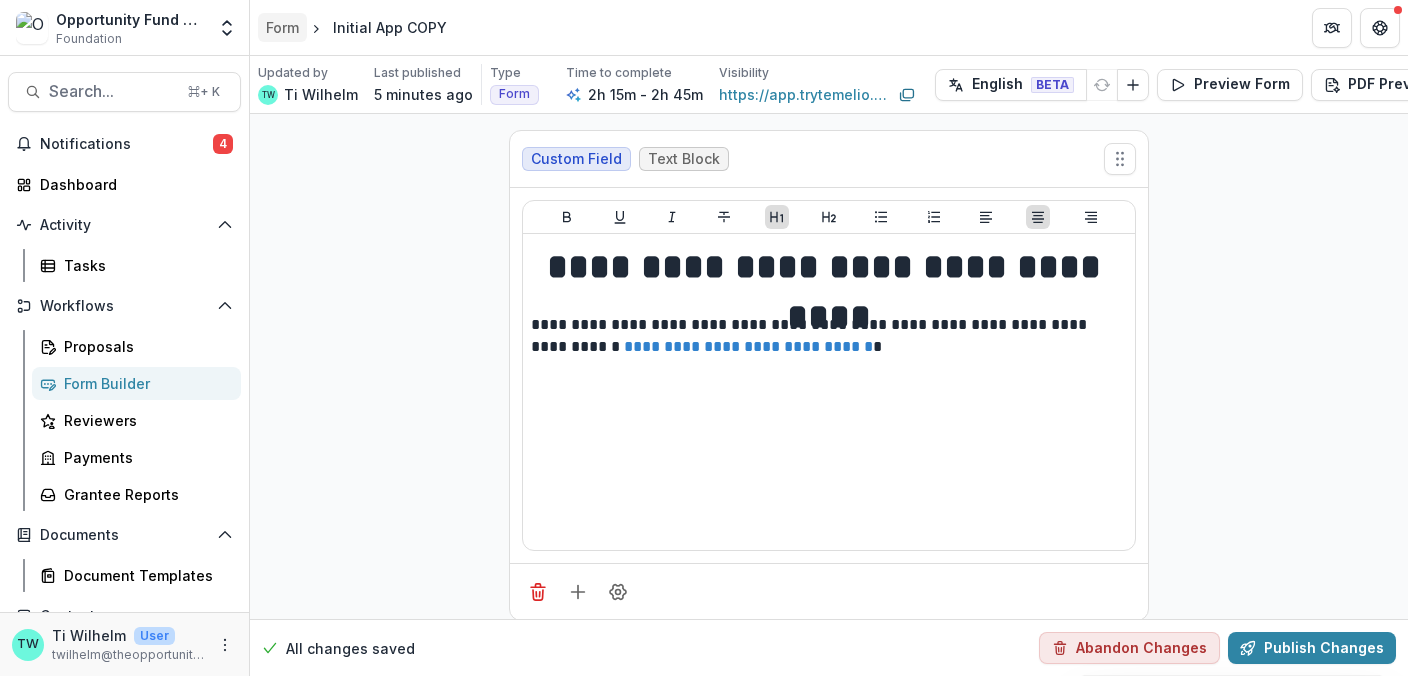 click on "Form" at bounding box center [282, 27] 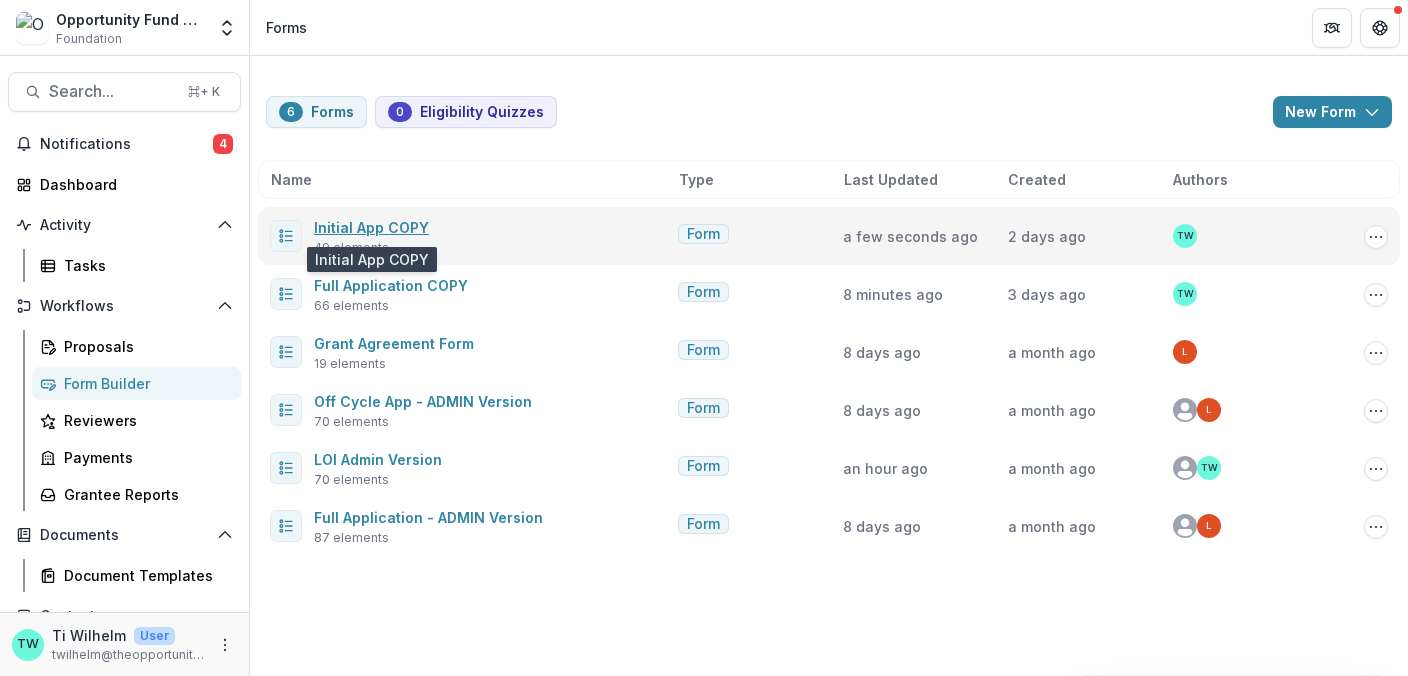 click on "Initial App COPY" at bounding box center [371, 227] 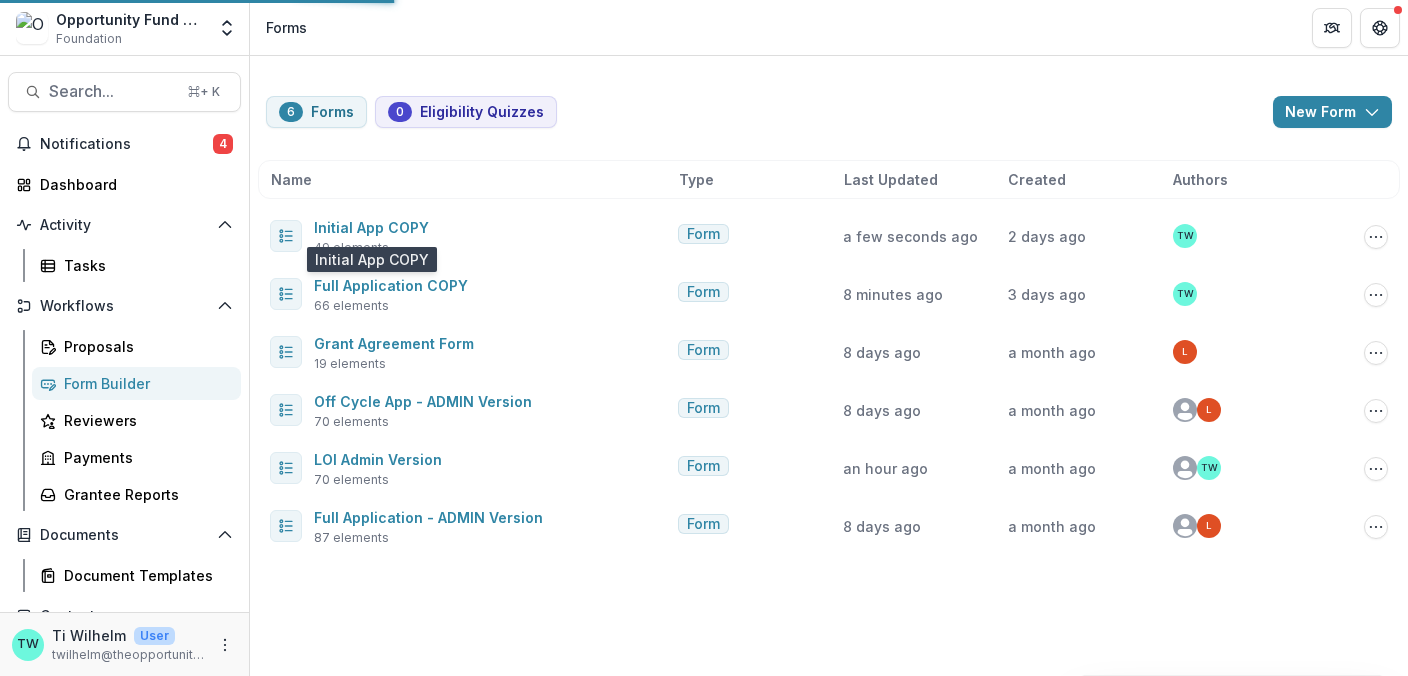select on "**********" 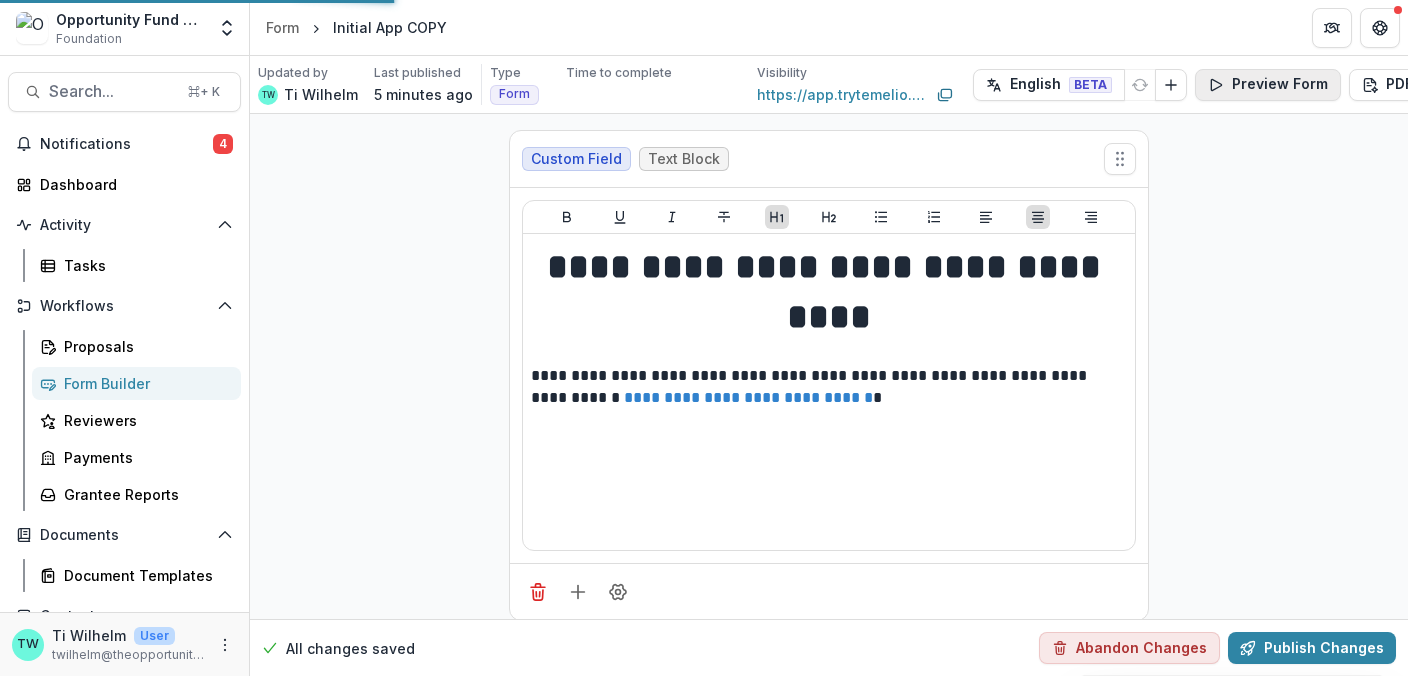click on "Preview Form" at bounding box center [1268, 85] 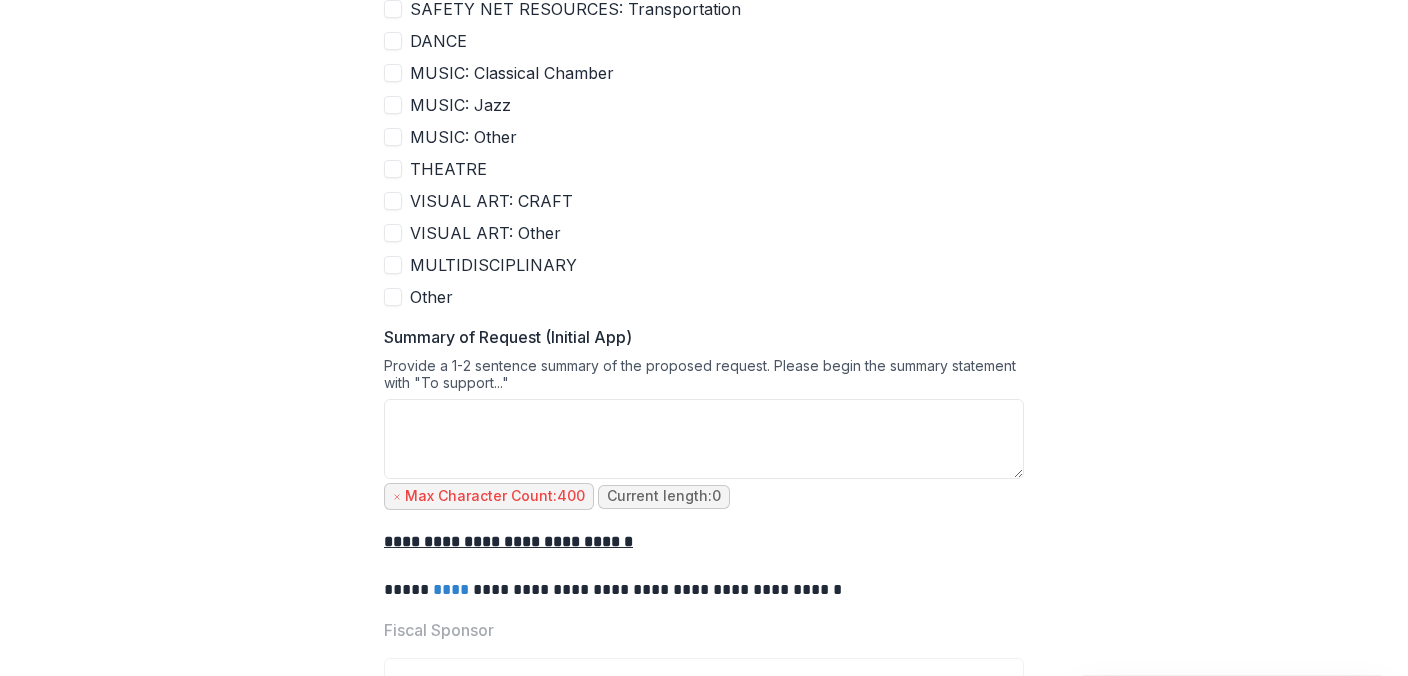scroll, scrollTop: 0, scrollLeft: 0, axis: both 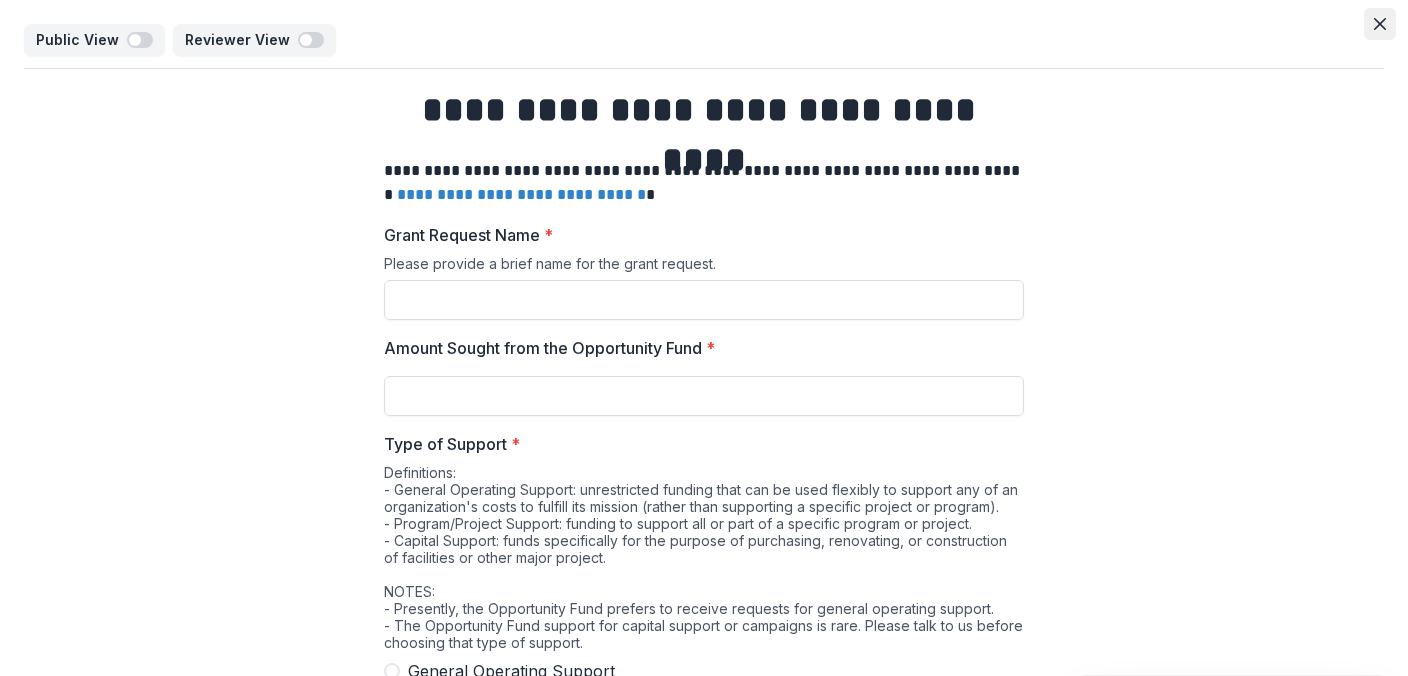 click 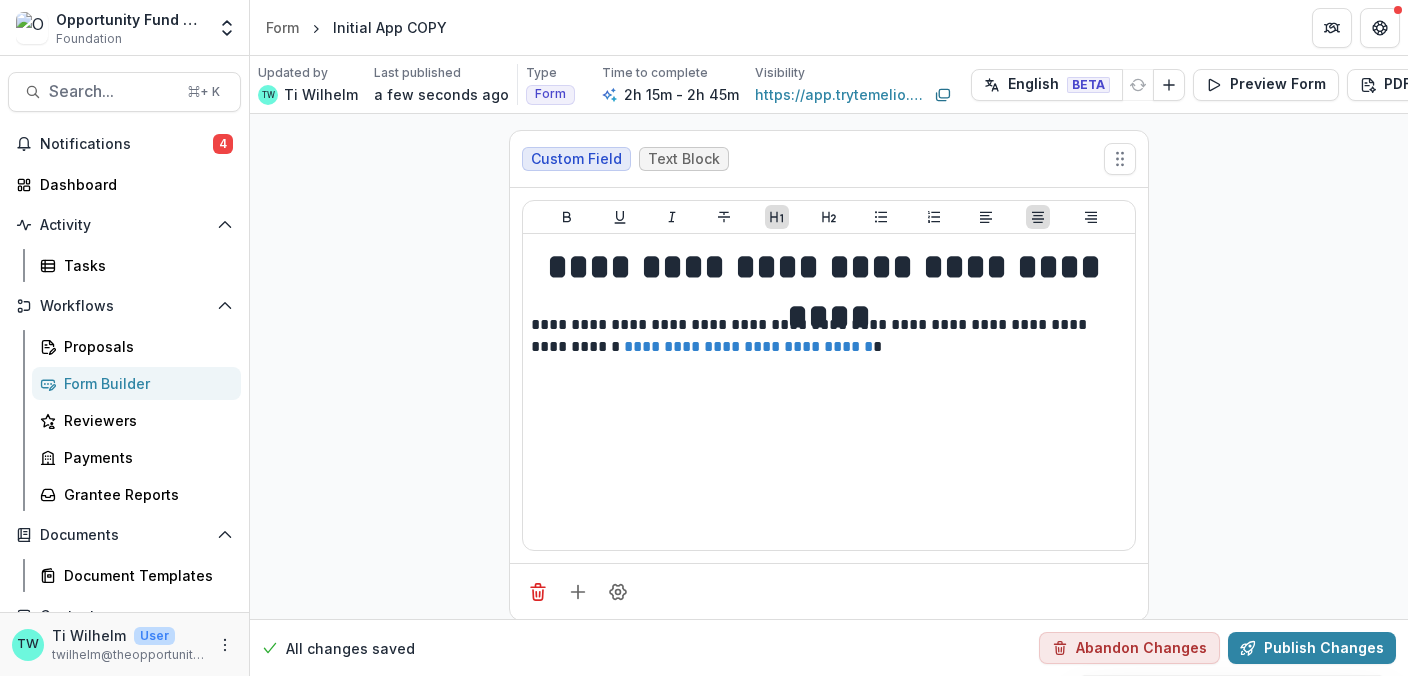 click on "Form Builder" at bounding box center (144, 383) 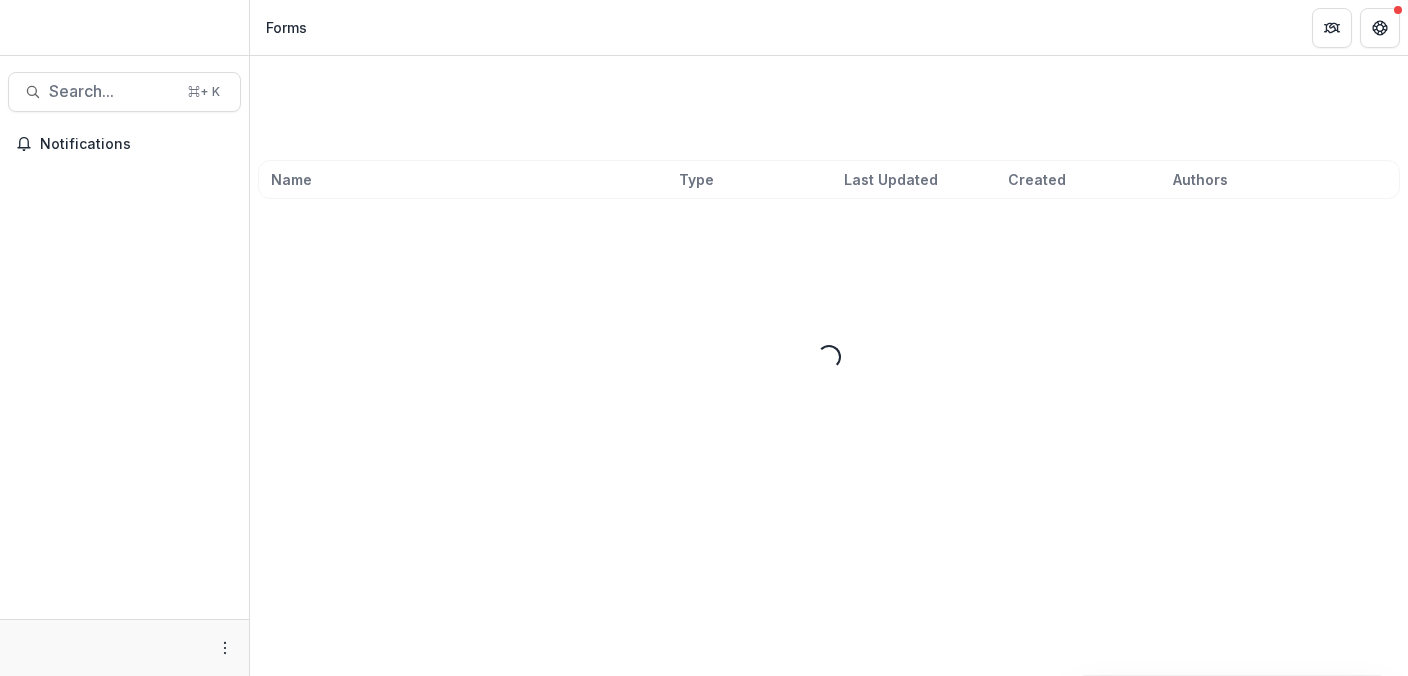 scroll, scrollTop: 0, scrollLeft: 0, axis: both 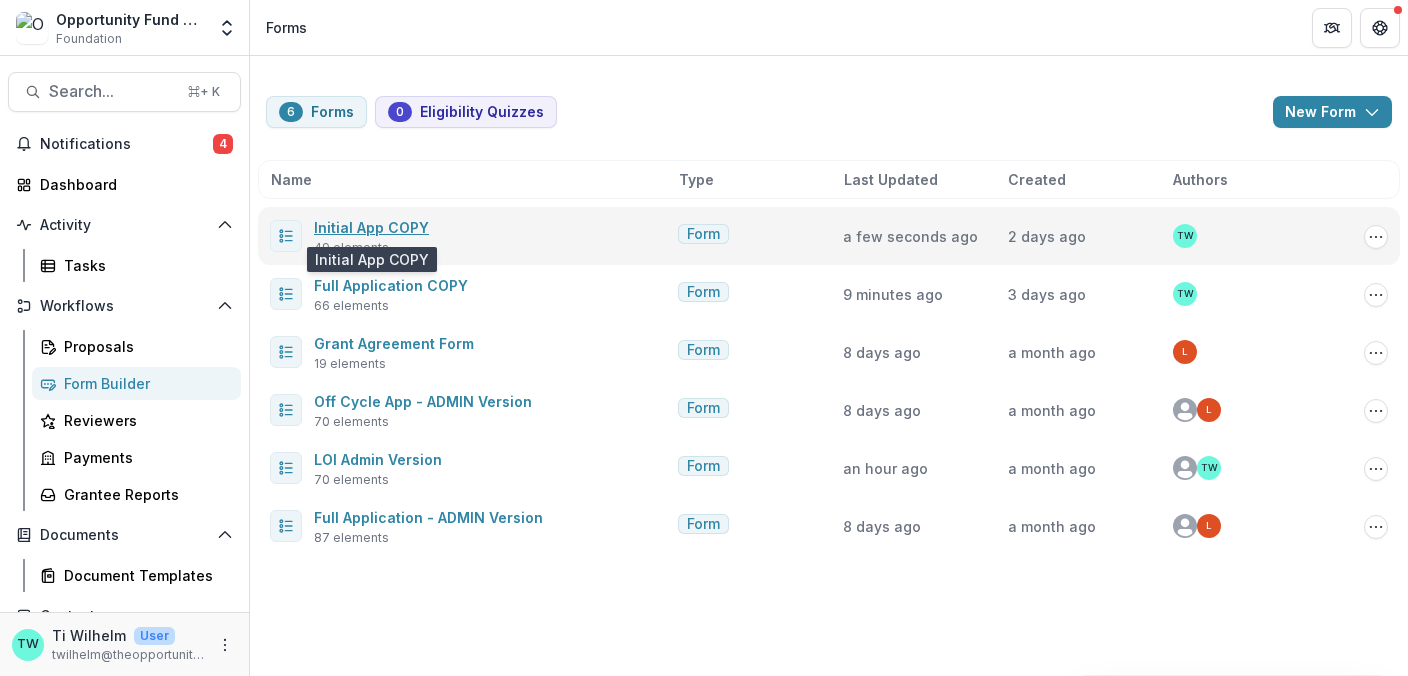 click on "Initial App COPY" at bounding box center (371, 227) 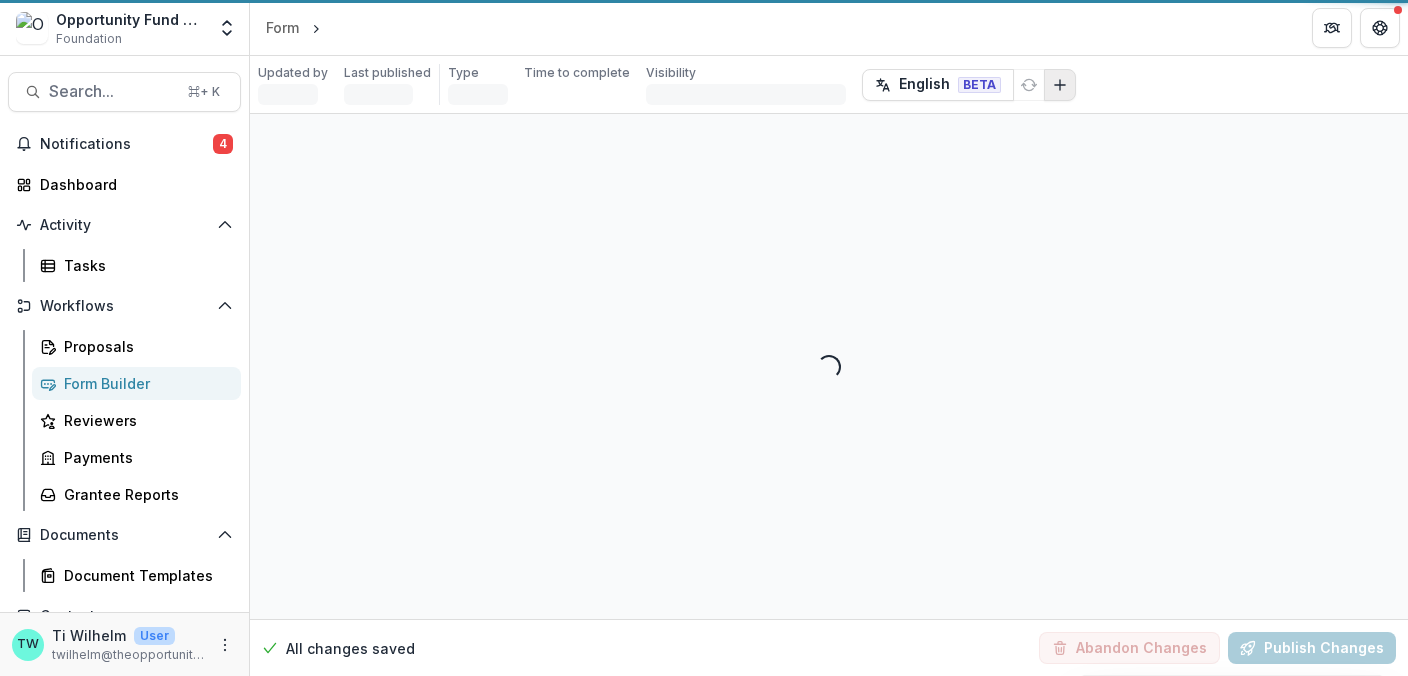 select on "**********" 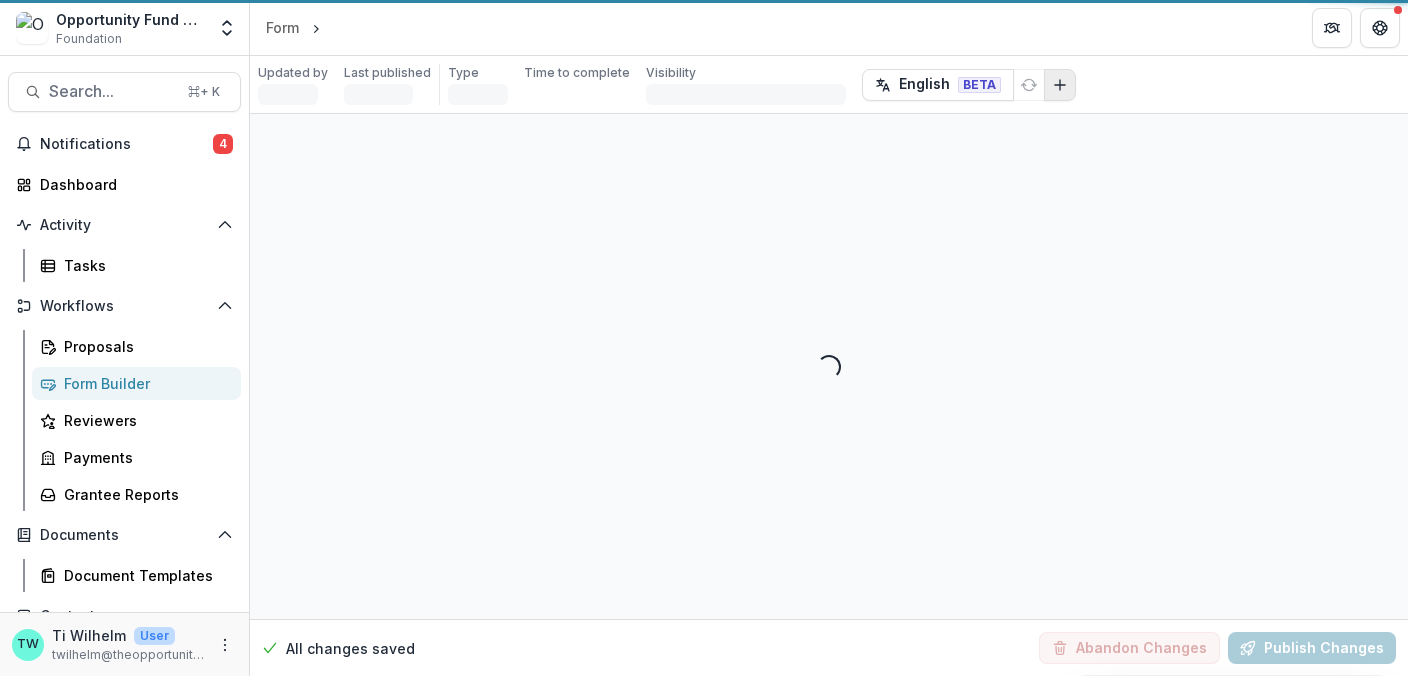 select on "**********" 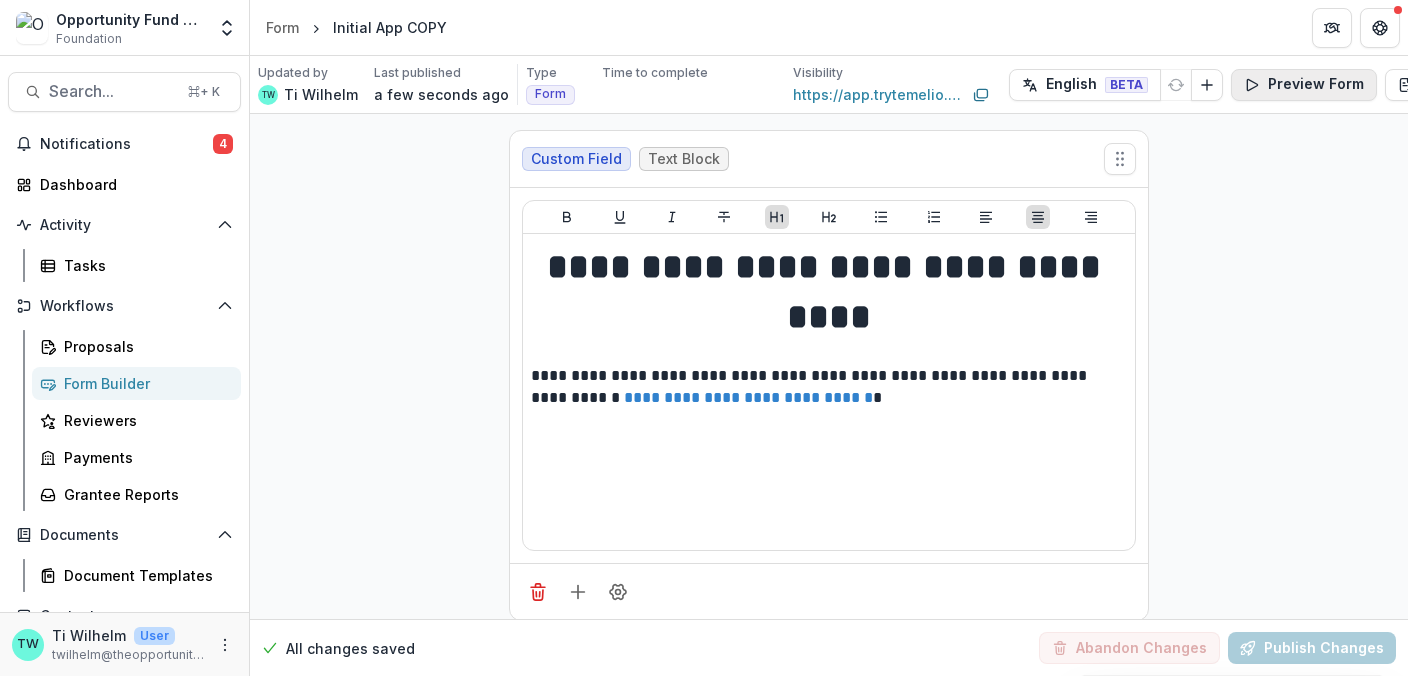 click on "Preview Form" at bounding box center [1304, 85] 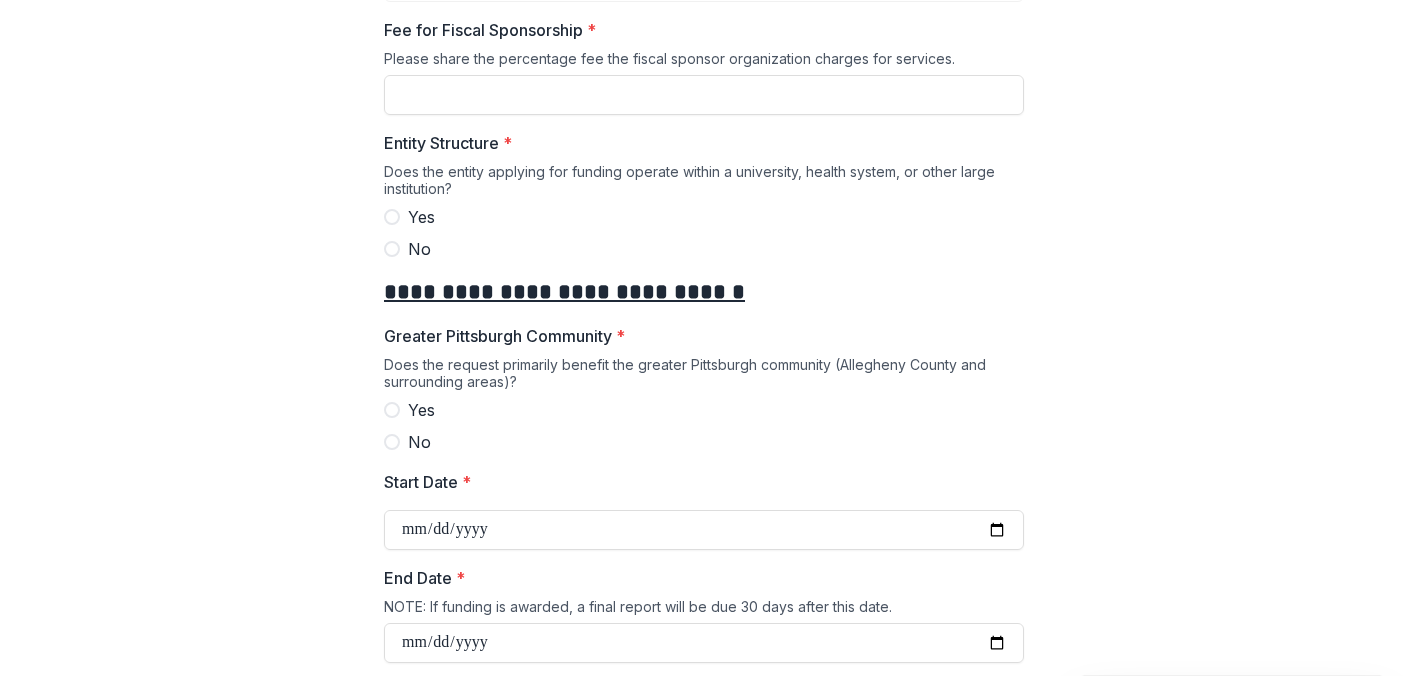 scroll, scrollTop: 2049, scrollLeft: 0, axis: vertical 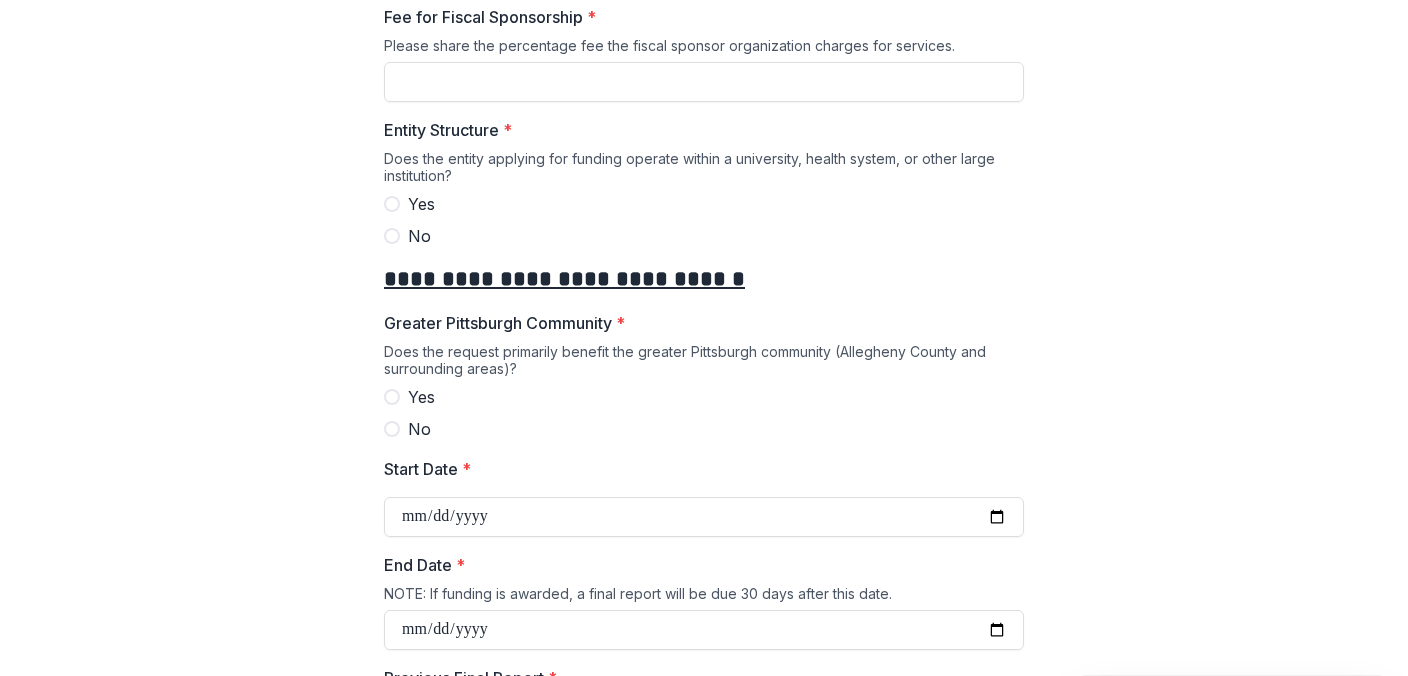 click at bounding box center [392, 204] 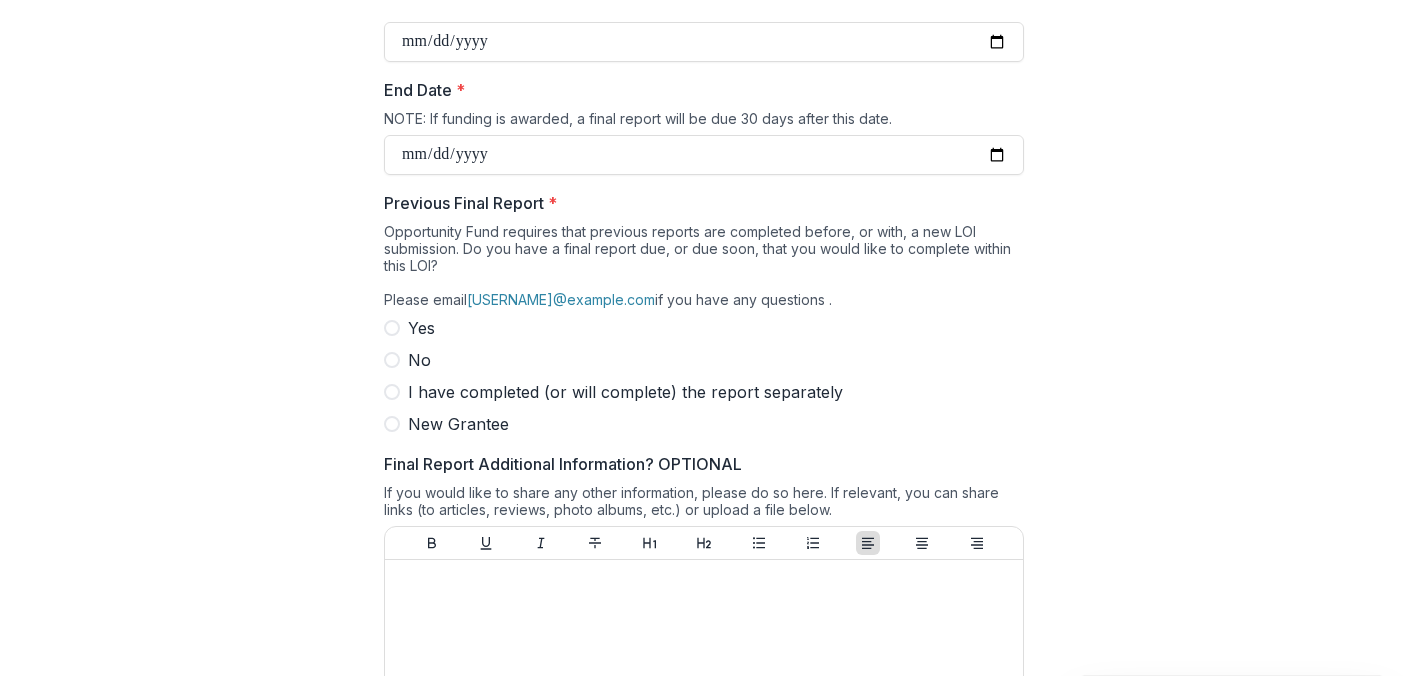 scroll, scrollTop: 2977, scrollLeft: 0, axis: vertical 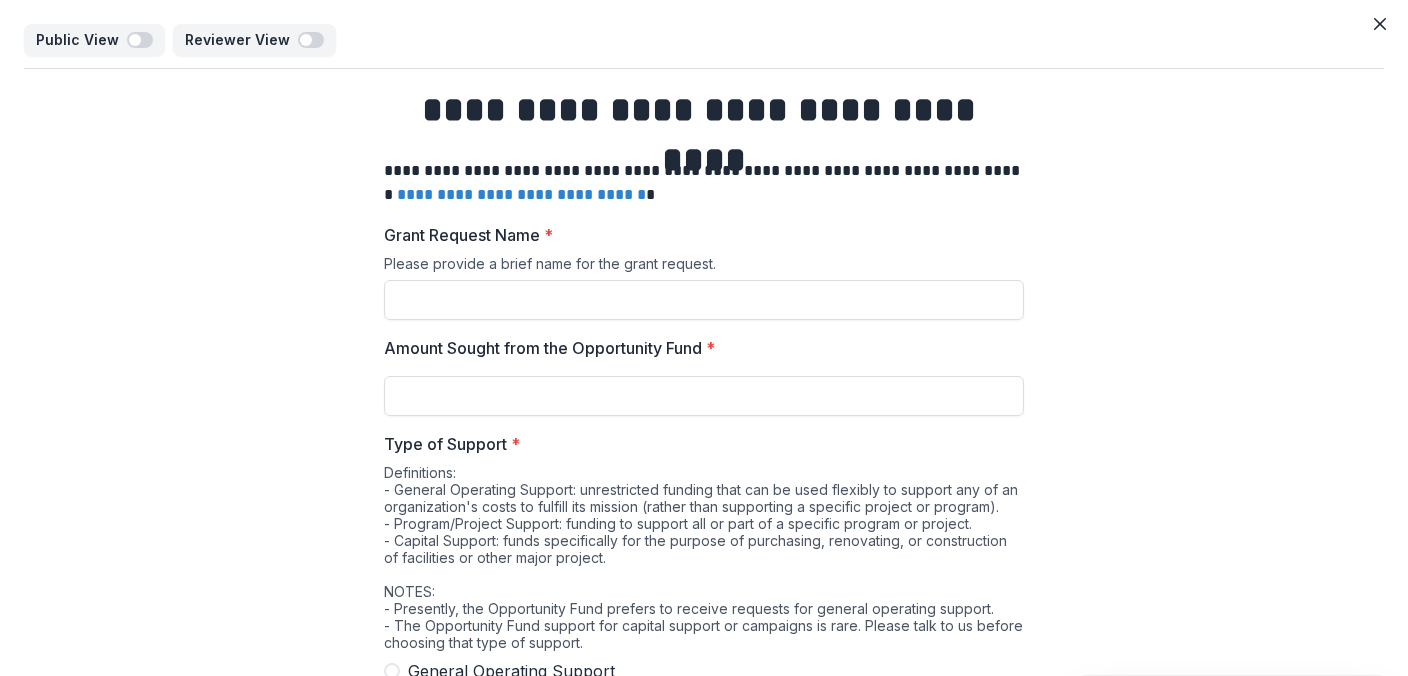 type 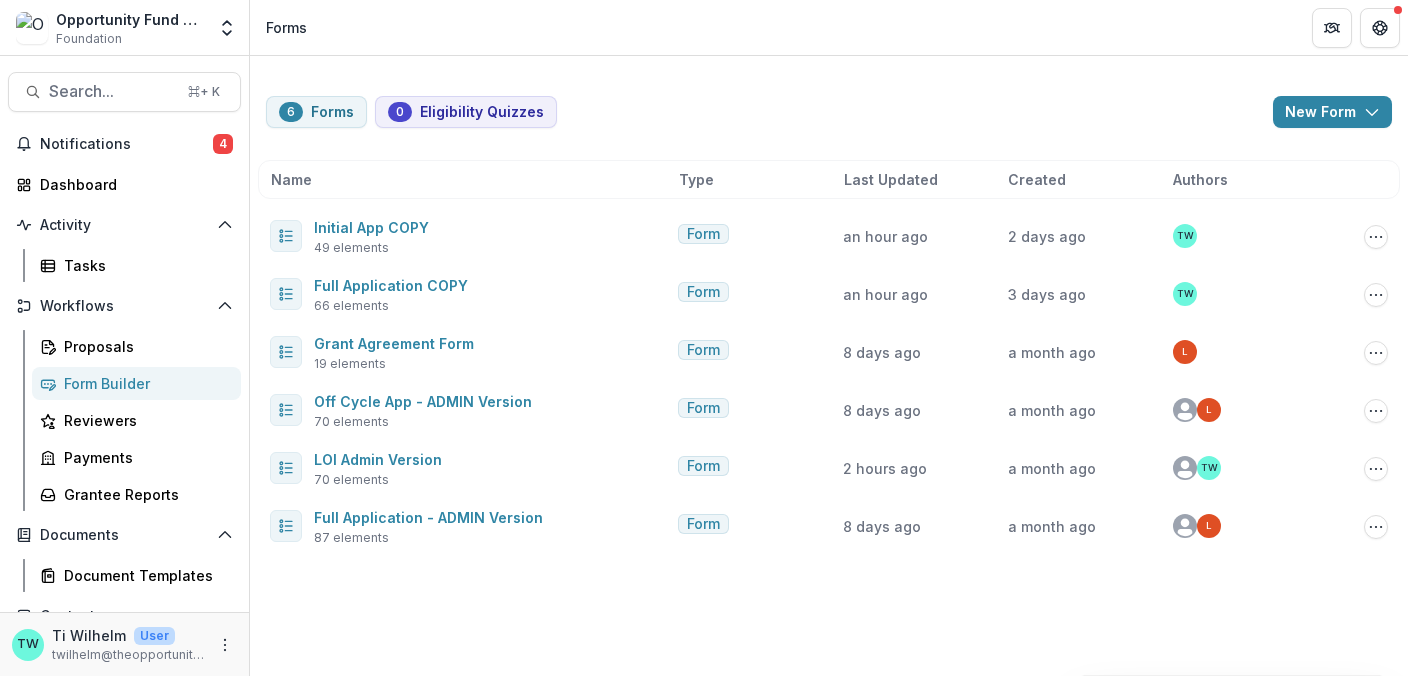 select on "**********" 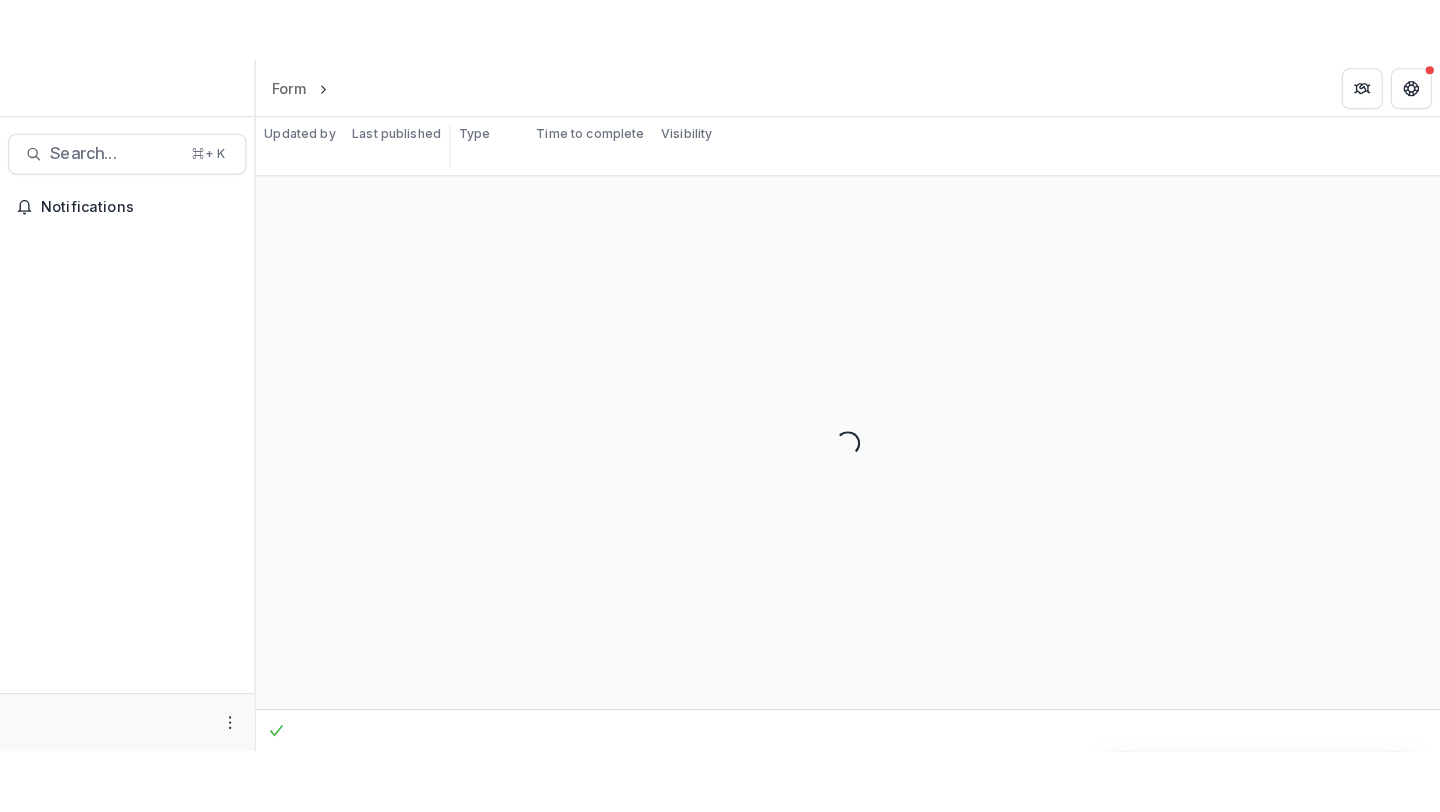 scroll, scrollTop: 0, scrollLeft: 0, axis: both 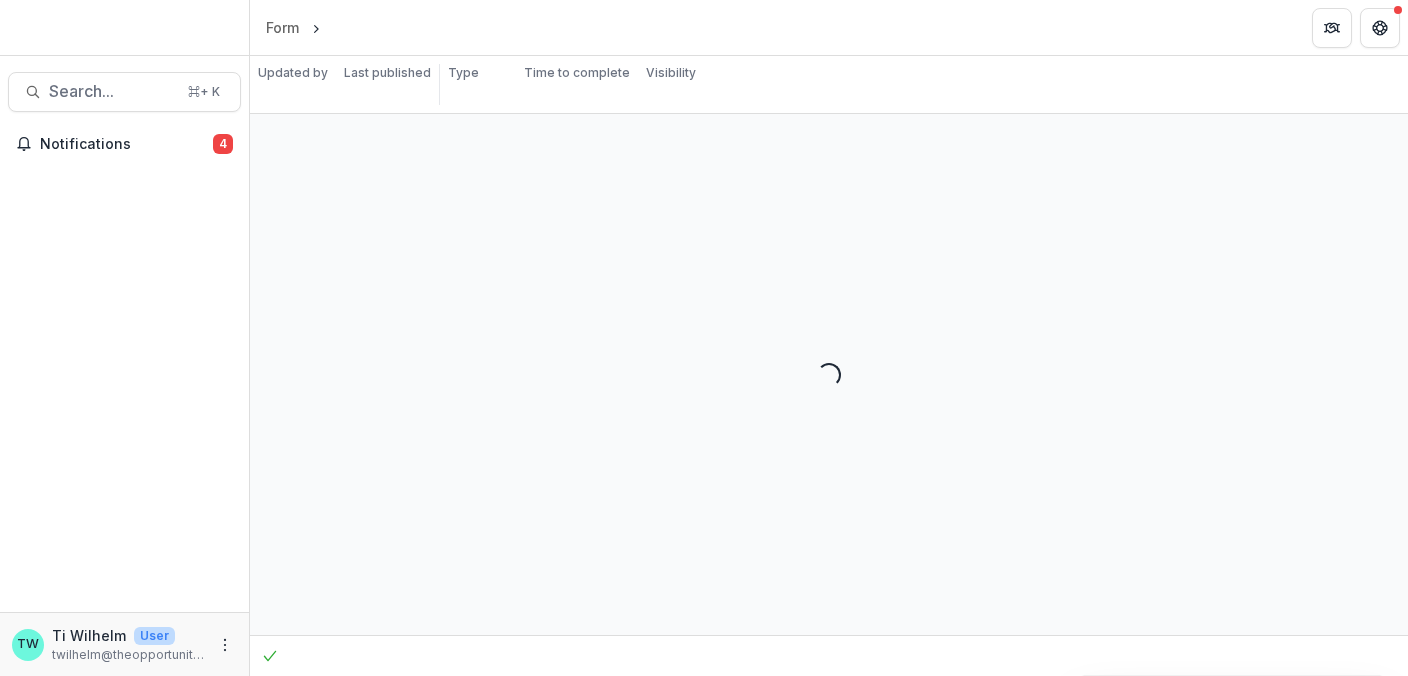 select on "**********" 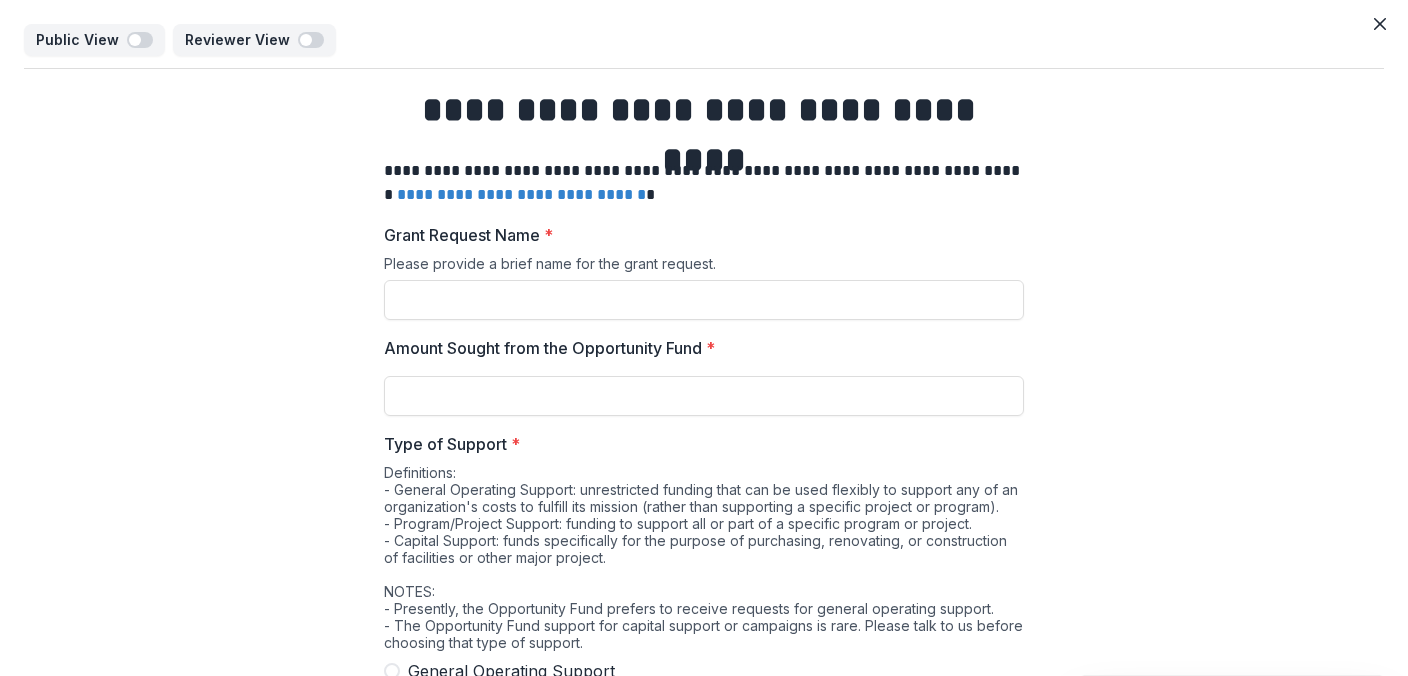 click on "**********" at bounding box center [704, 4313] 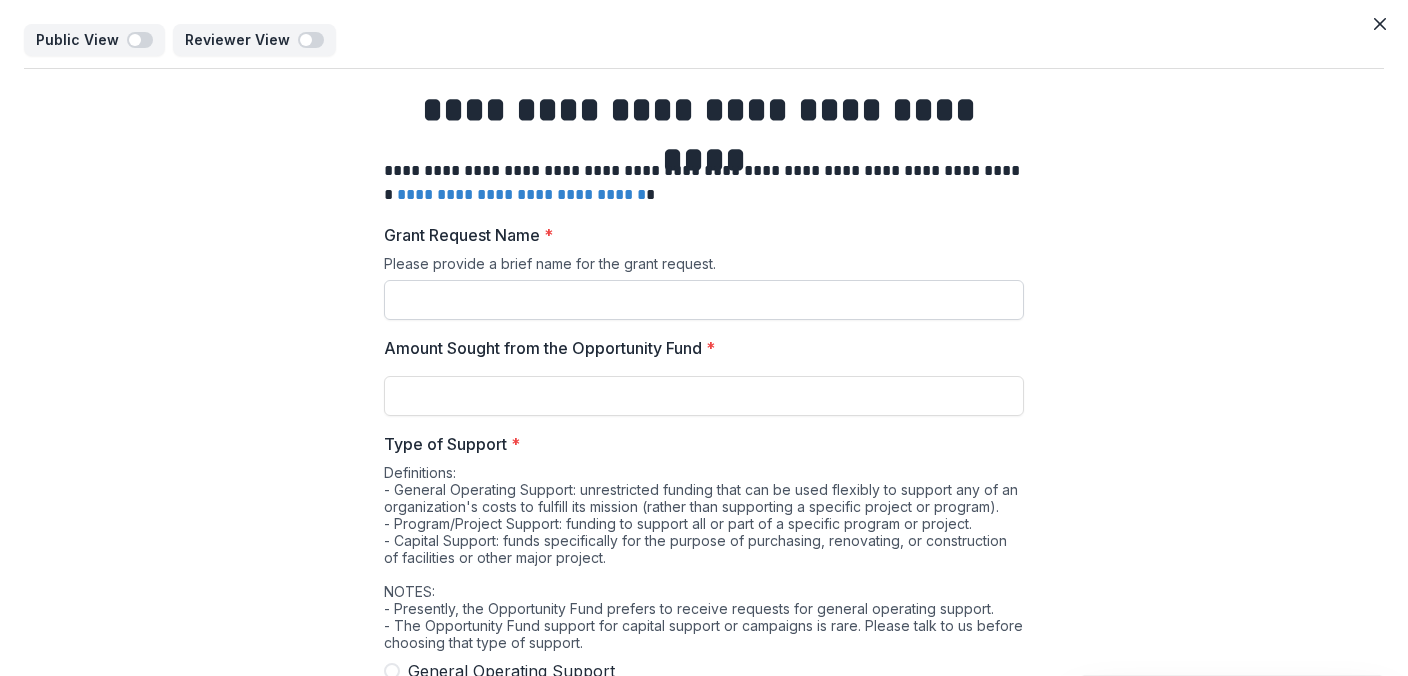 click on "Grant Request Name *" at bounding box center [704, 300] 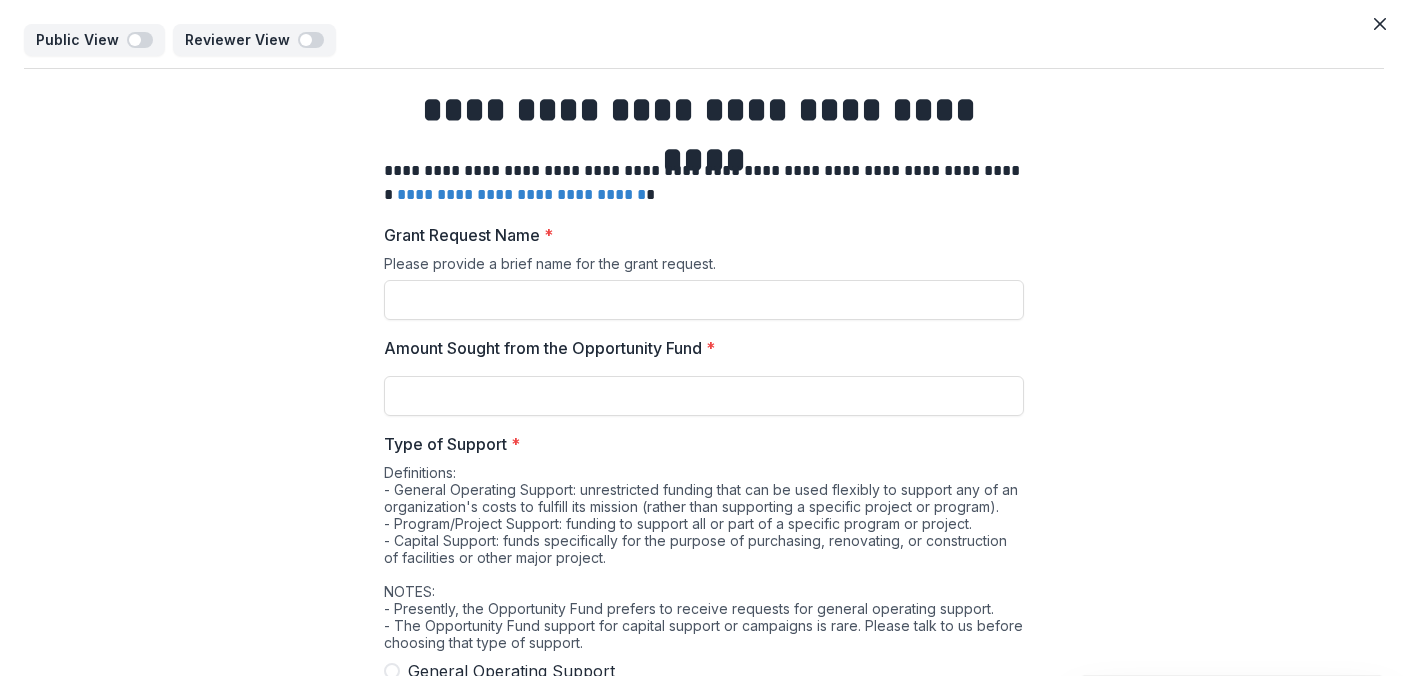 click on "**********" at bounding box center [704, 4313] 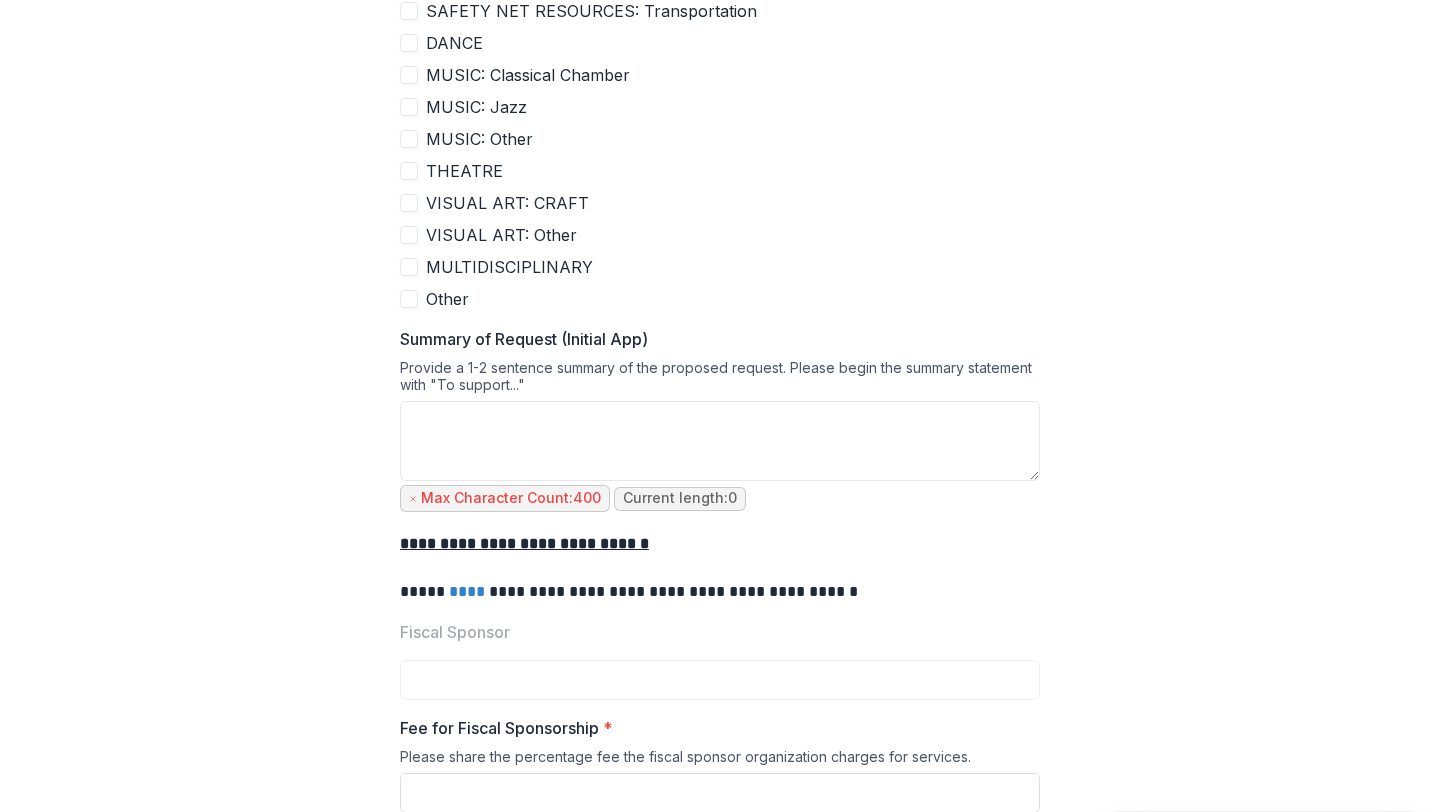 scroll, scrollTop: 1341, scrollLeft: 0, axis: vertical 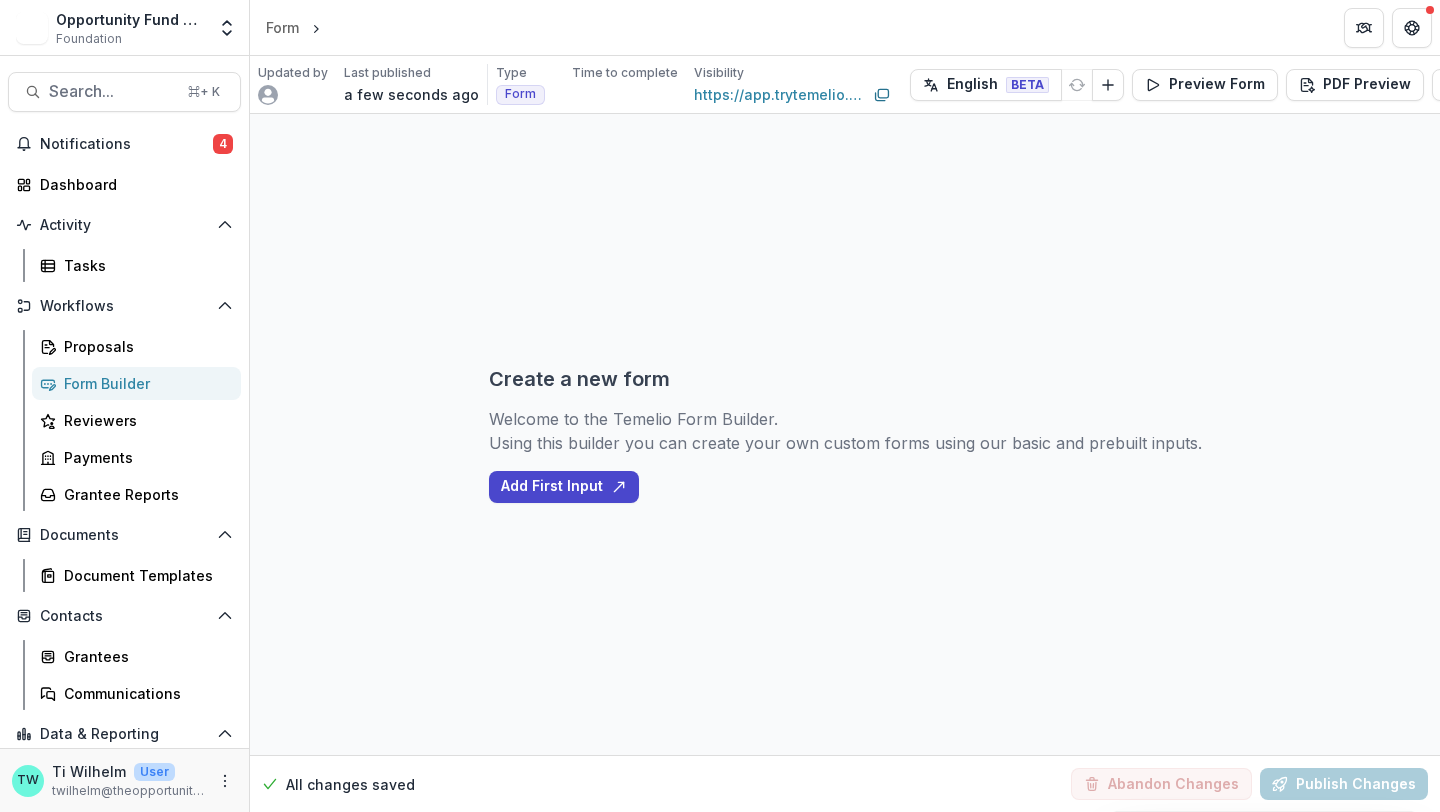 select on "********" 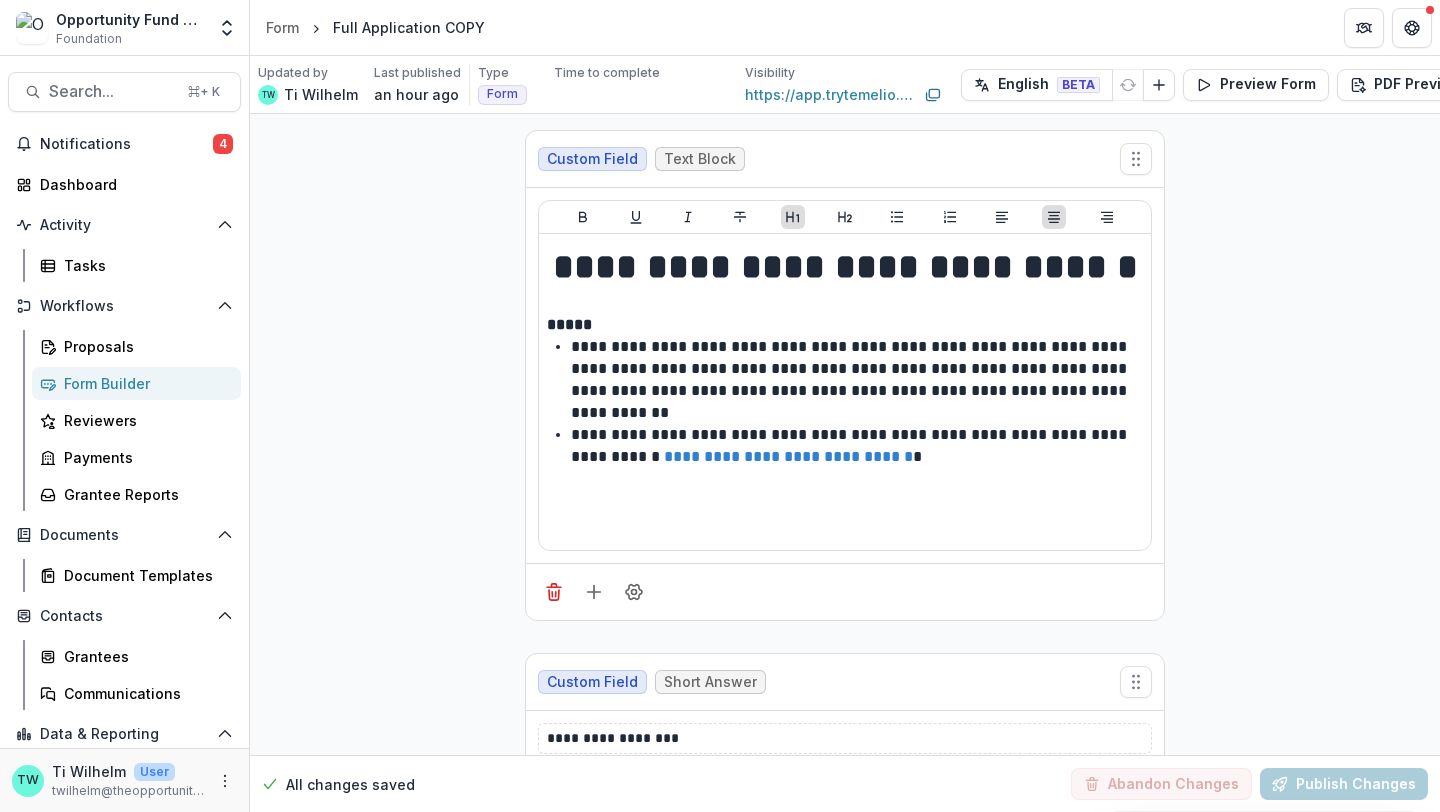 click on "Form Builder" at bounding box center (144, 383) 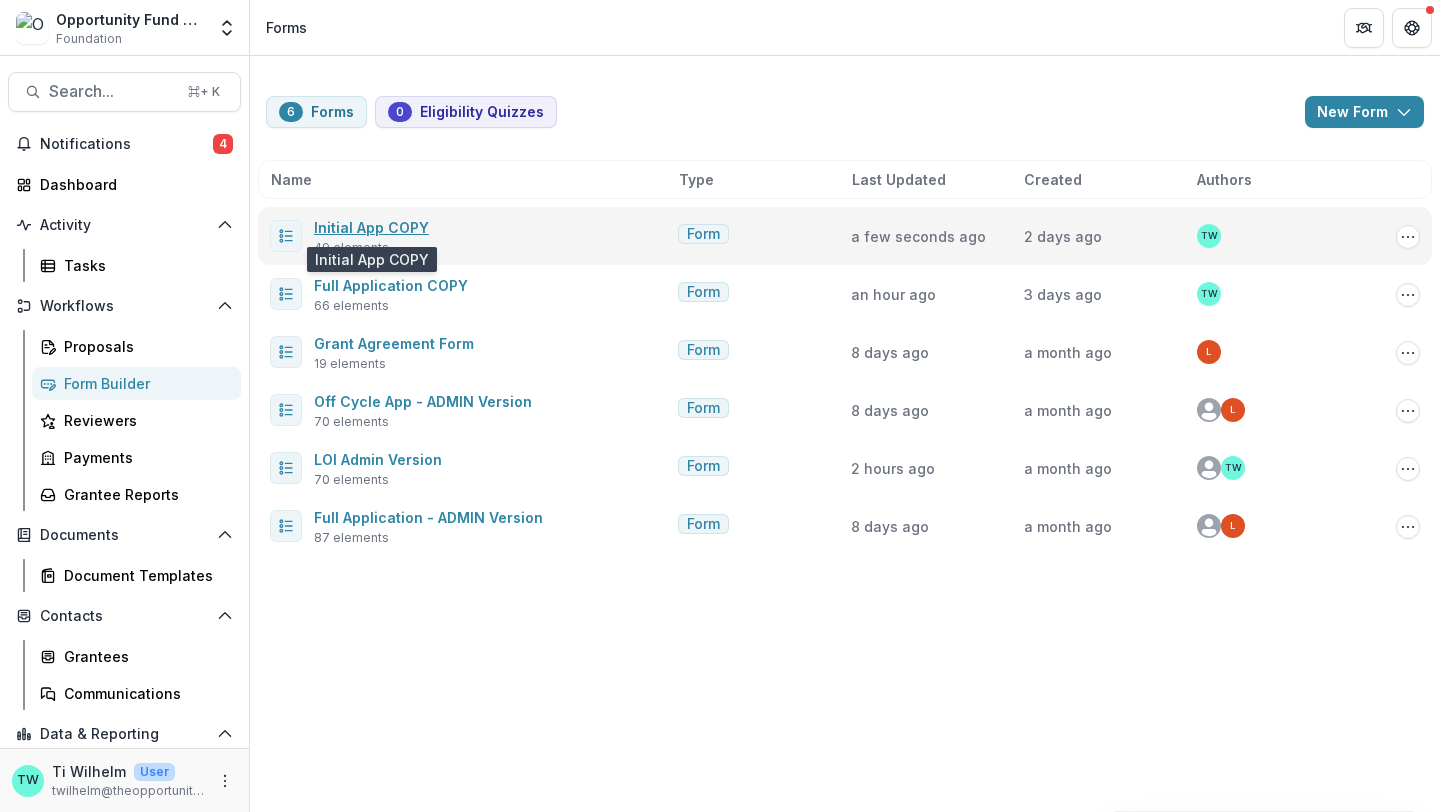 click on "Initial App COPY" at bounding box center (371, 227) 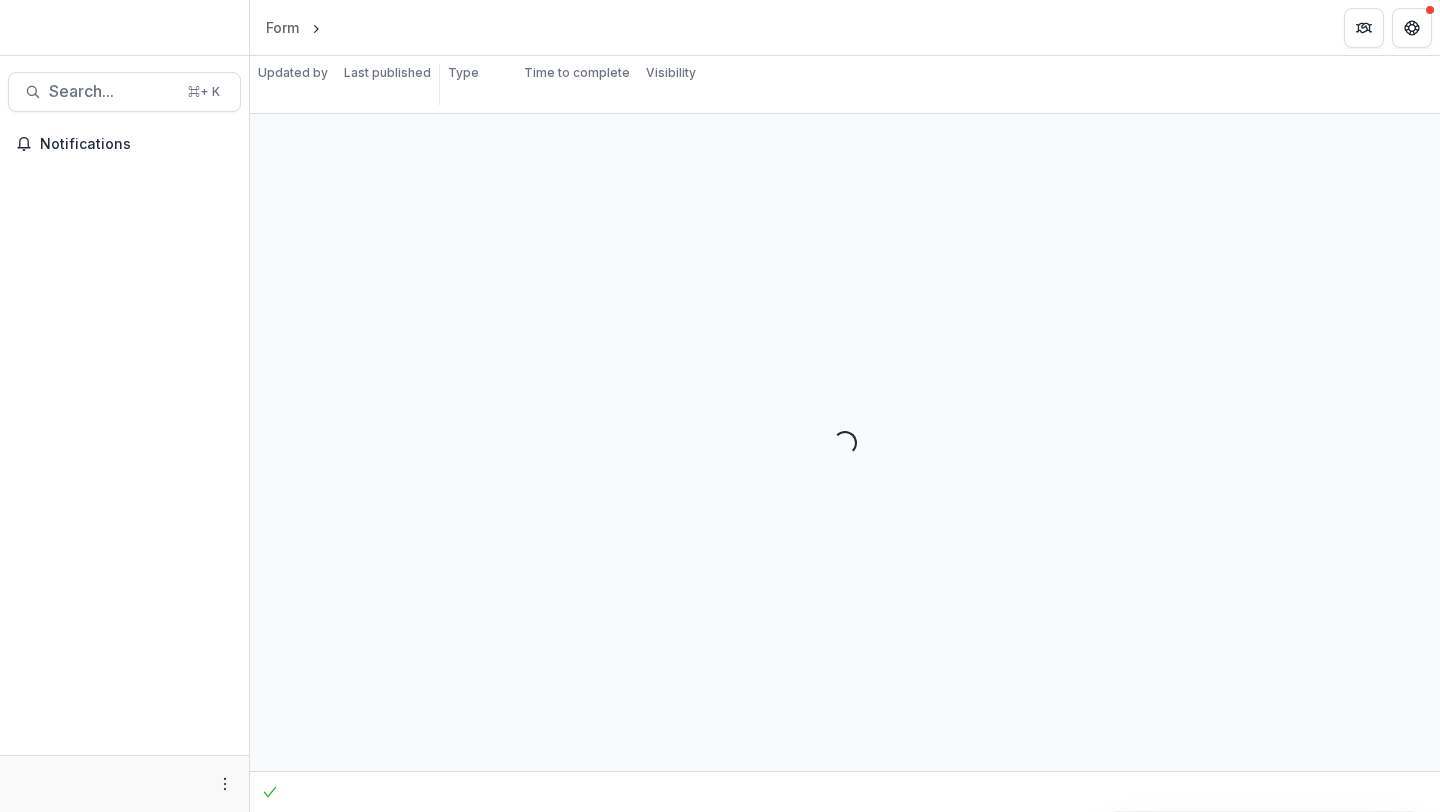 scroll, scrollTop: 0, scrollLeft: 0, axis: both 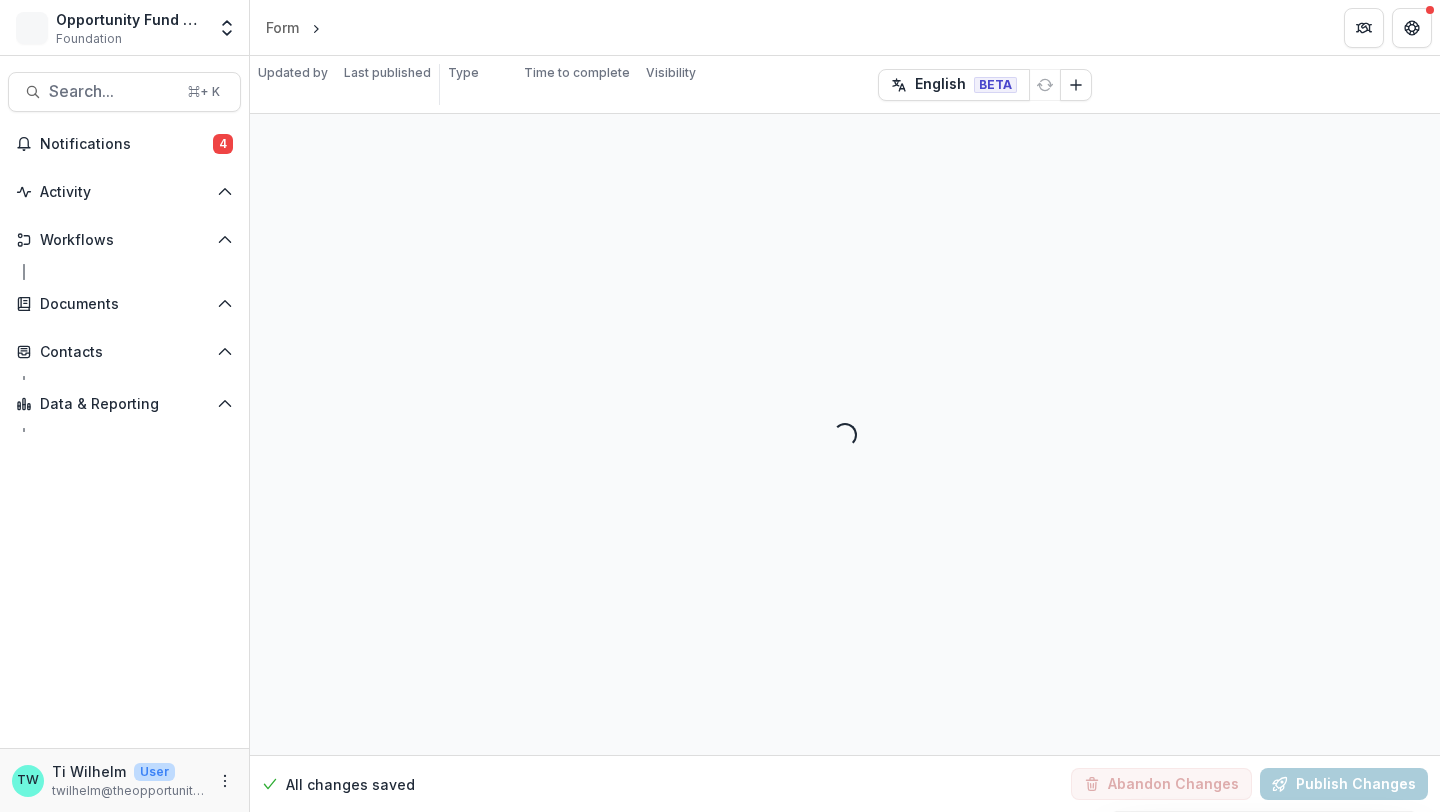 select on "**********" 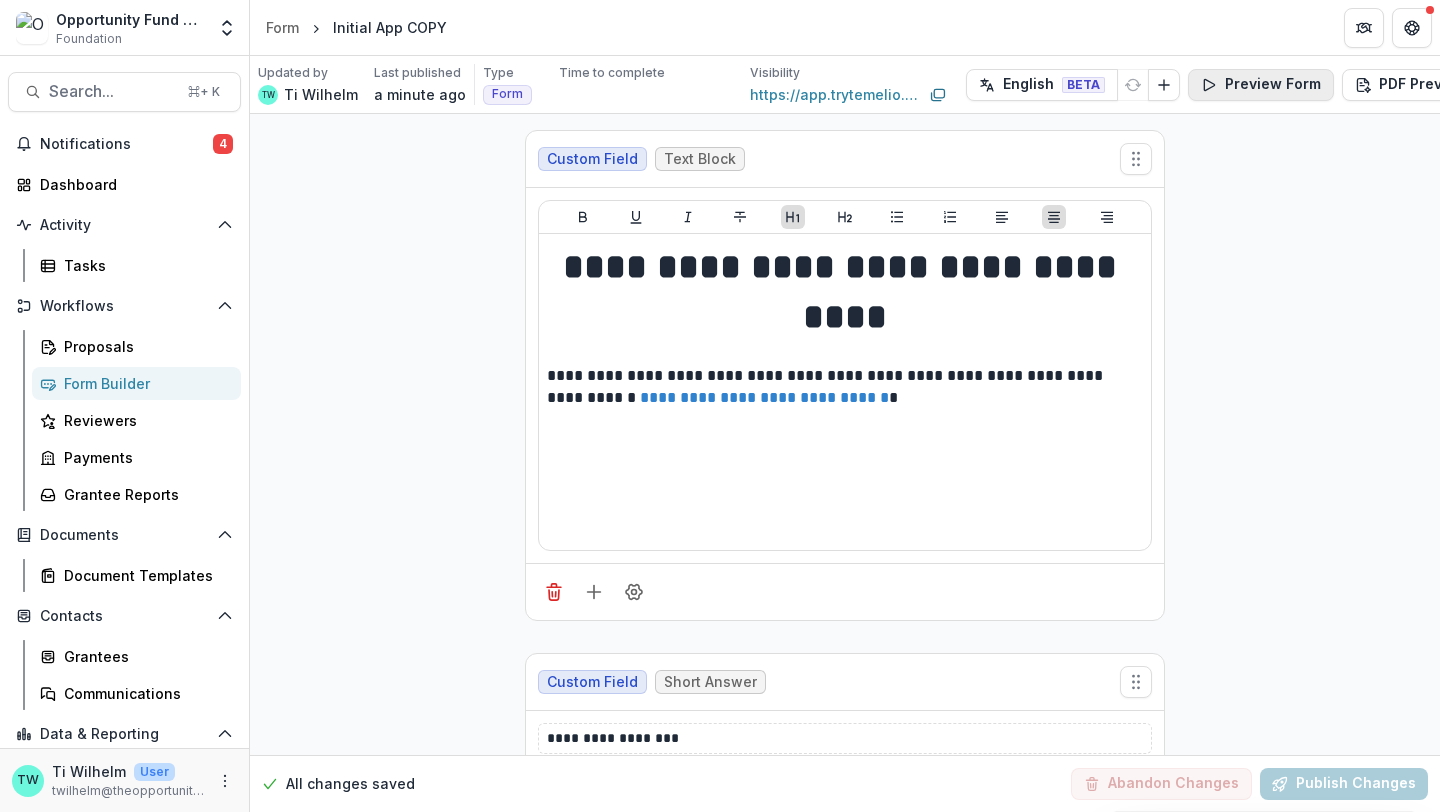 click on "Preview Form" at bounding box center [1261, 85] 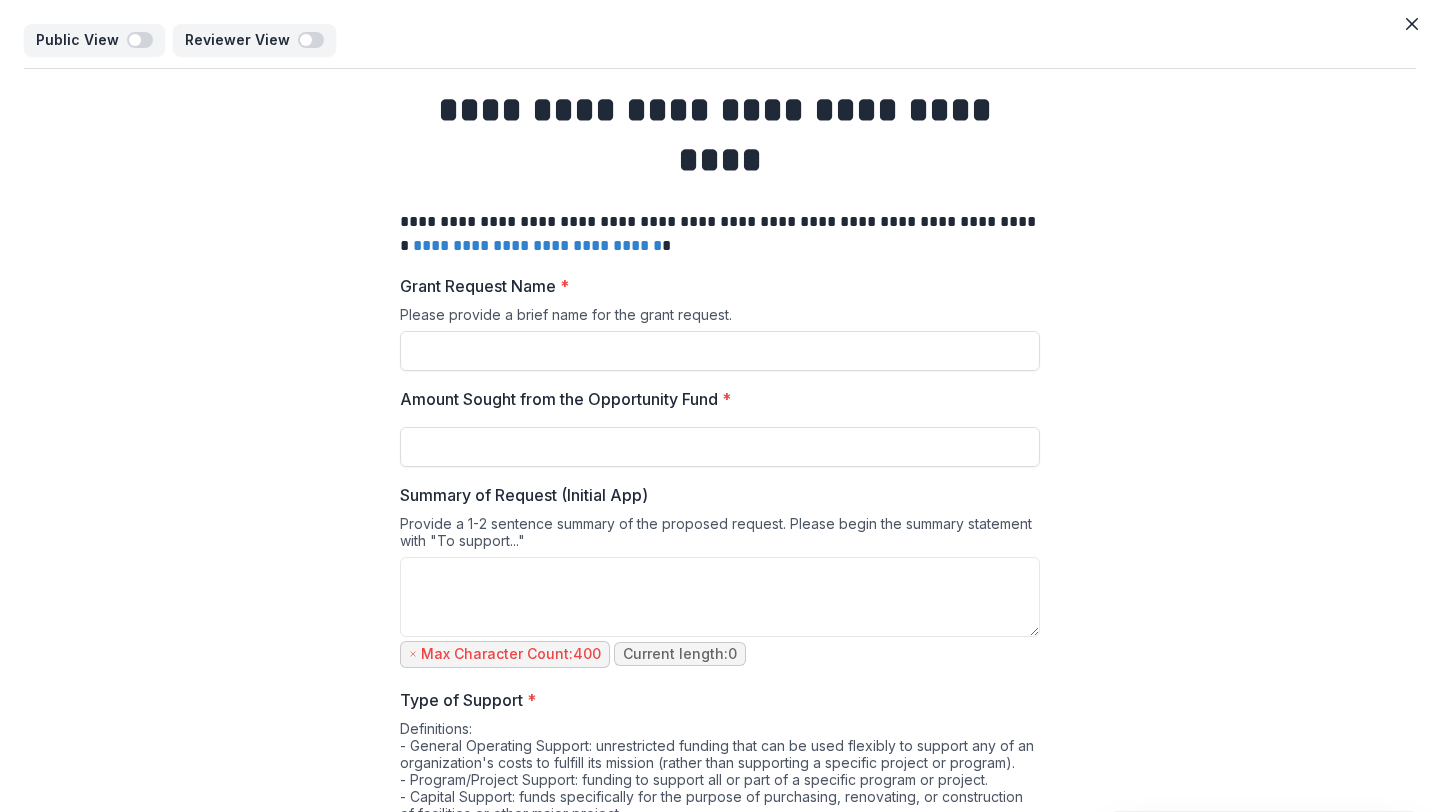 scroll, scrollTop: 0, scrollLeft: 0, axis: both 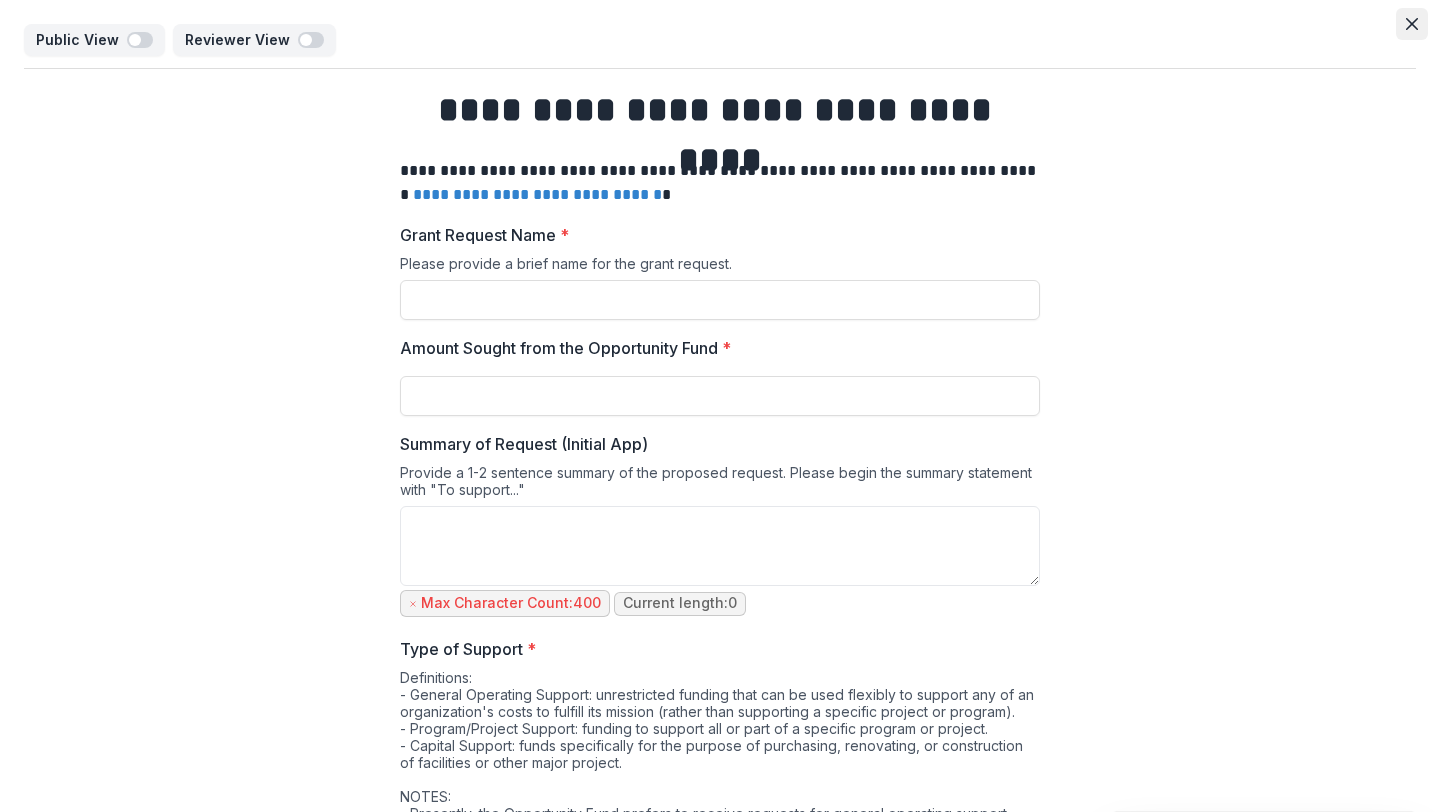 click 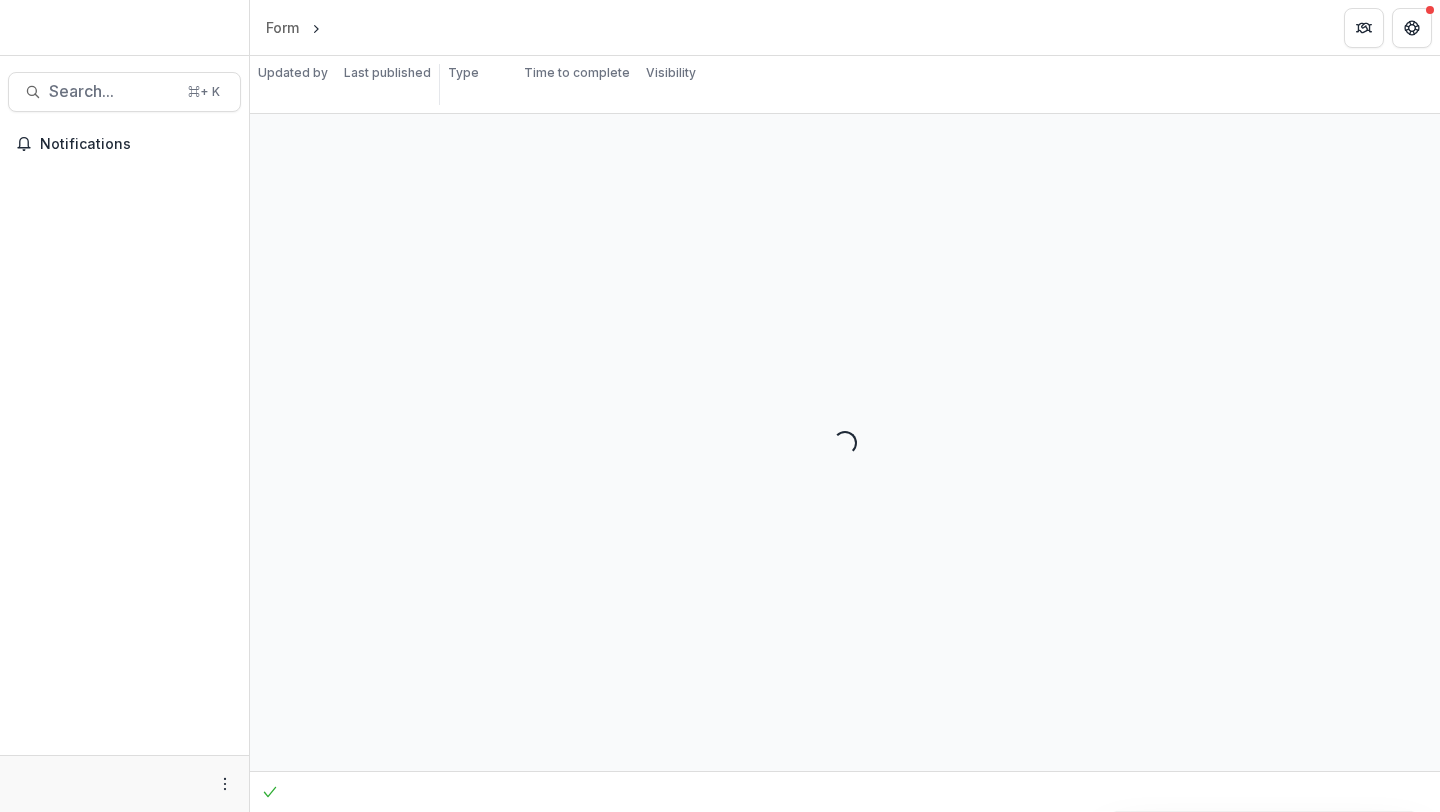 scroll, scrollTop: 0, scrollLeft: 0, axis: both 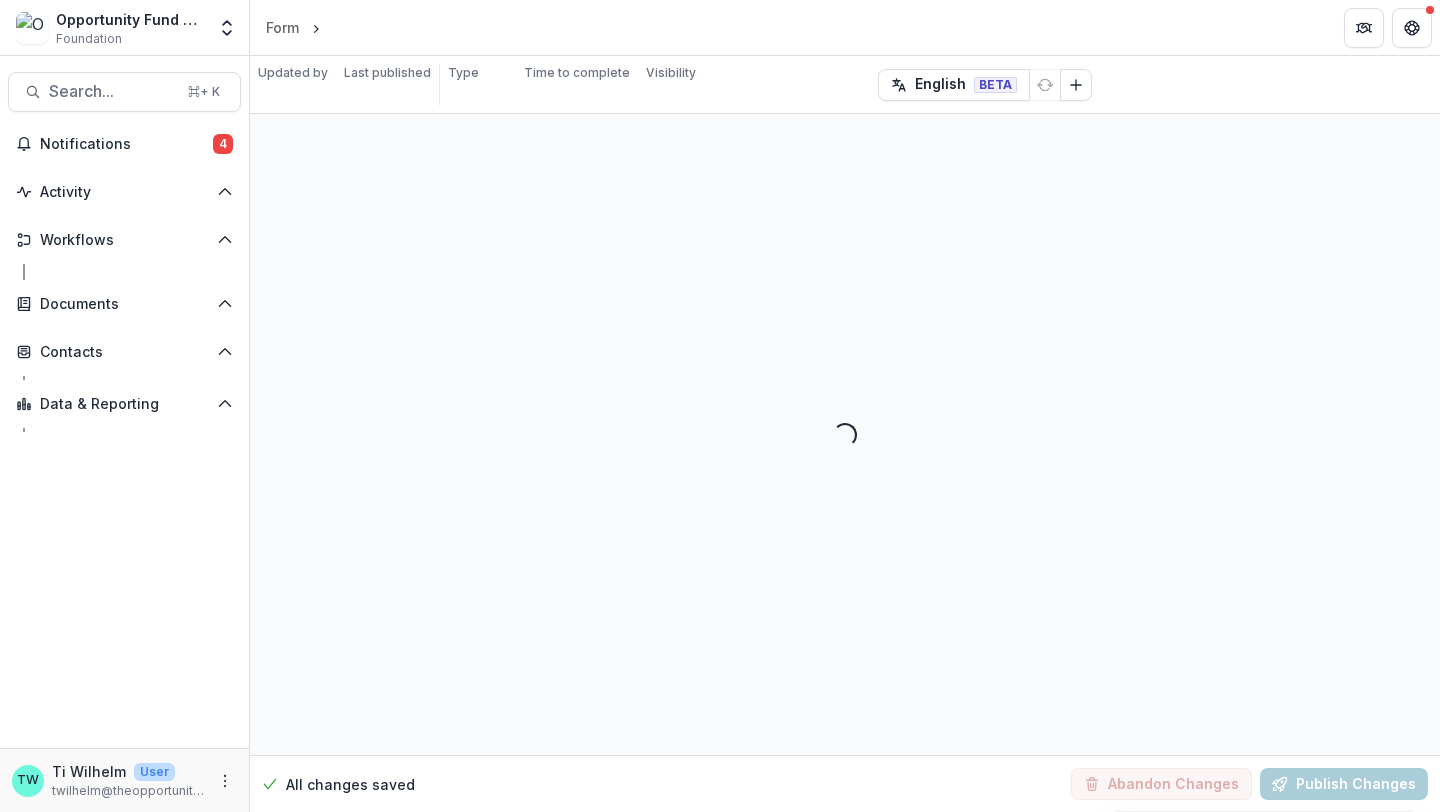 select on "**********" 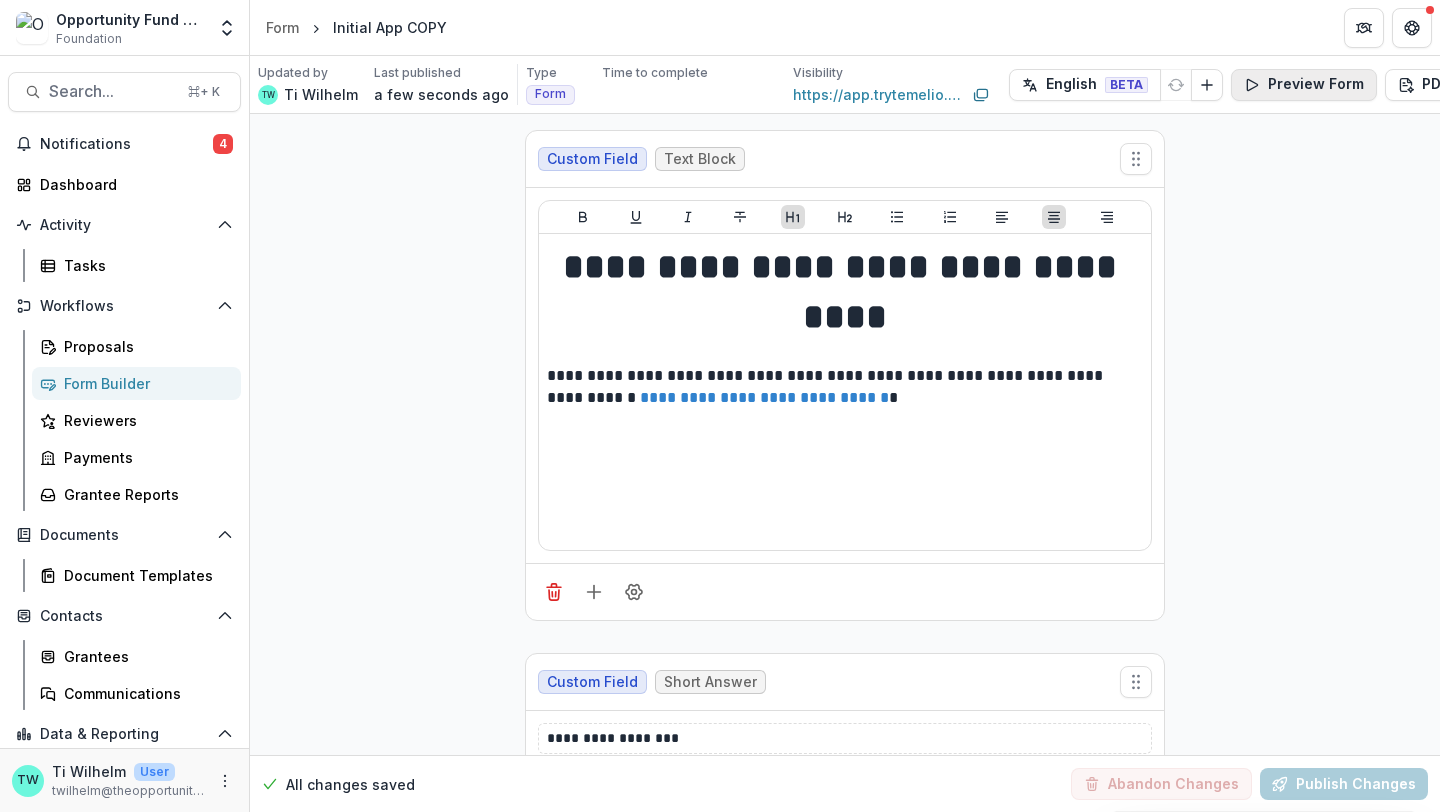 click on "Preview Form" at bounding box center [1304, 85] 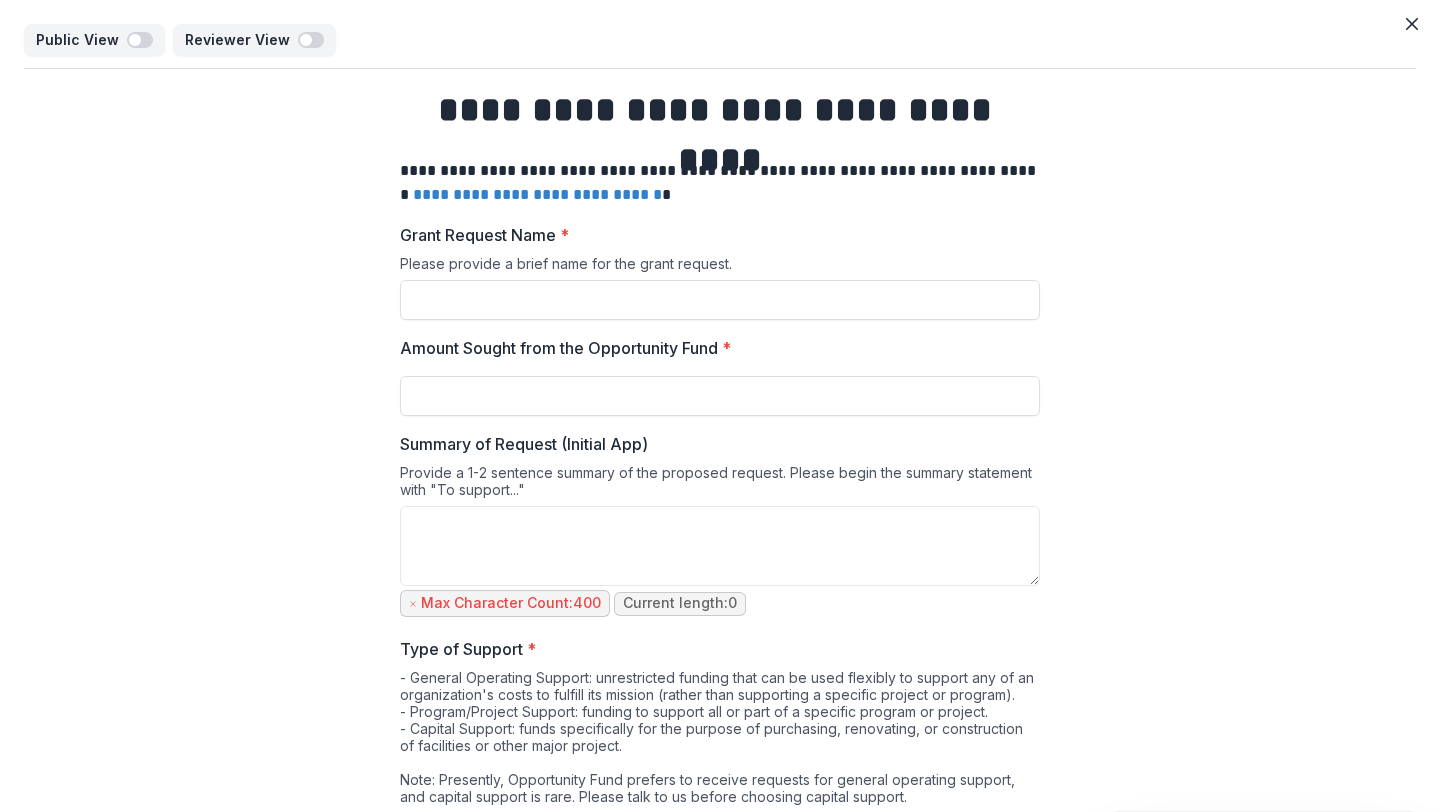 scroll, scrollTop: 1841, scrollLeft: 0, axis: vertical 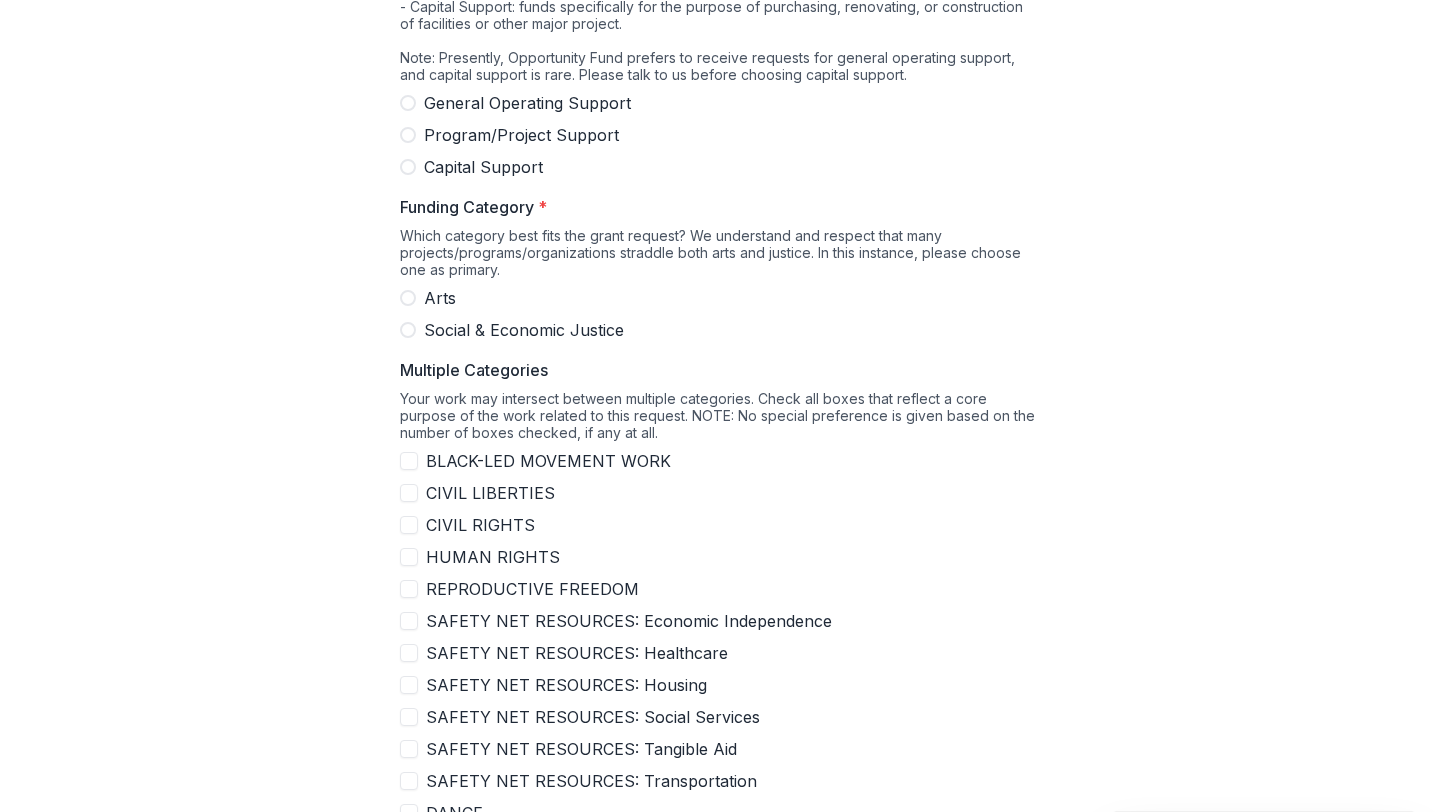 click at bounding box center [408, 103] 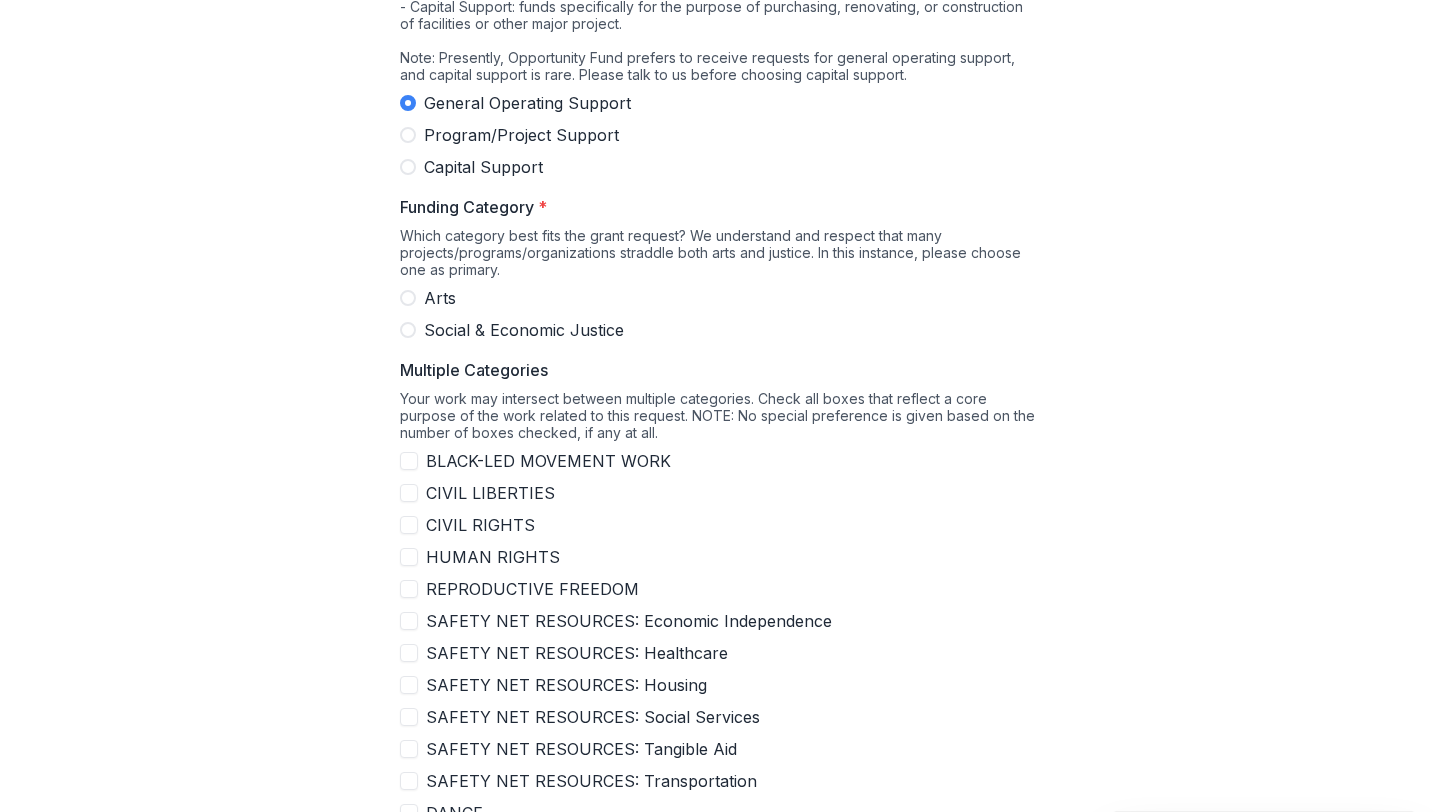 click at bounding box center [408, 298] 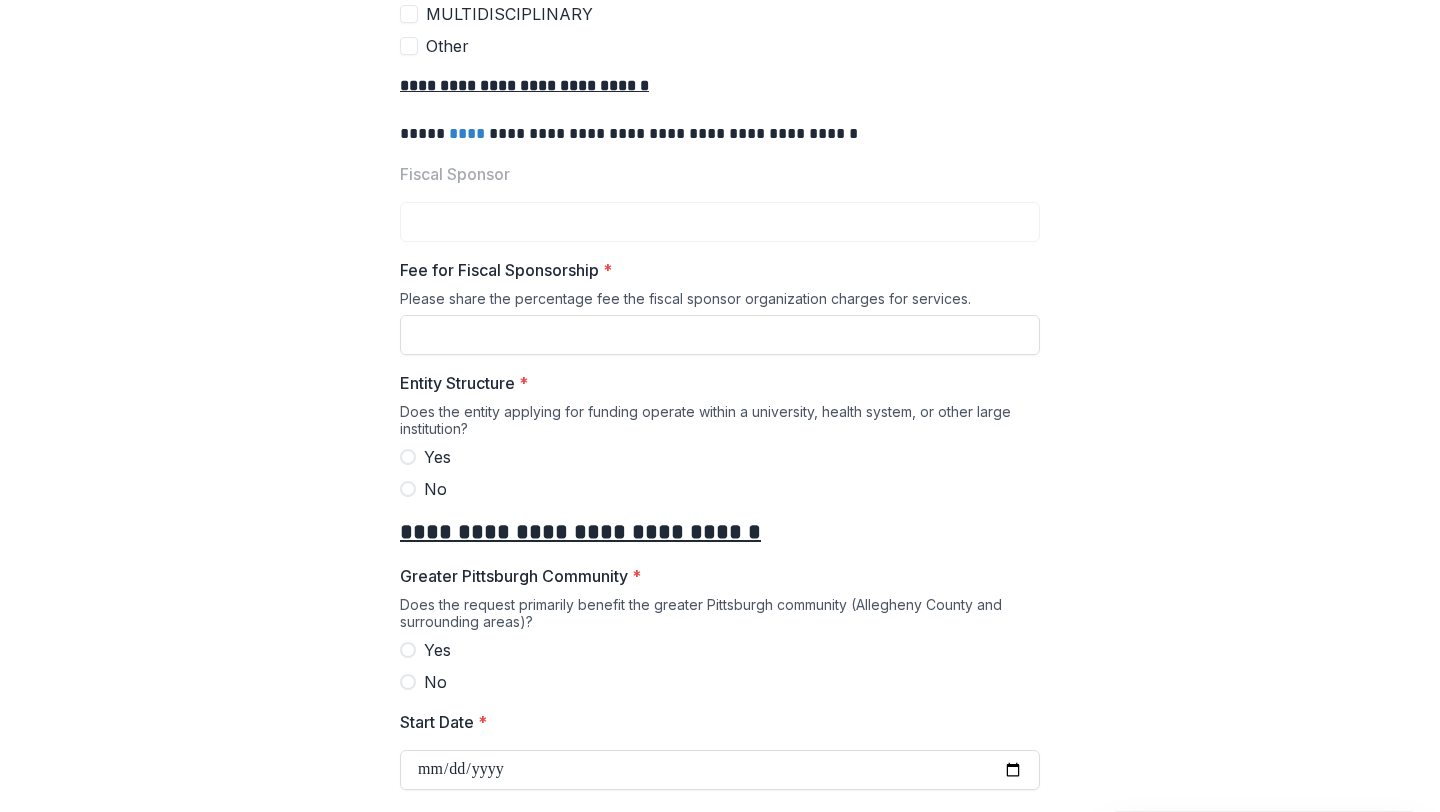 scroll, scrollTop: 2109, scrollLeft: 0, axis: vertical 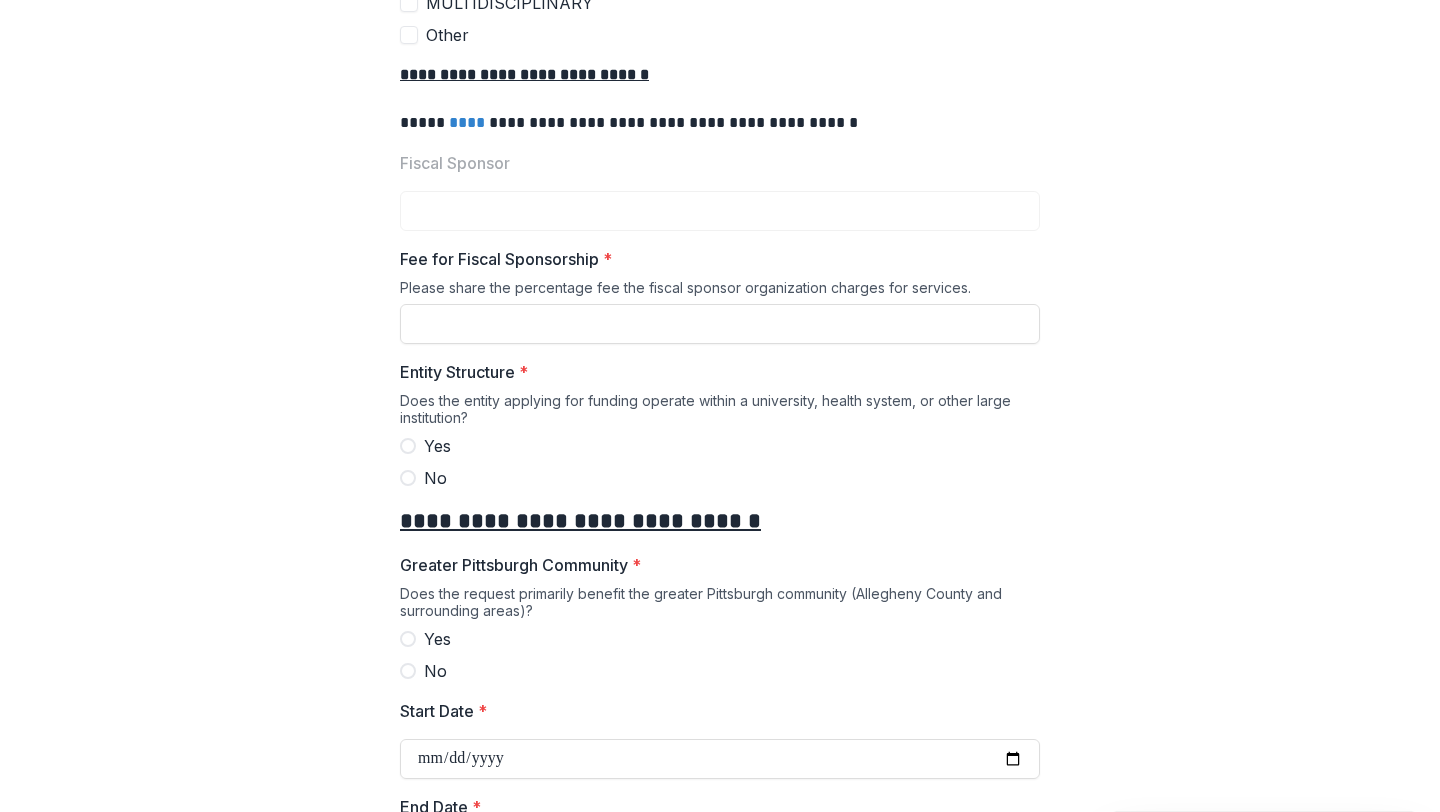 click at bounding box center (408, 446) 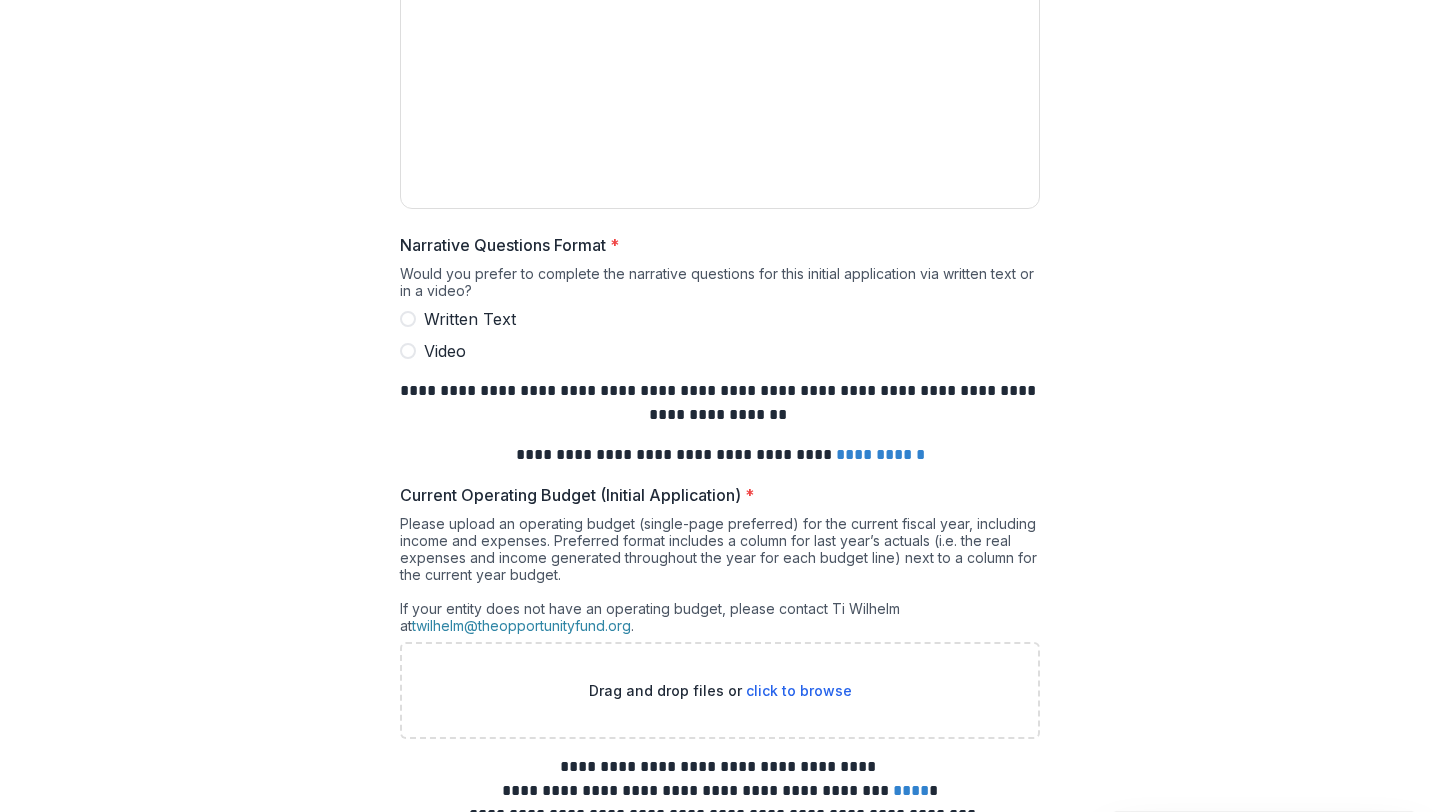 scroll, scrollTop: 3937, scrollLeft: 0, axis: vertical 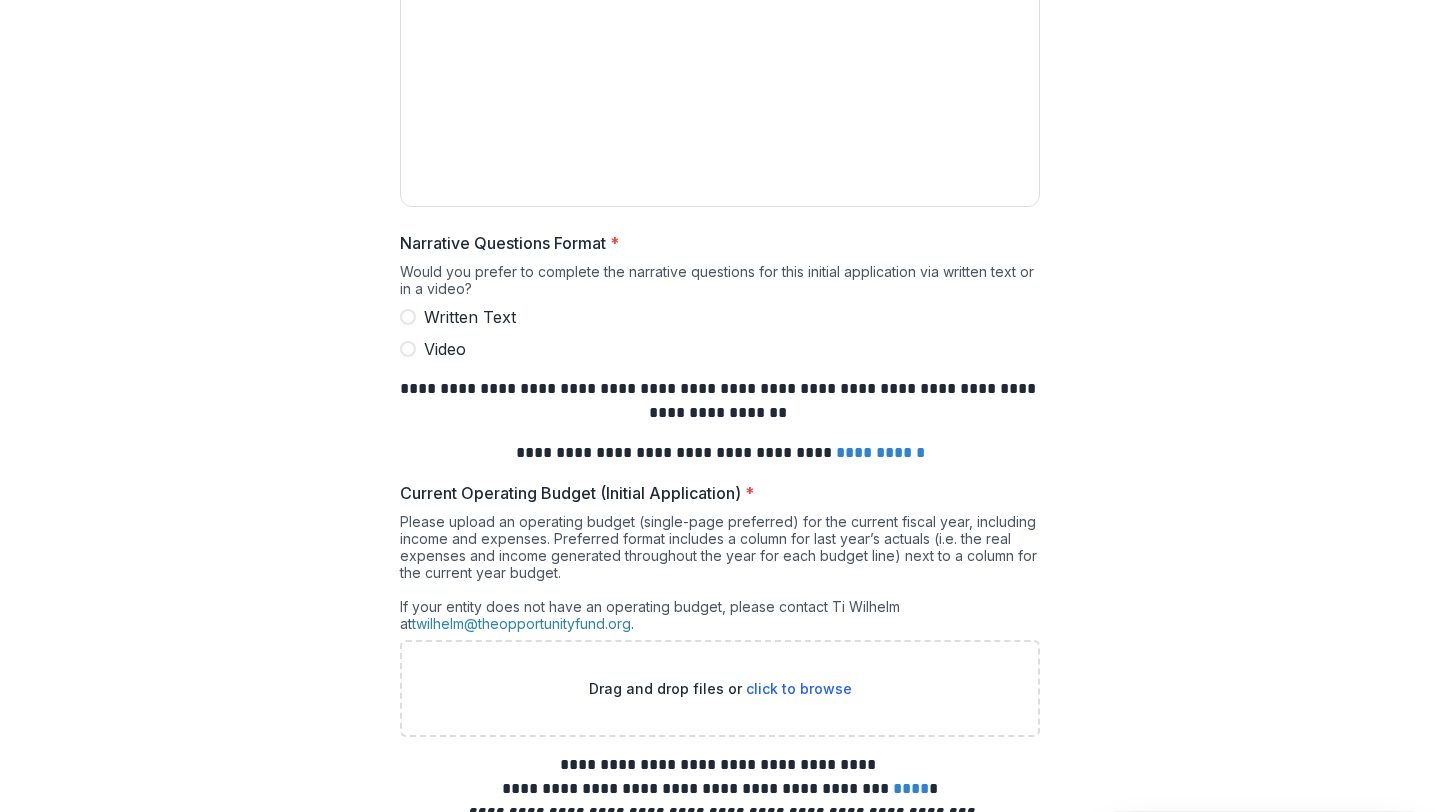 click on "Written Text" at bounding box center [720, 317] 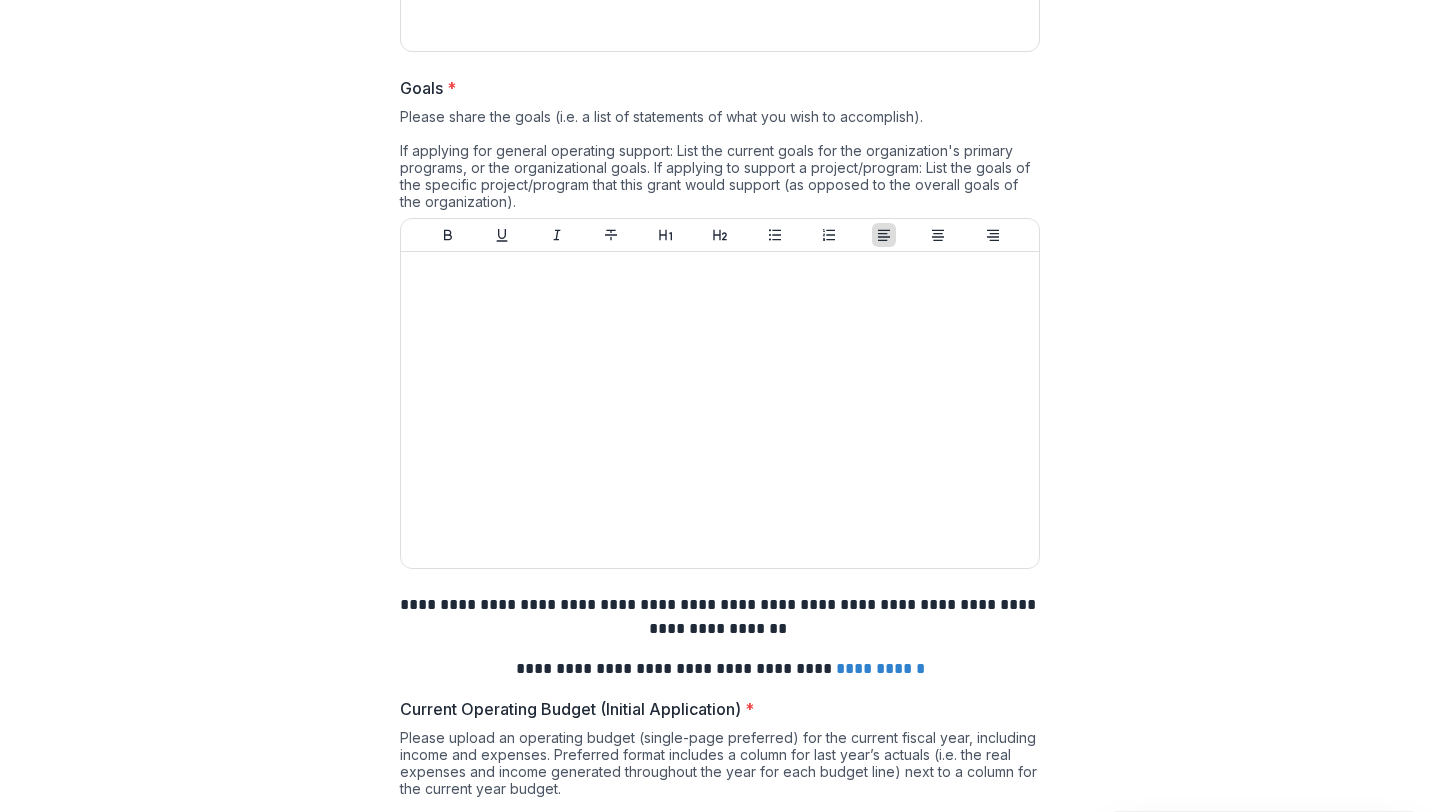 scroll, scrollTop: 5190, scrollLeft: 0, axis: vertical 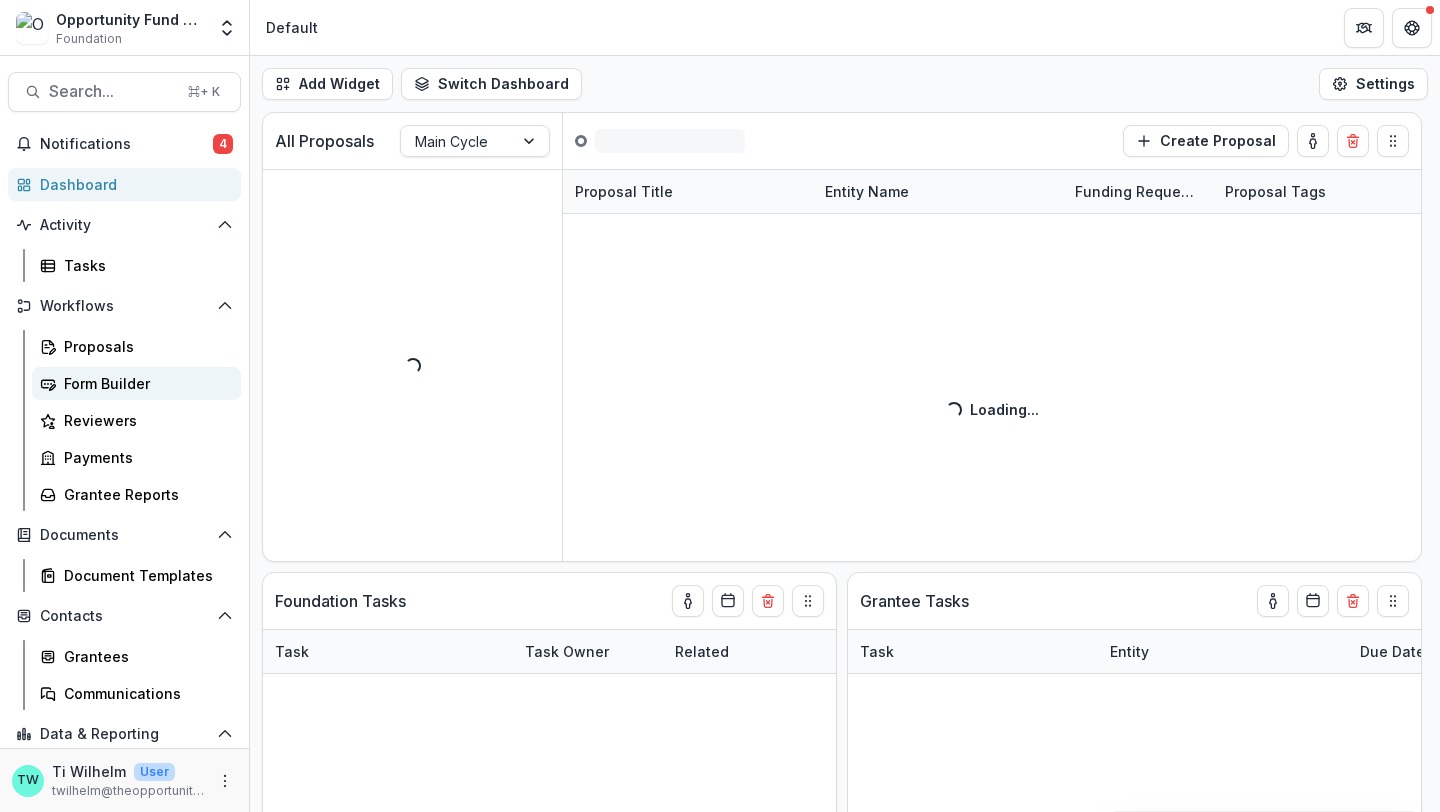 click on "Form Builder" at bounding box center [144, 383] 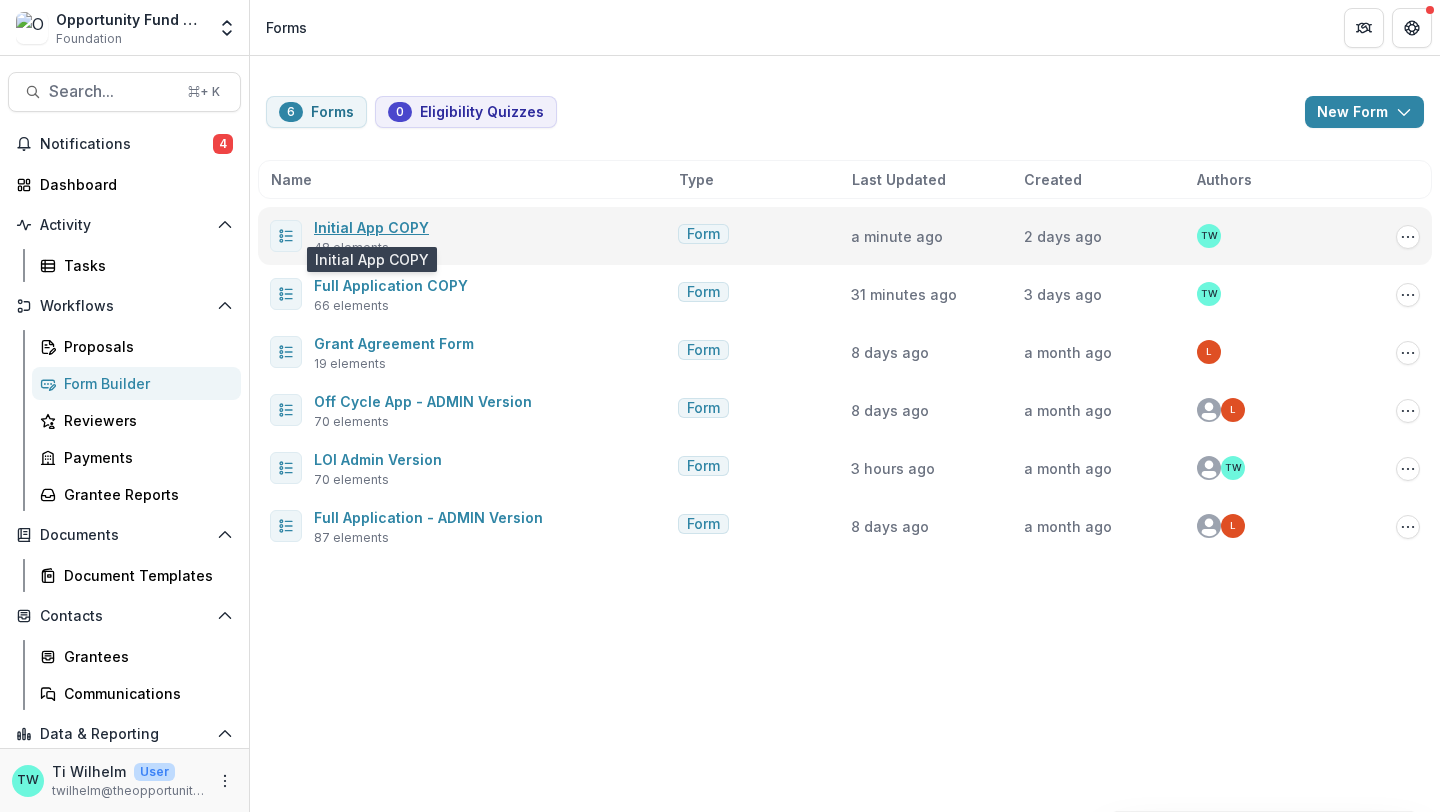 click on "Initial App COPY" at bounding box center [371, 227] 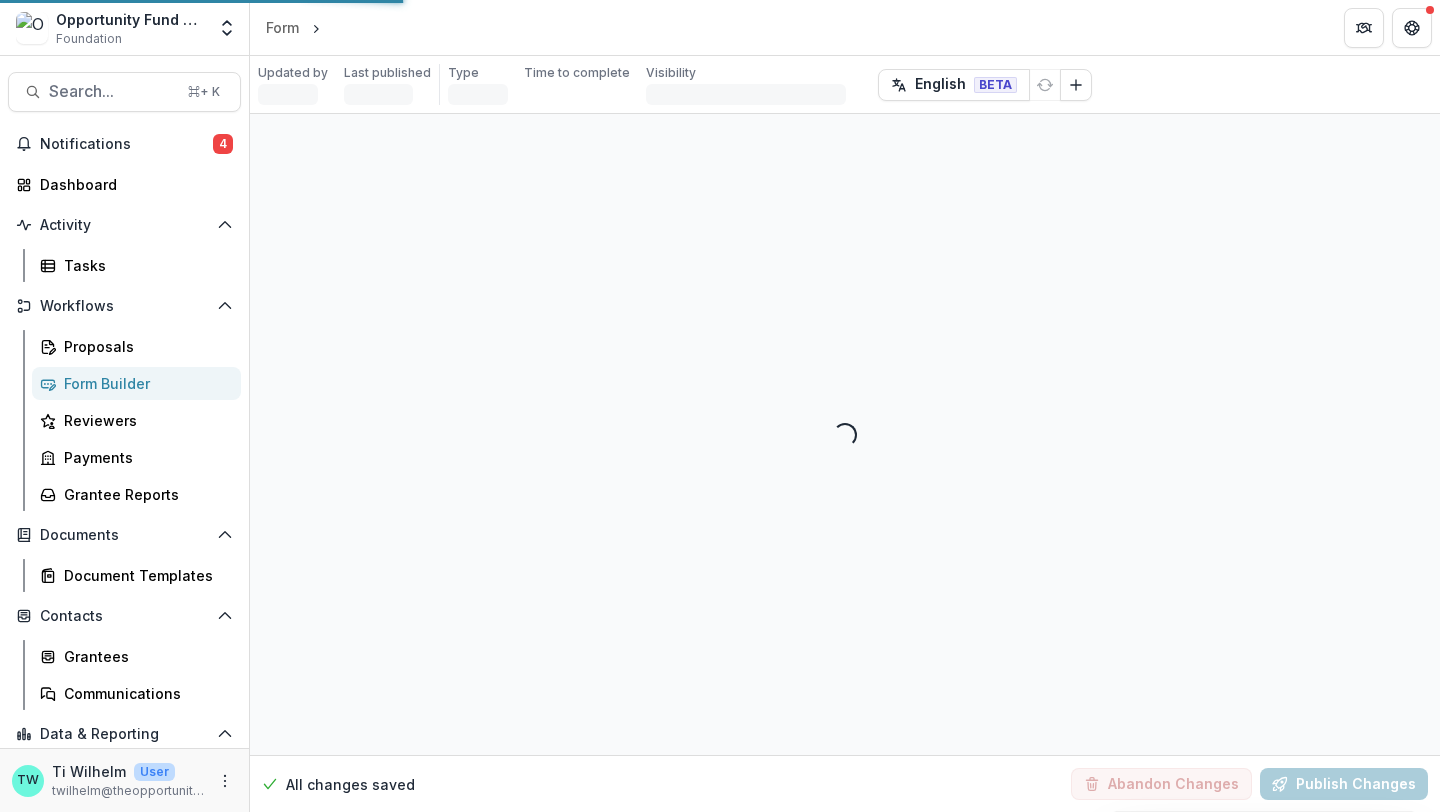 select on "**********" 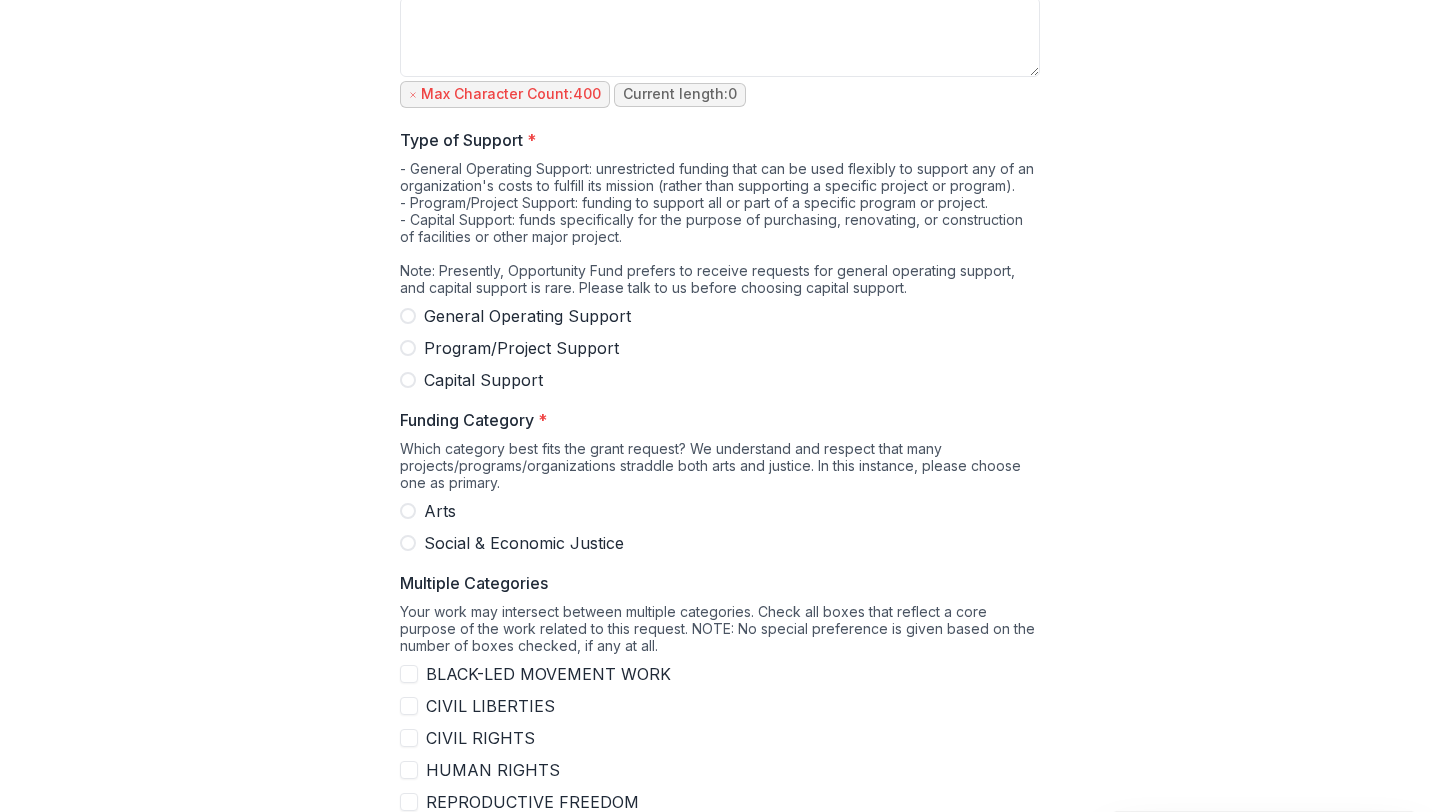 scroll, scrollTop: 519, scrollLeft: 0, axis: vertical 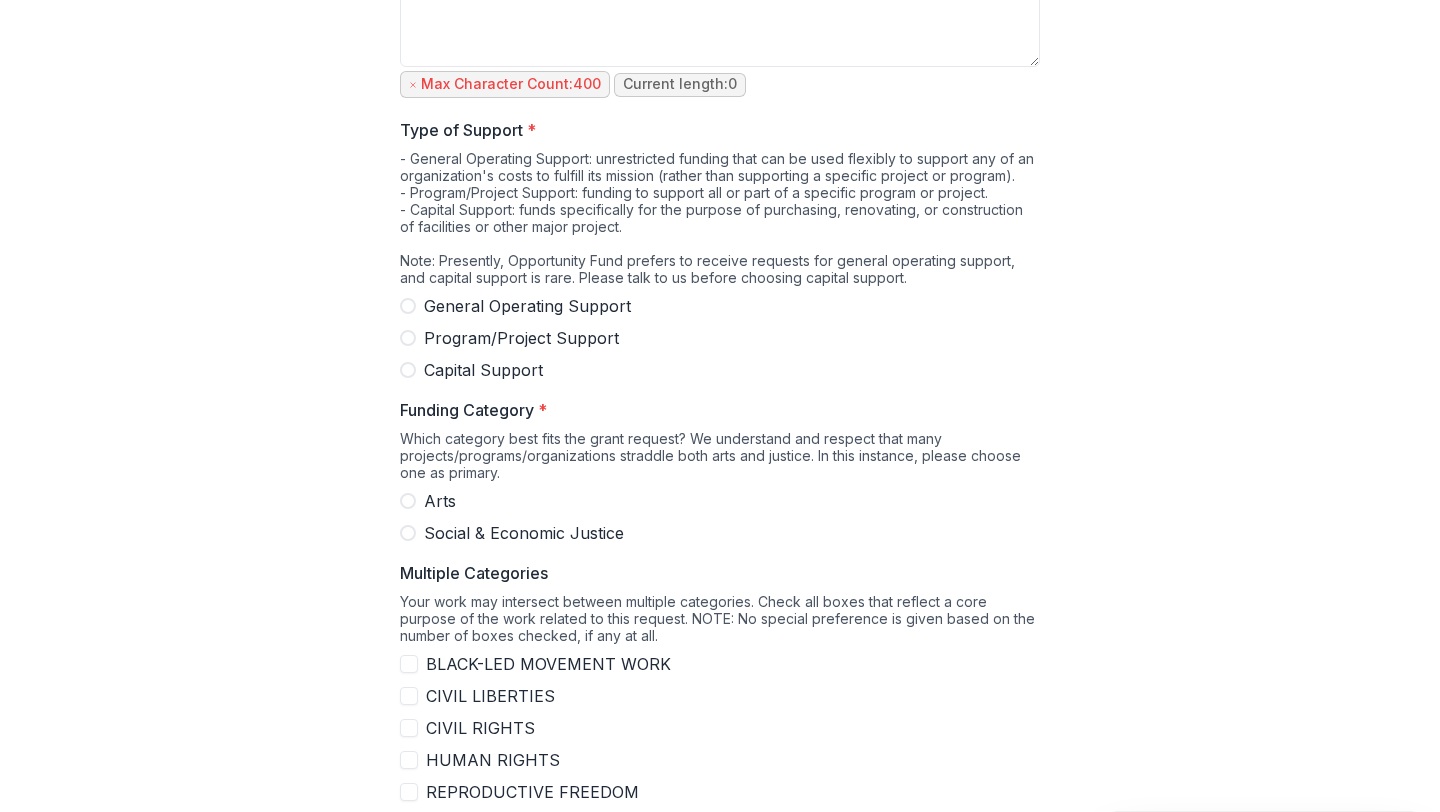 click at bounding box center [408, 533] 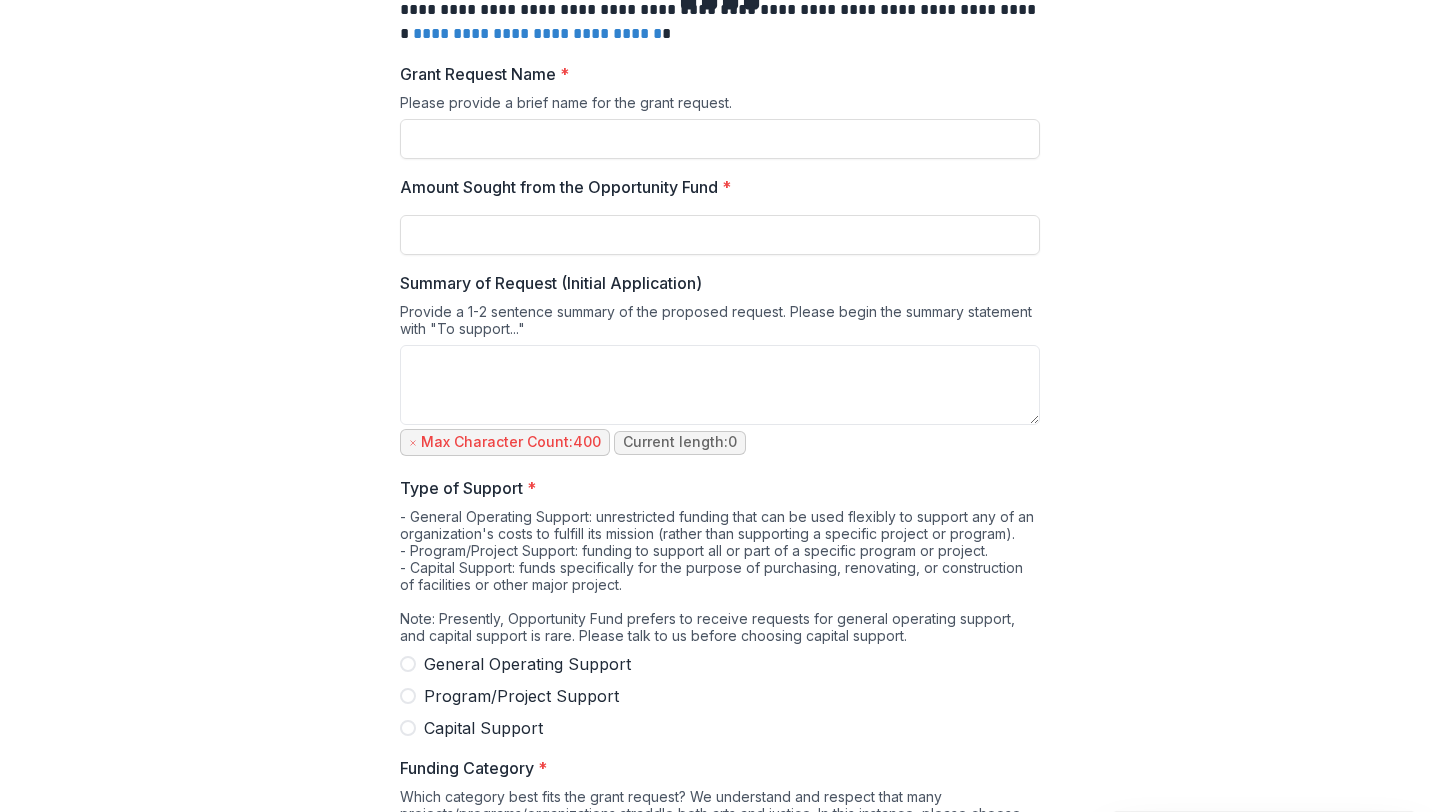 scroll, scrollTop: 0, scrollLeft: 0, axis: both 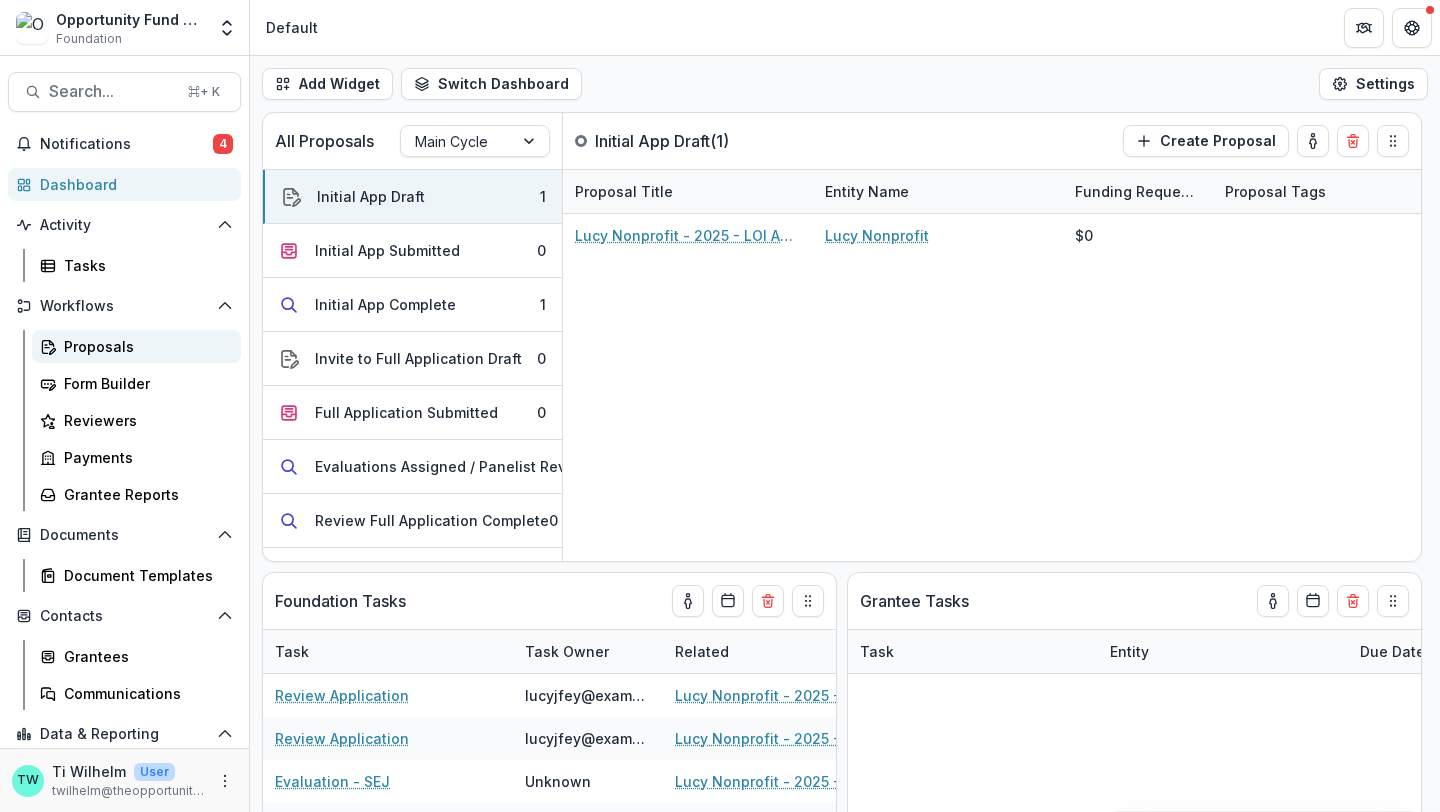 click on "Proposals" at bounding box center [144, 346] 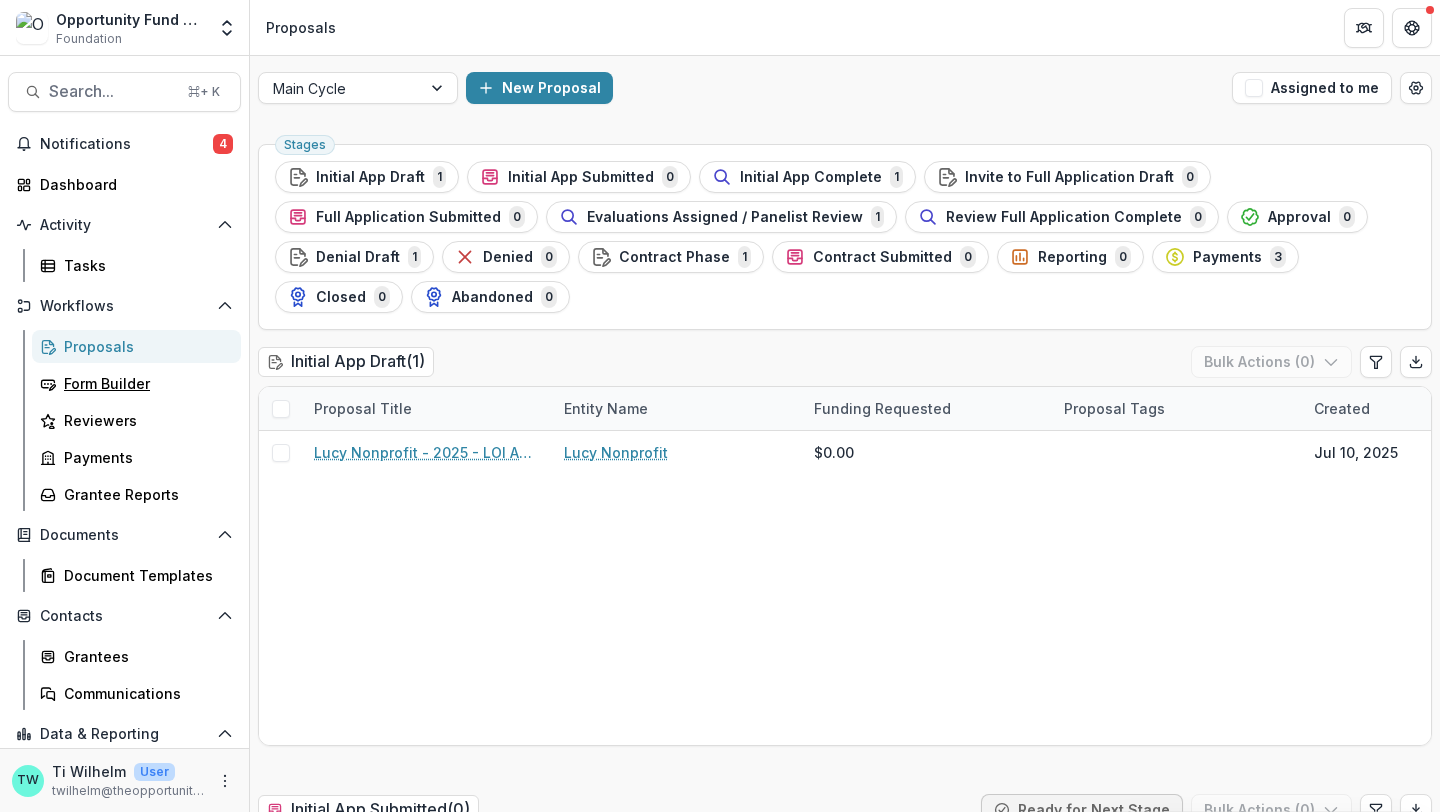 click on "Form Builder" at bounding box center [144, 383] 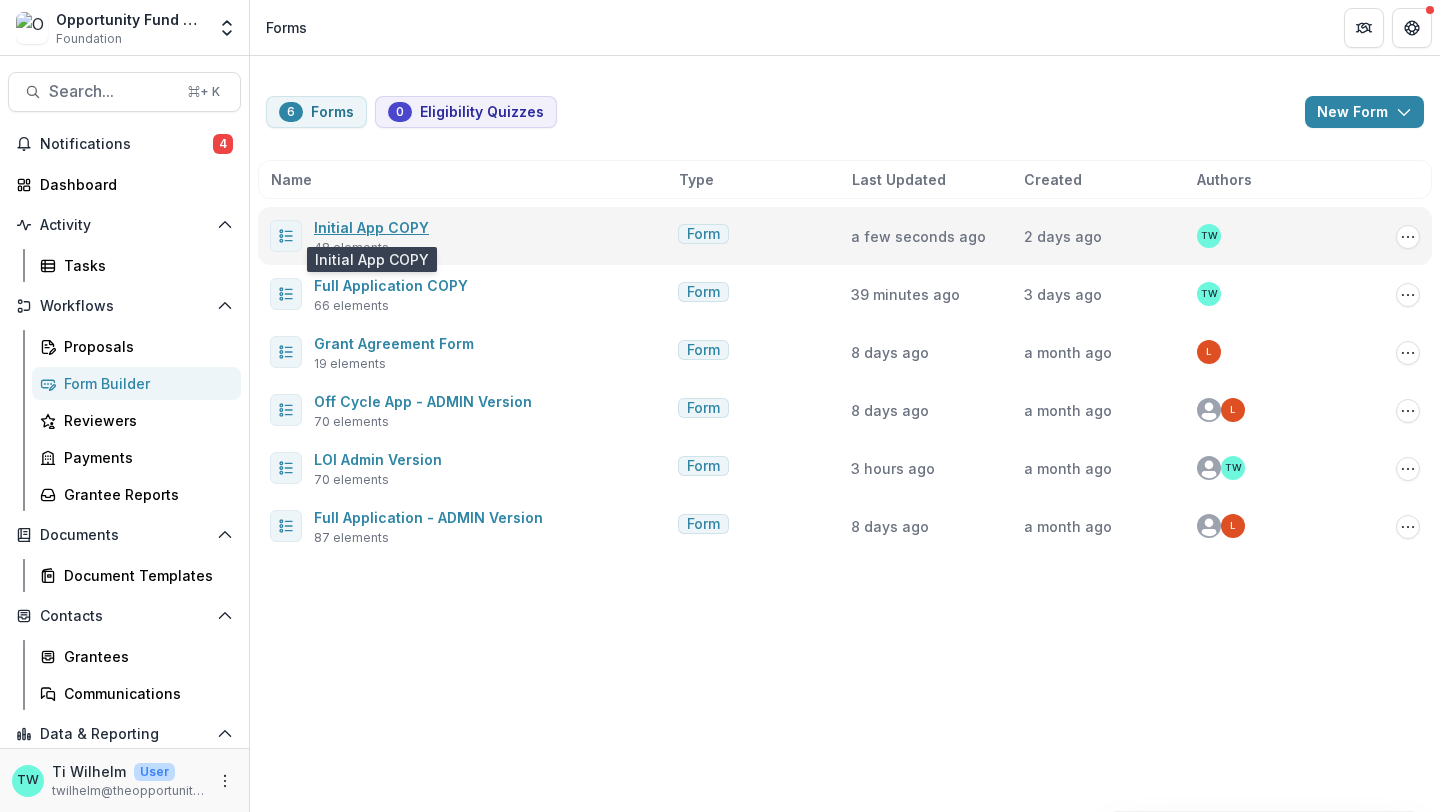 click on "Initial App COPY" at bounding box center (371, 227) 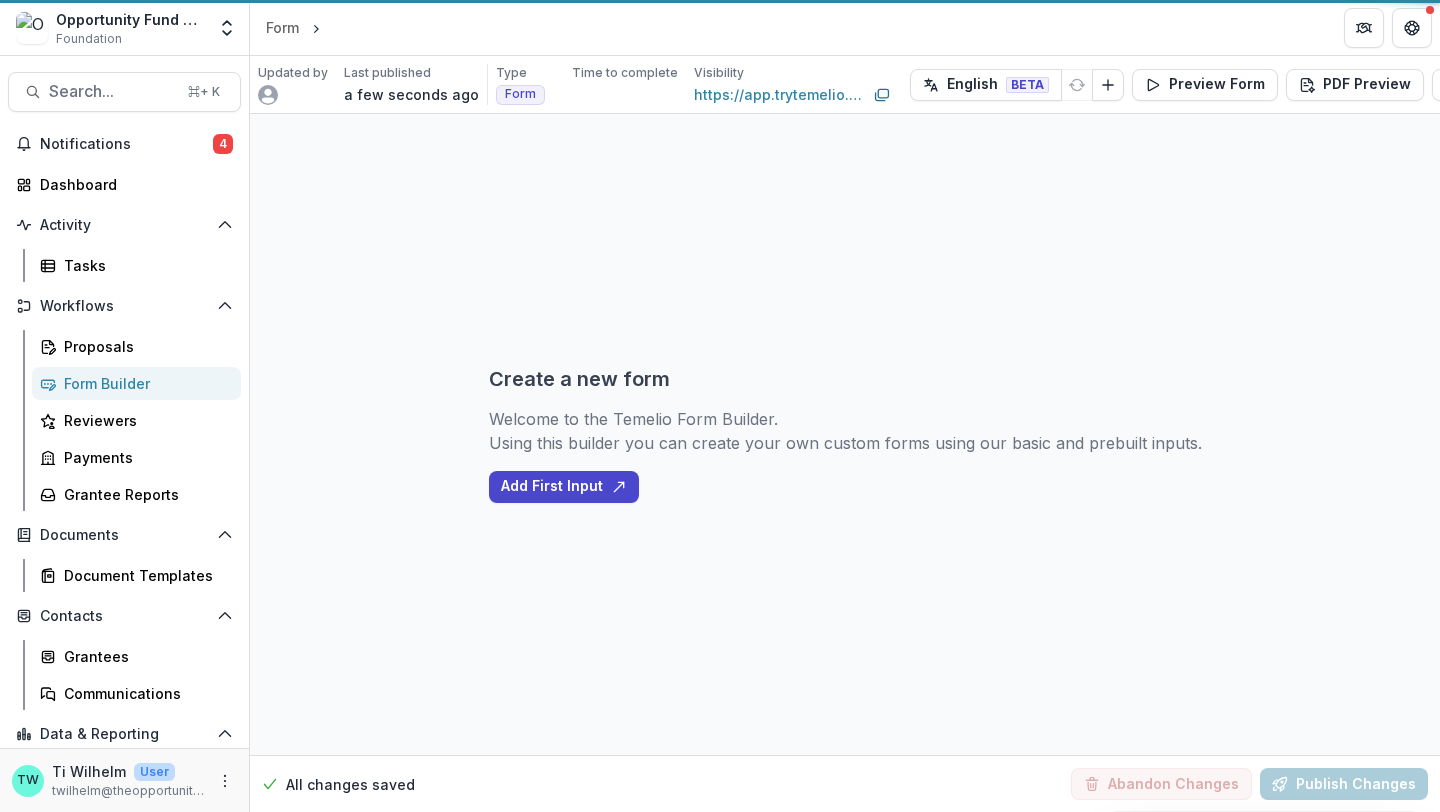 select on "**********" 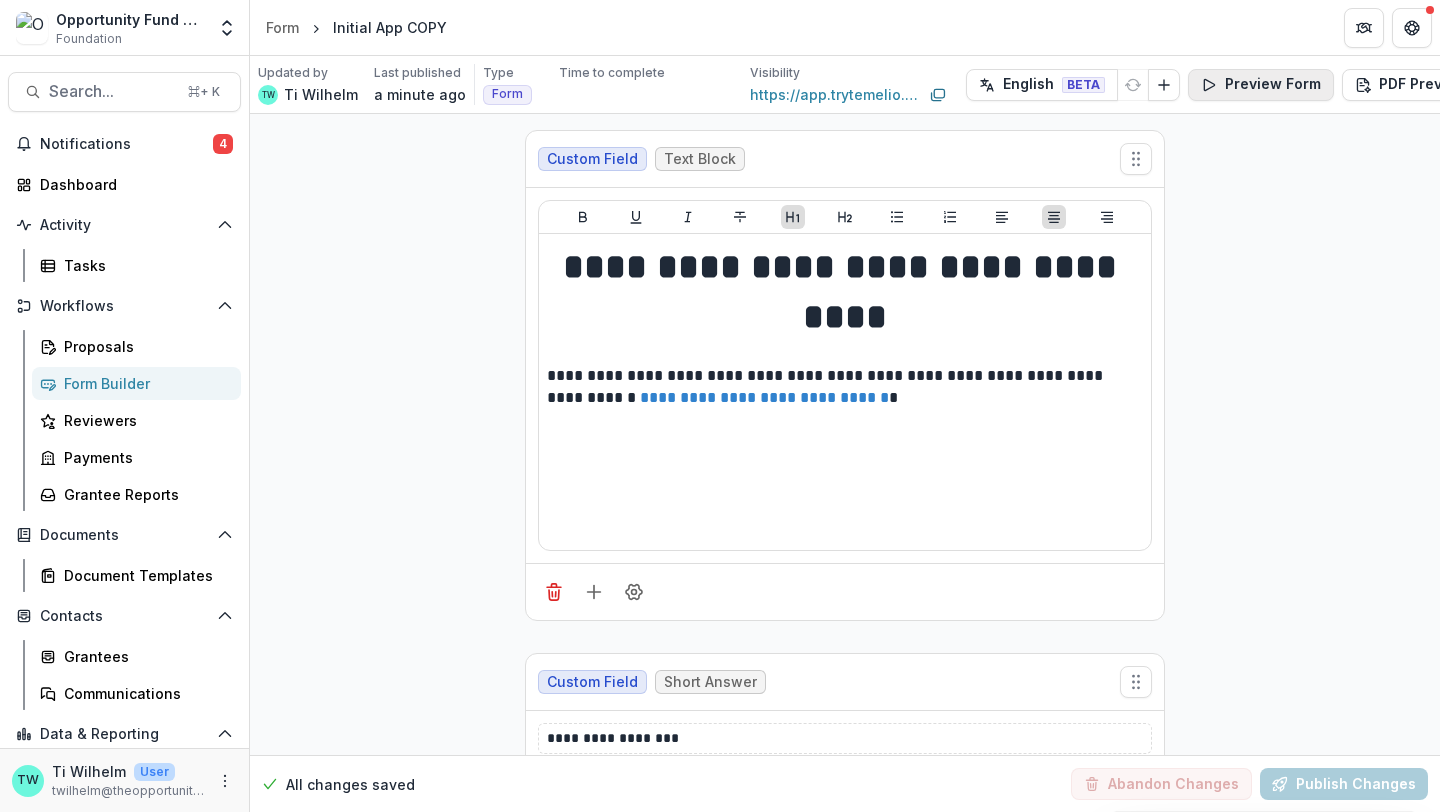 click on "Preview Form" at bounding box center (1261, 85) 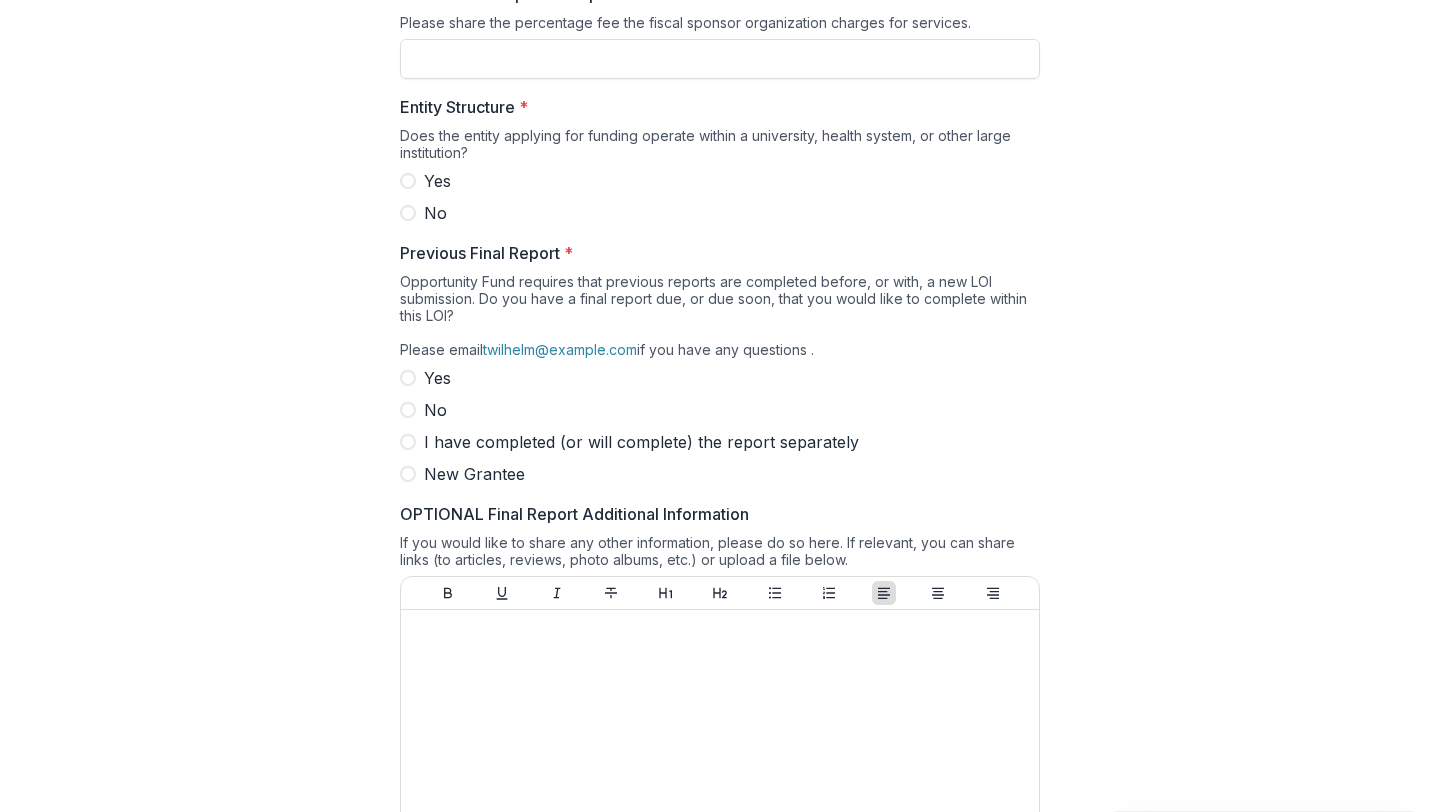 scroll, scrollTop: 2258, scrollLeft: 0, axis: vertical 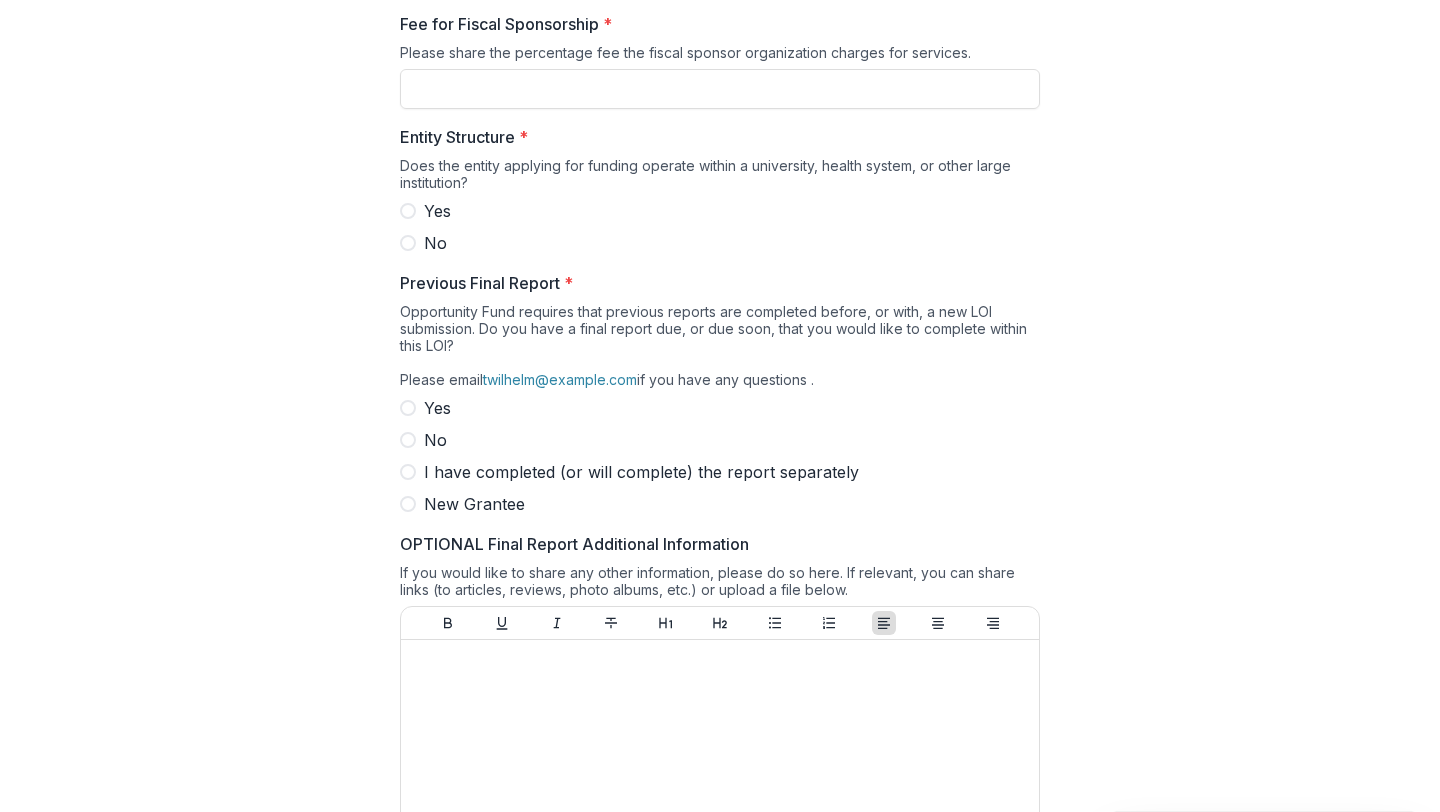 click at bounding box center (408, 408) 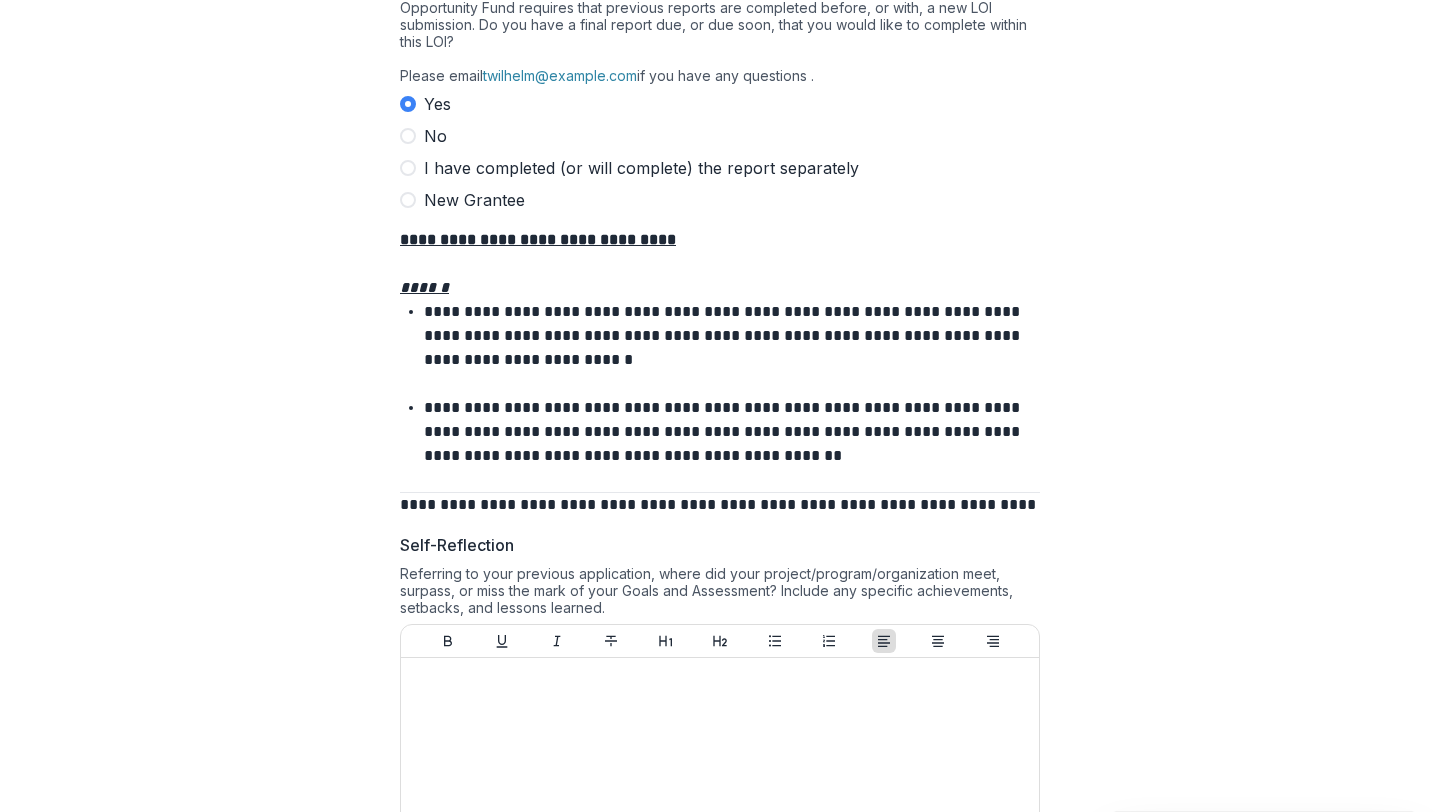 scroll, scrollTop: 2583, scrollLeft: 0, axis: vertical 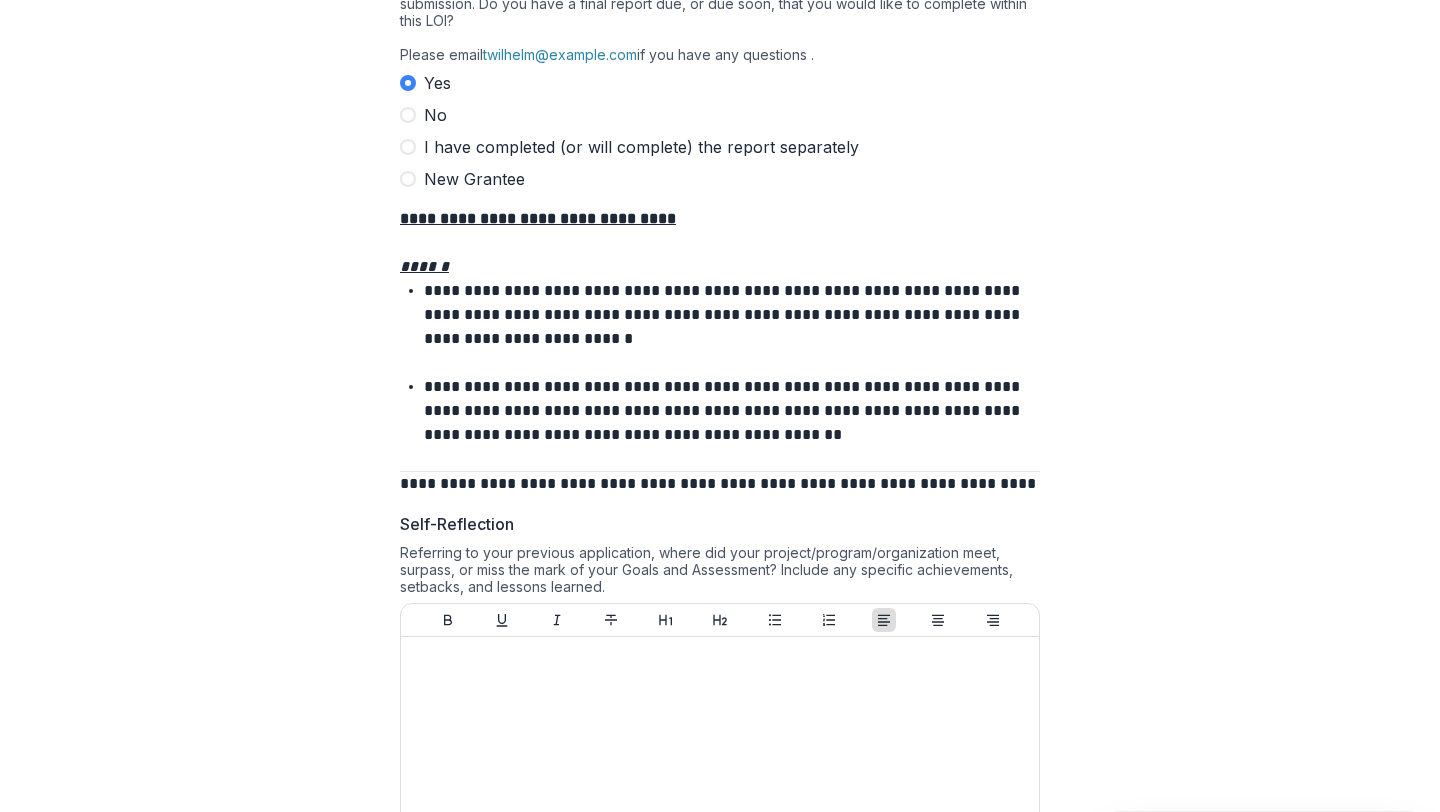 click at bounding box center (408, 115) 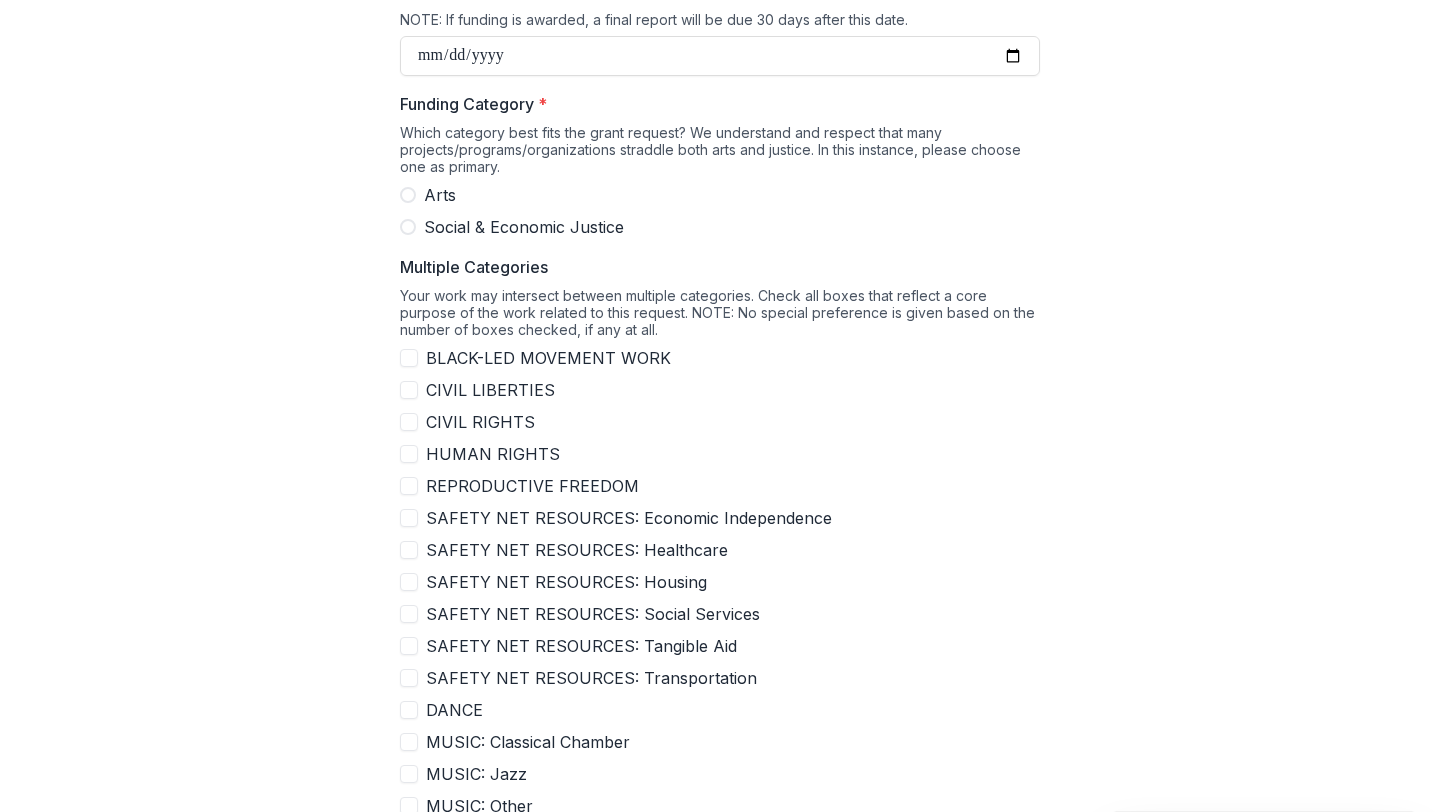 scroll, scrollTop: 999, scrollLeft: 0, axis: vertical 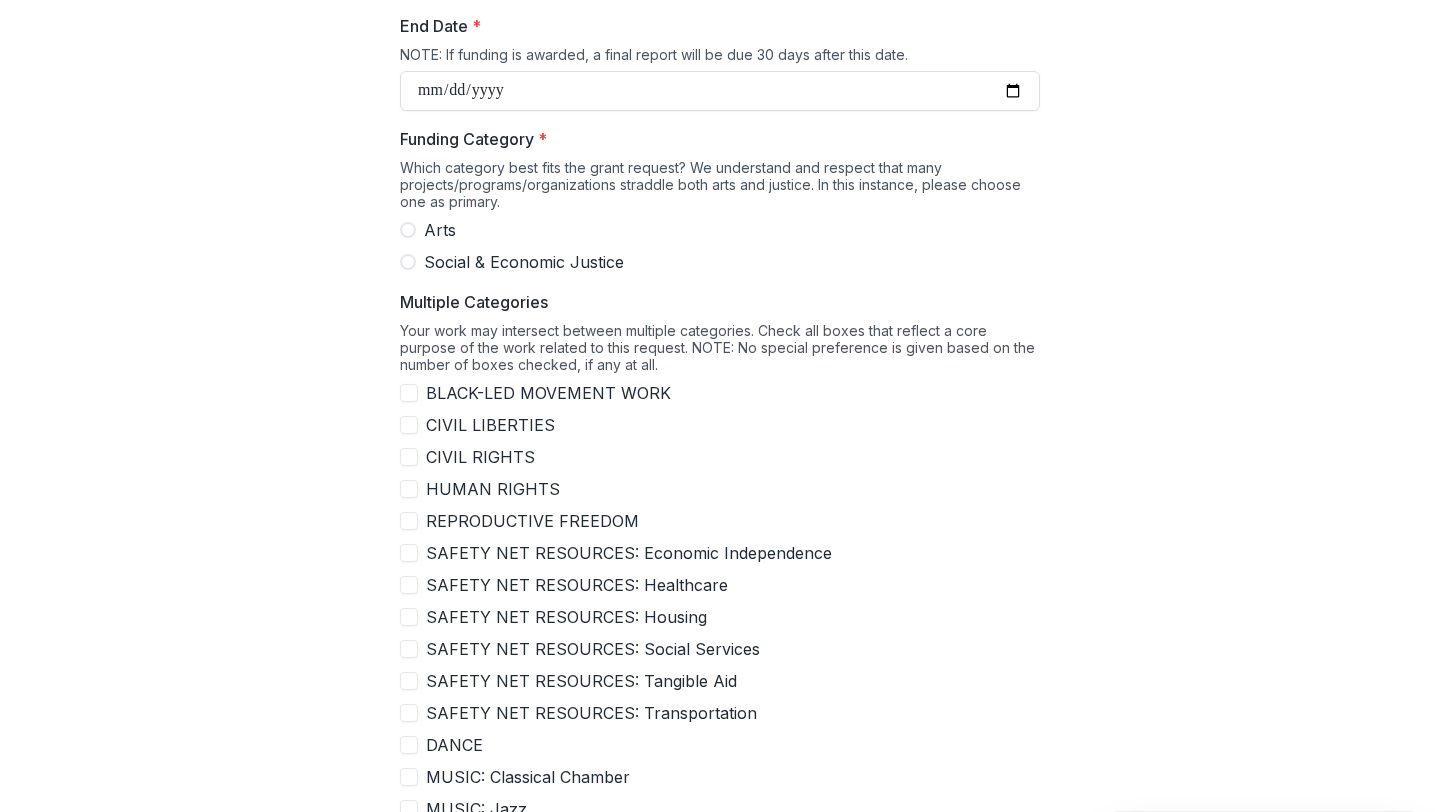 click at bounding box center [408, 262] 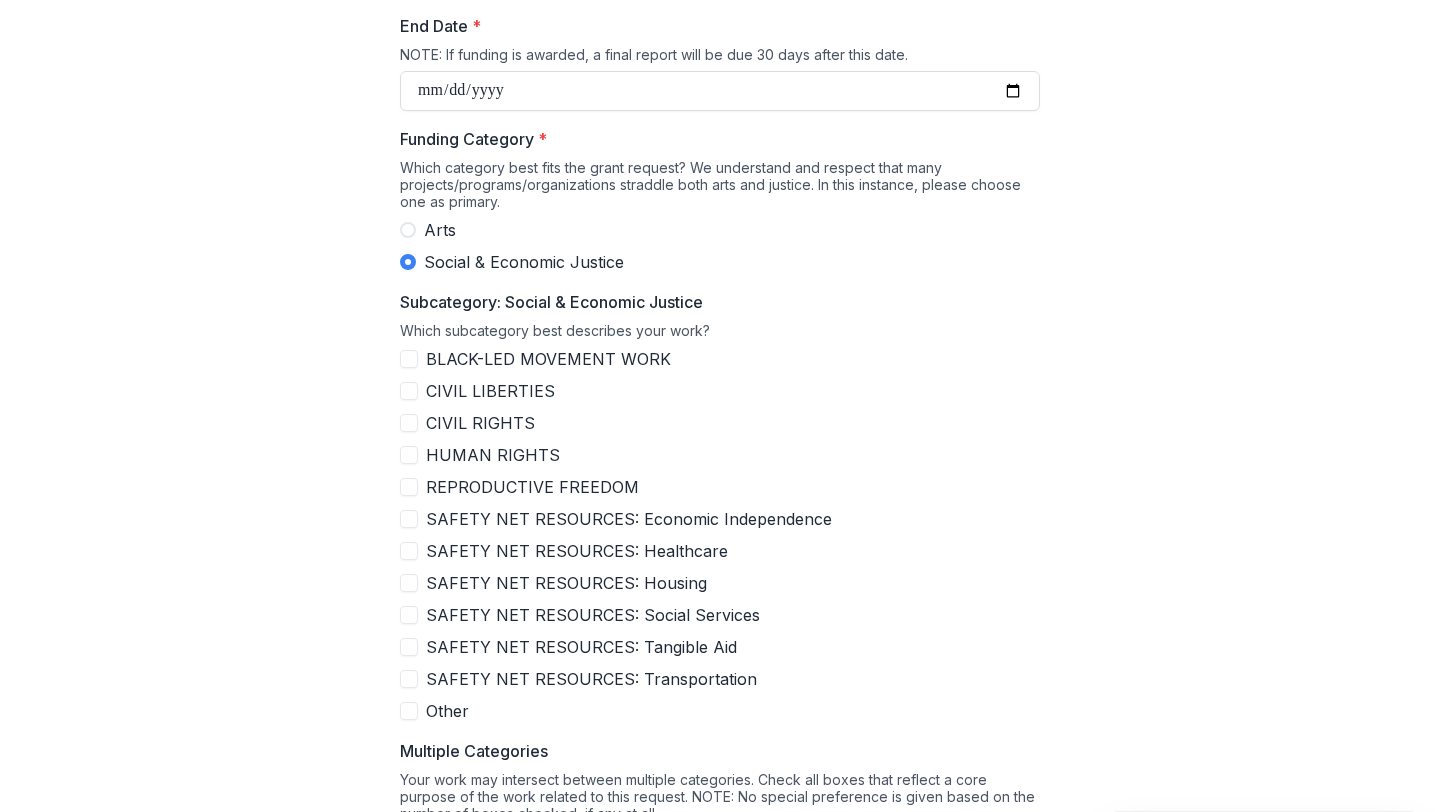 click at bounding box center [408, 230] 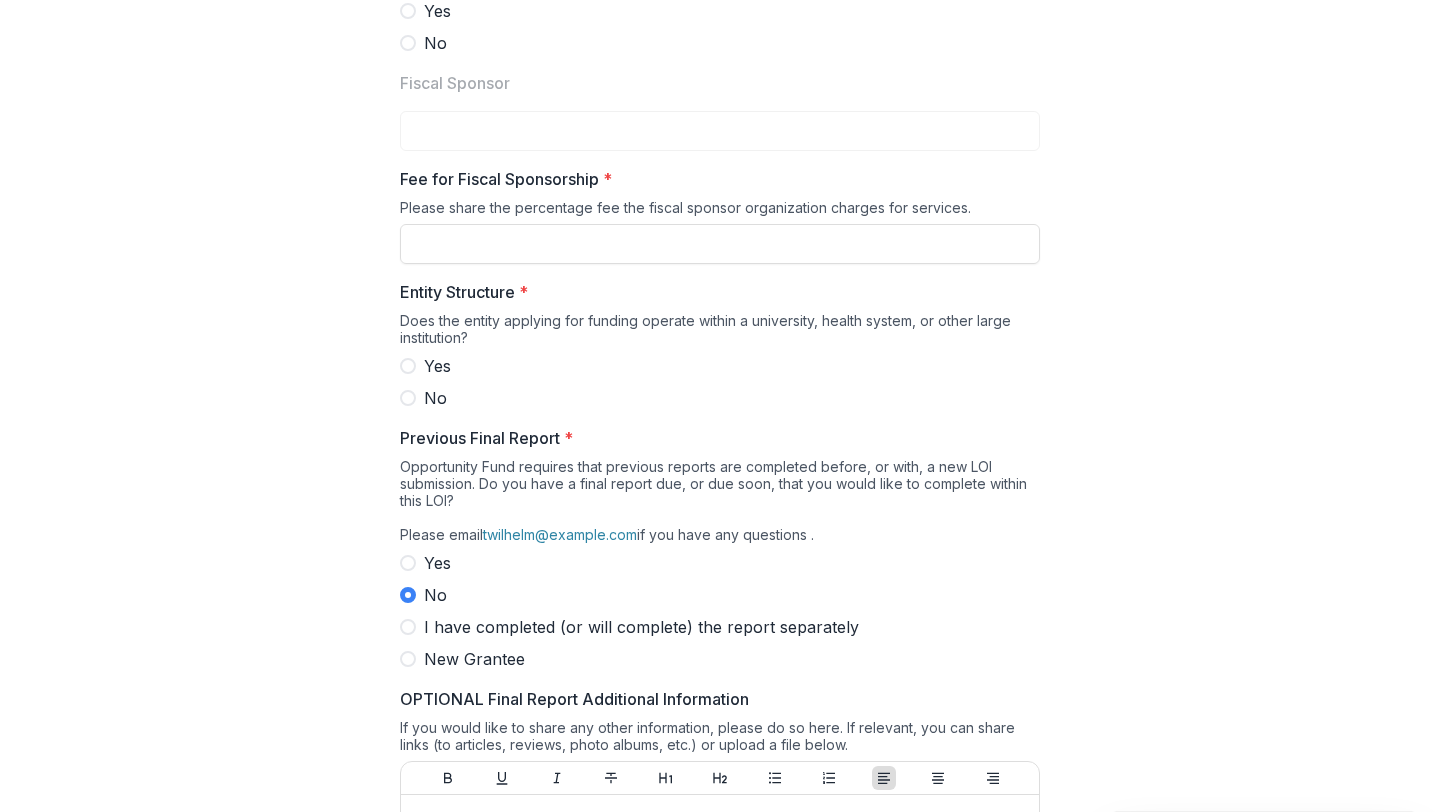 scroll, scrollTop: 2482, scrollLeft: 0, axis: vertical 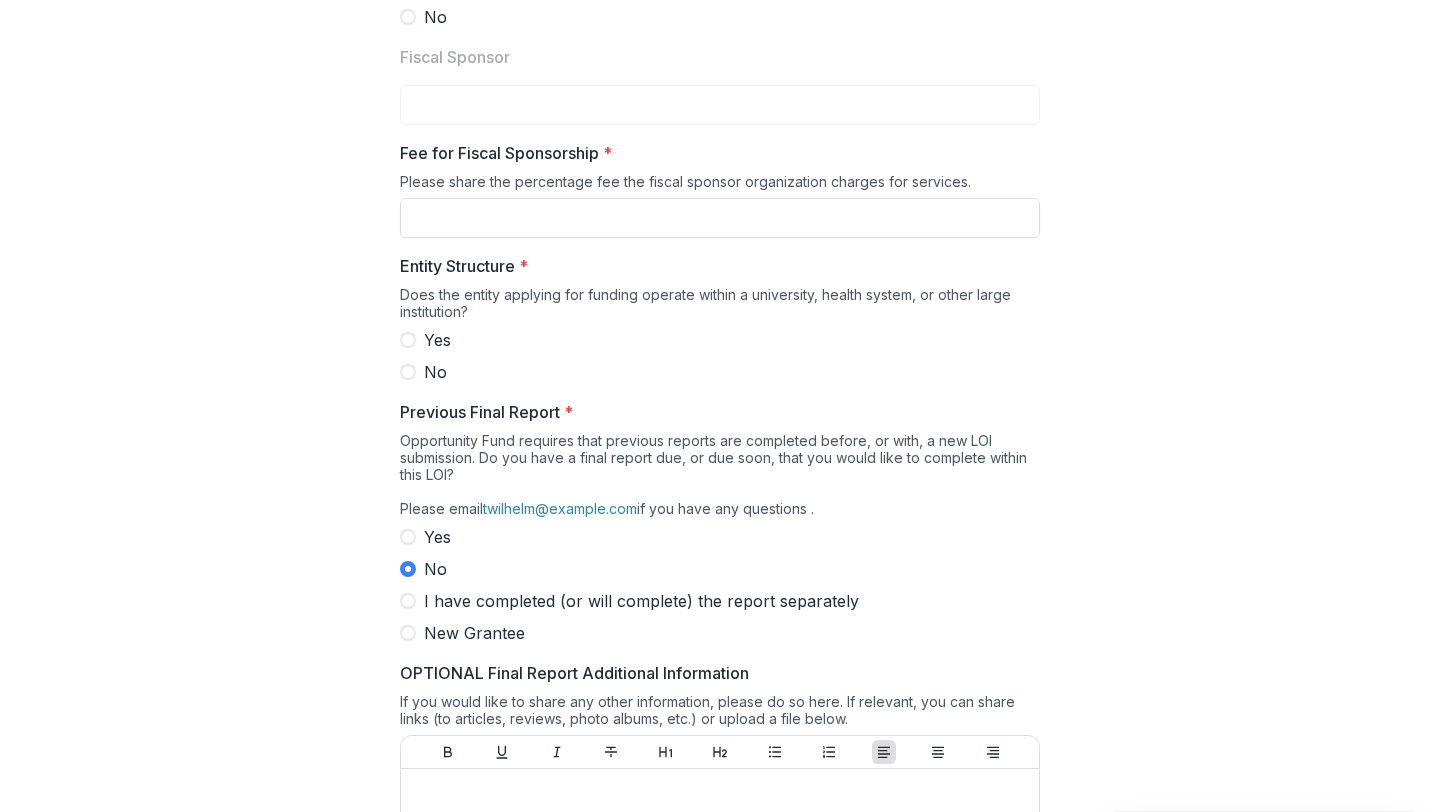 click at bounding box center (408, 340) 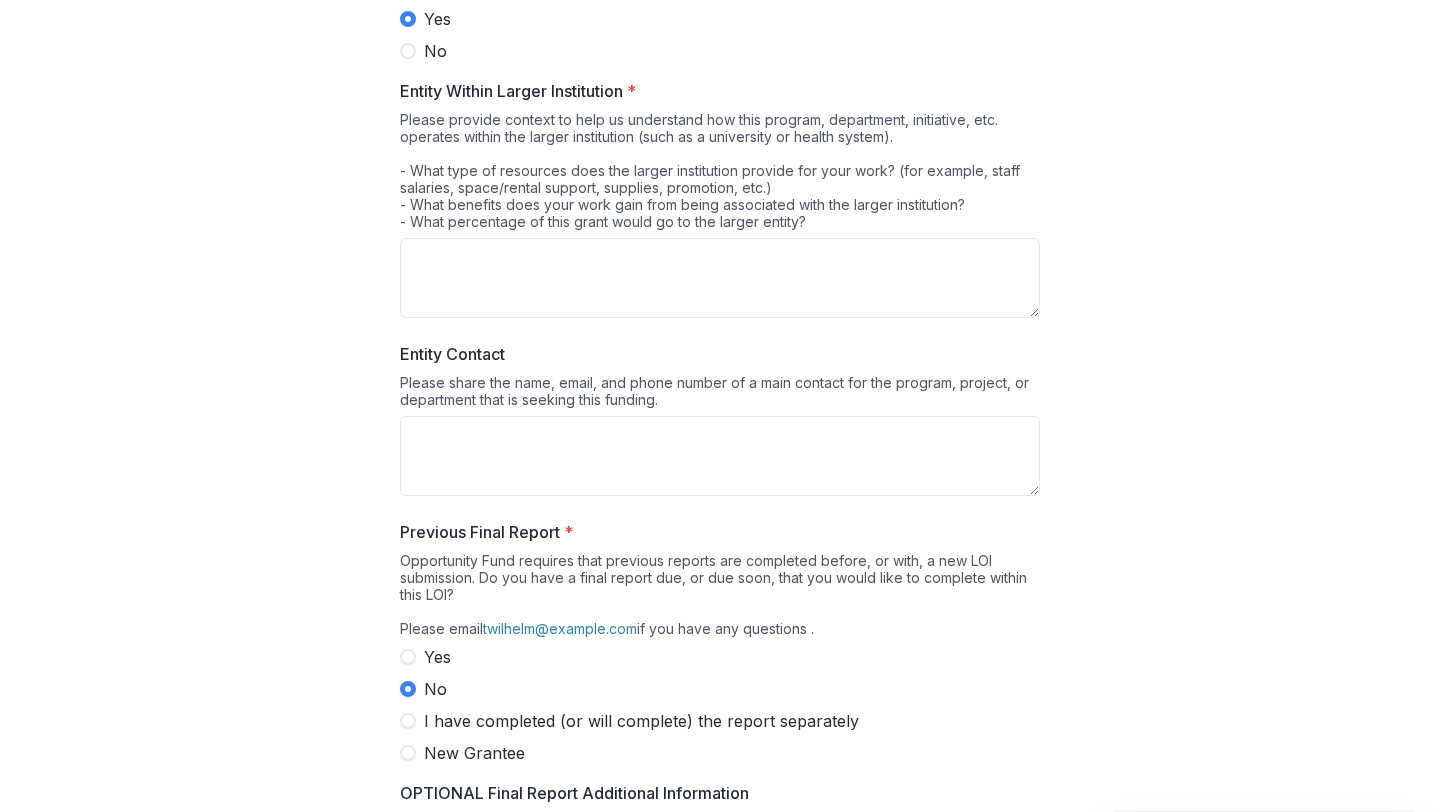 scroll, scrollTop: 2811, scrollLeft: 0, axis: vertical 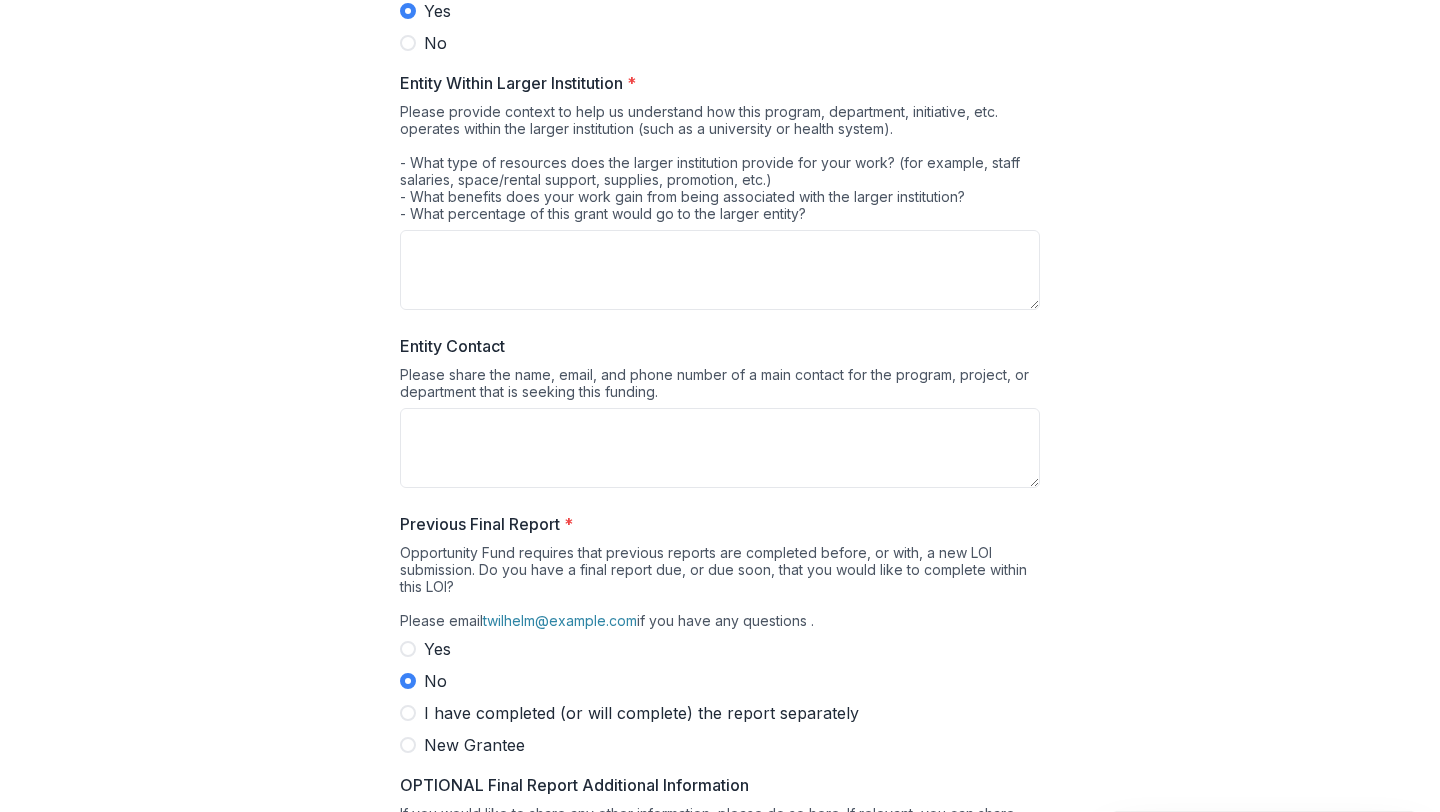 click at bounding box center (408, 43) 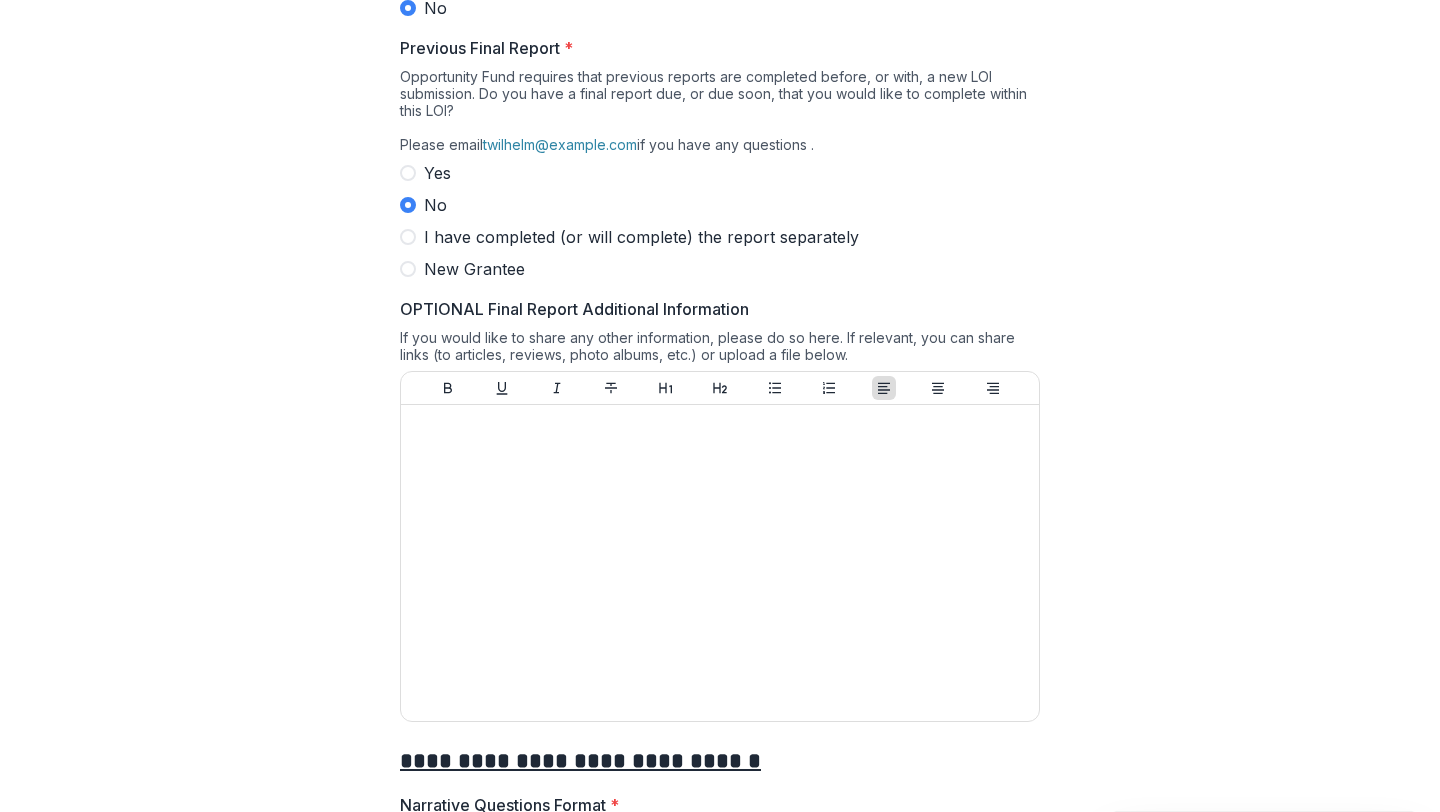 scroll, scrollTop: 2856, scrollLeft: 0, axis: vertical 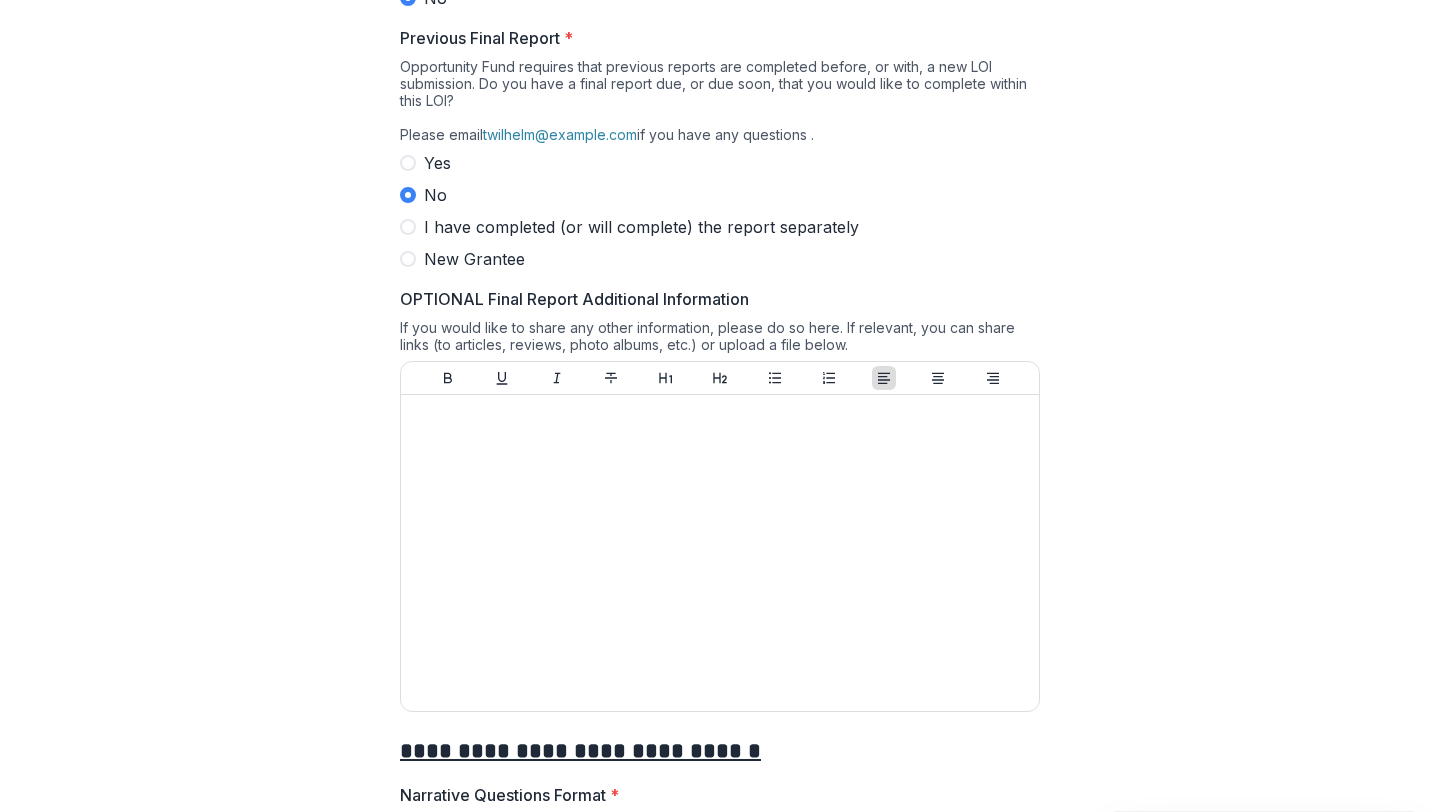 click at bounding box center [408, 163] 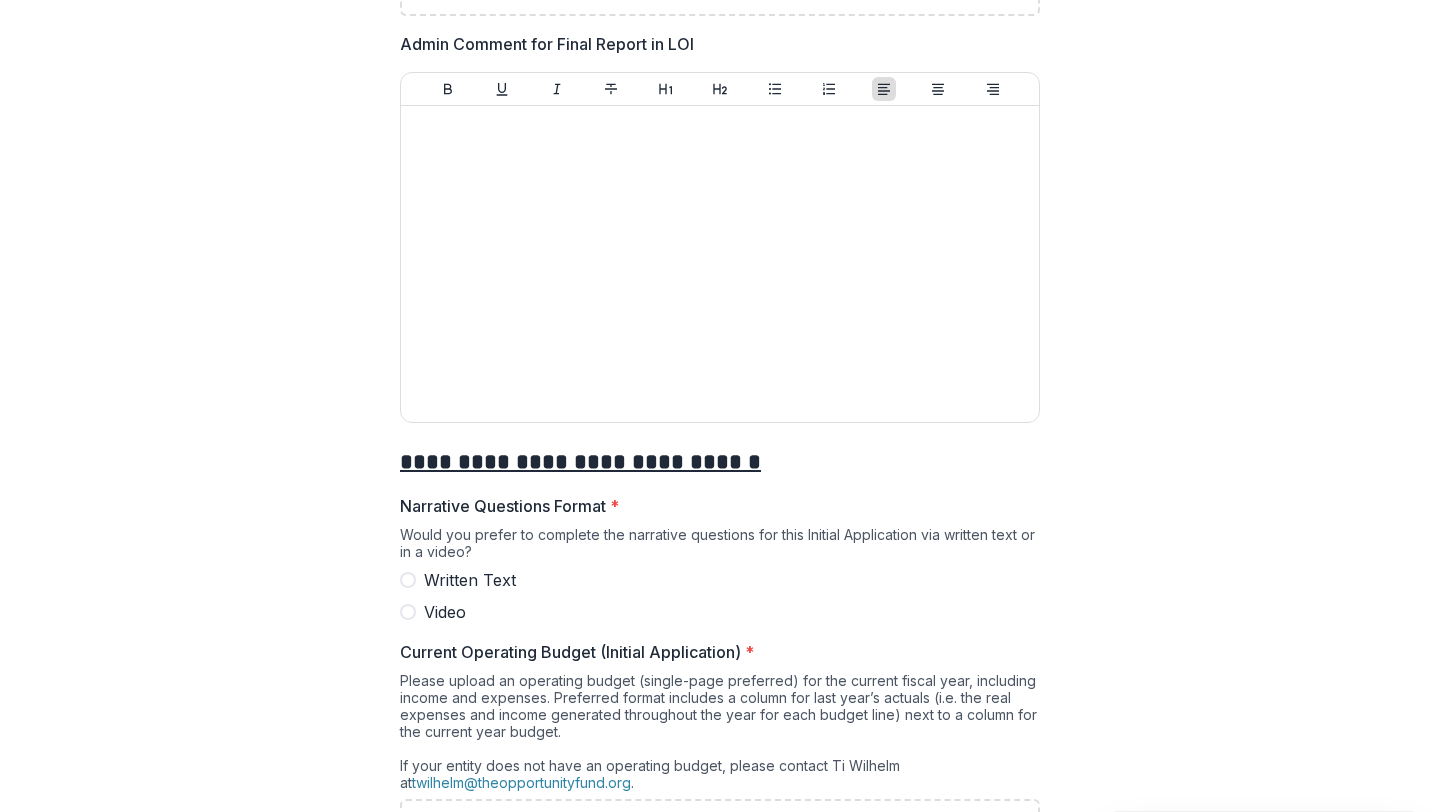 scroll, scrollTop: 5270, scrollLeft: 0, axis: vertical 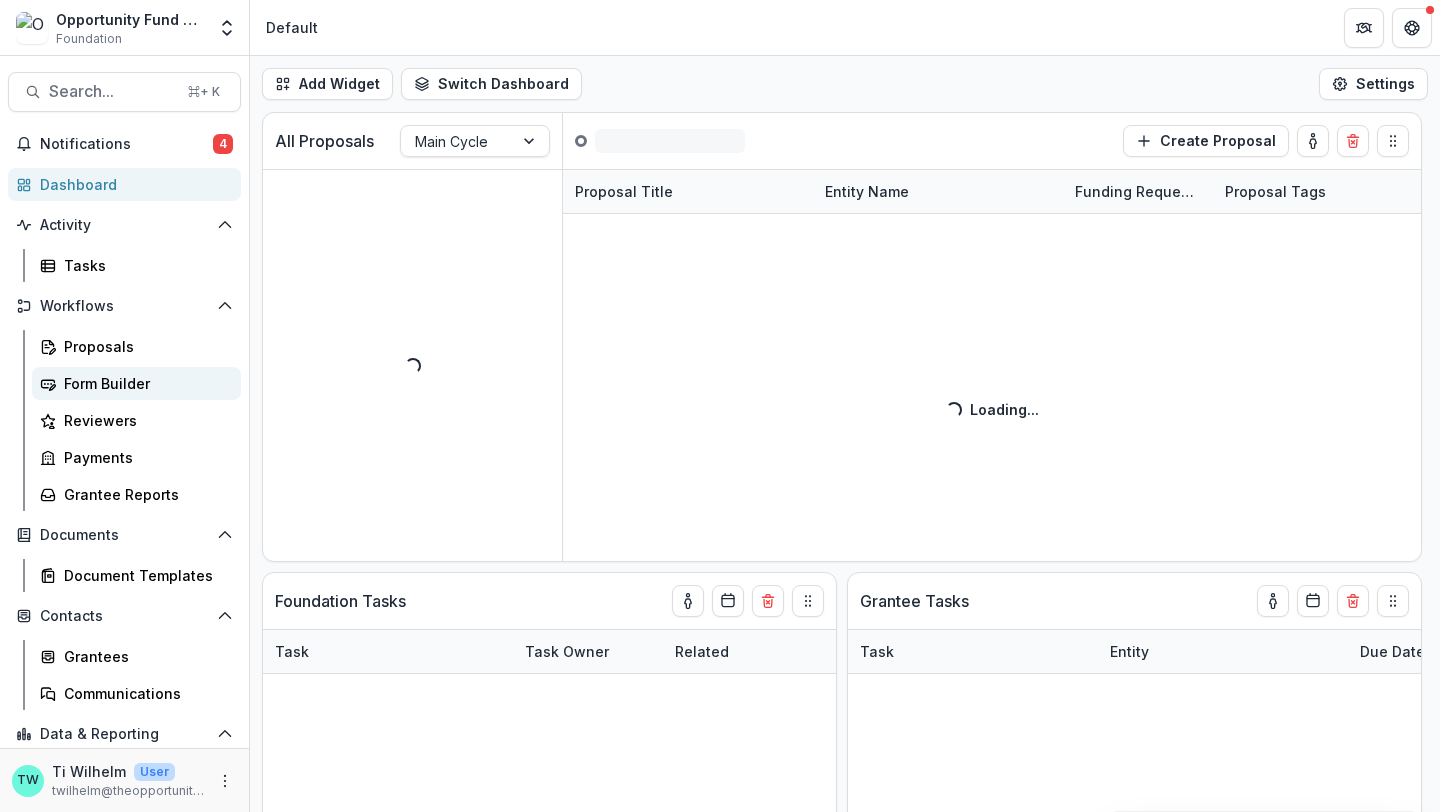 click on "Form Builder" at bounding box center [144, 383] 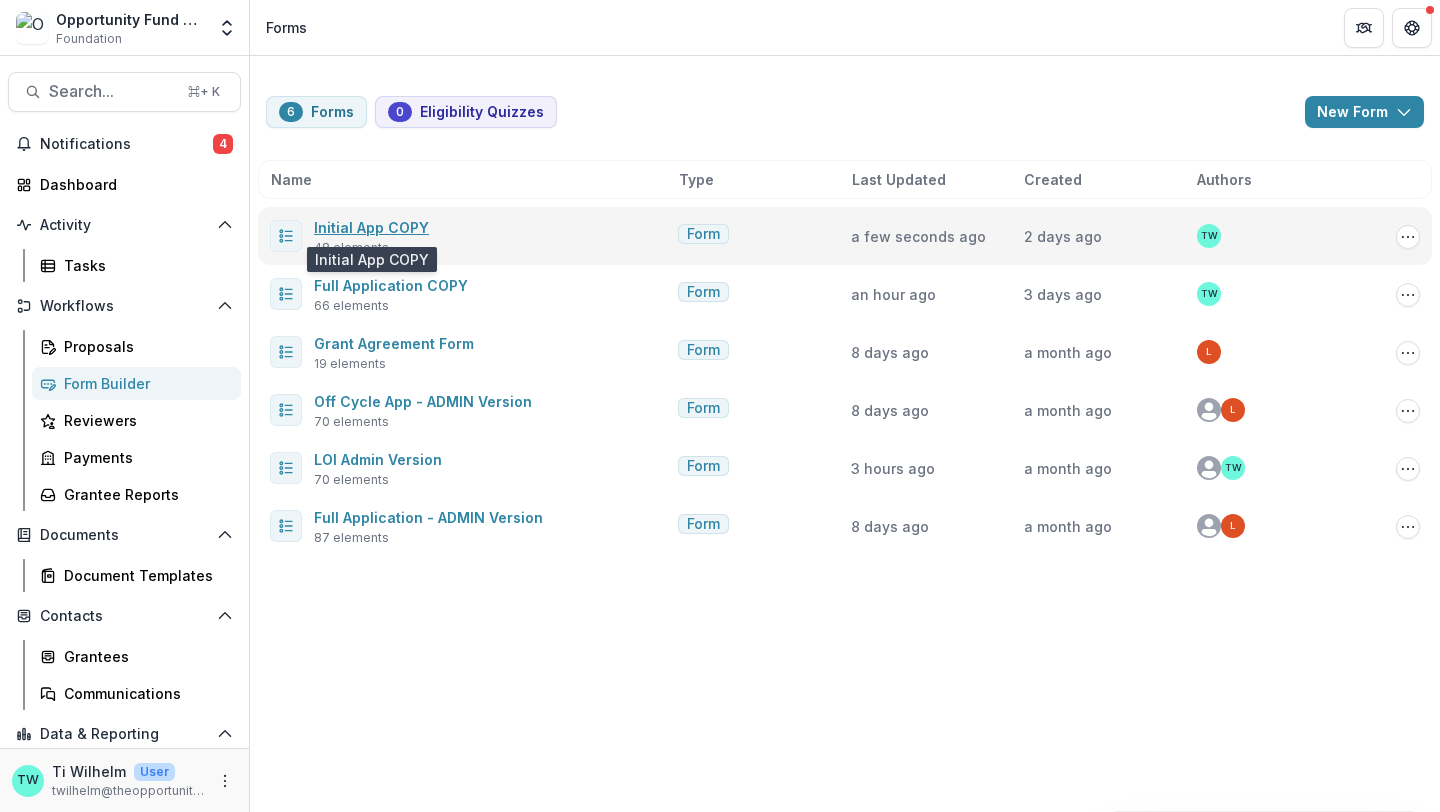 click on "Initial App COPY" at bounding box center [371, 227] 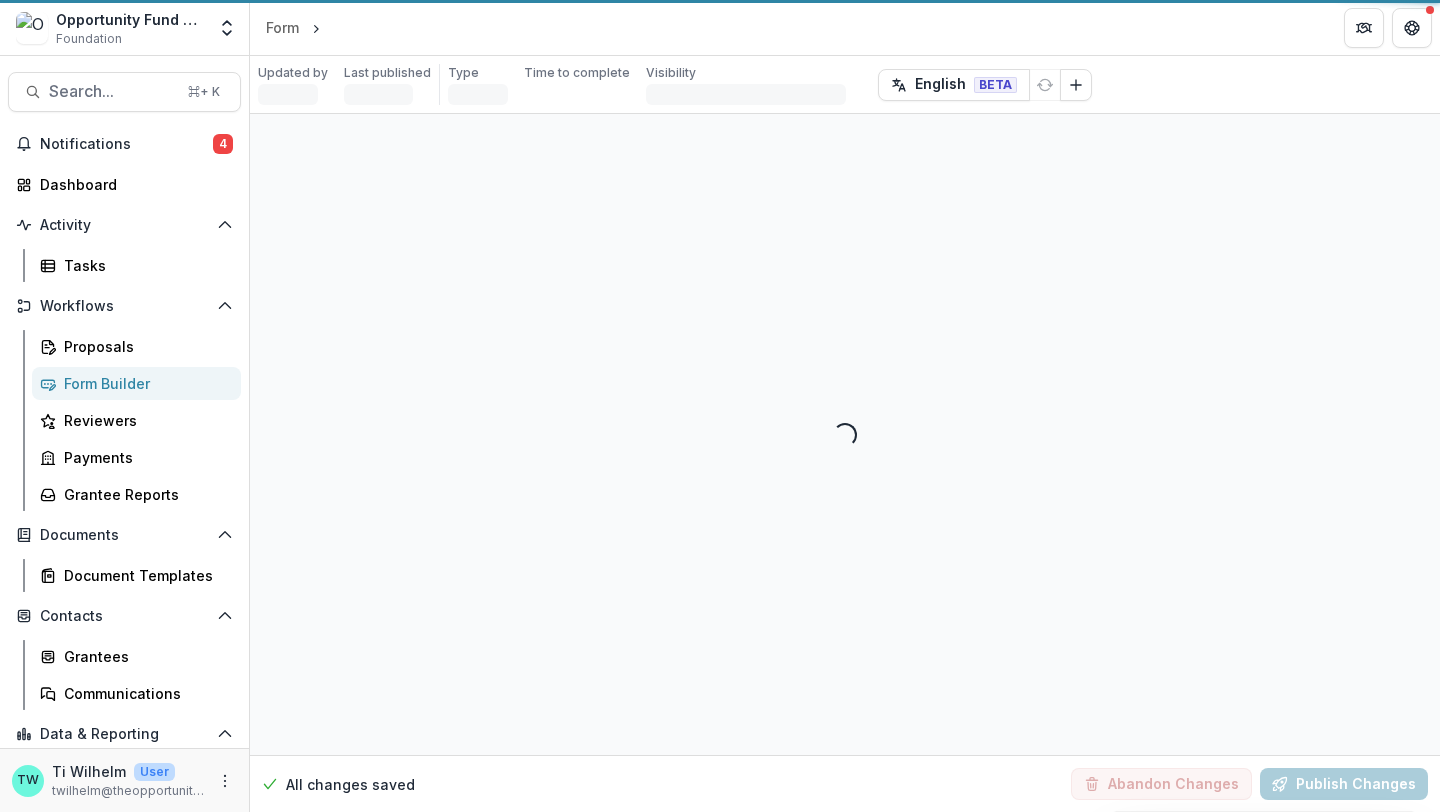 select on "**********" 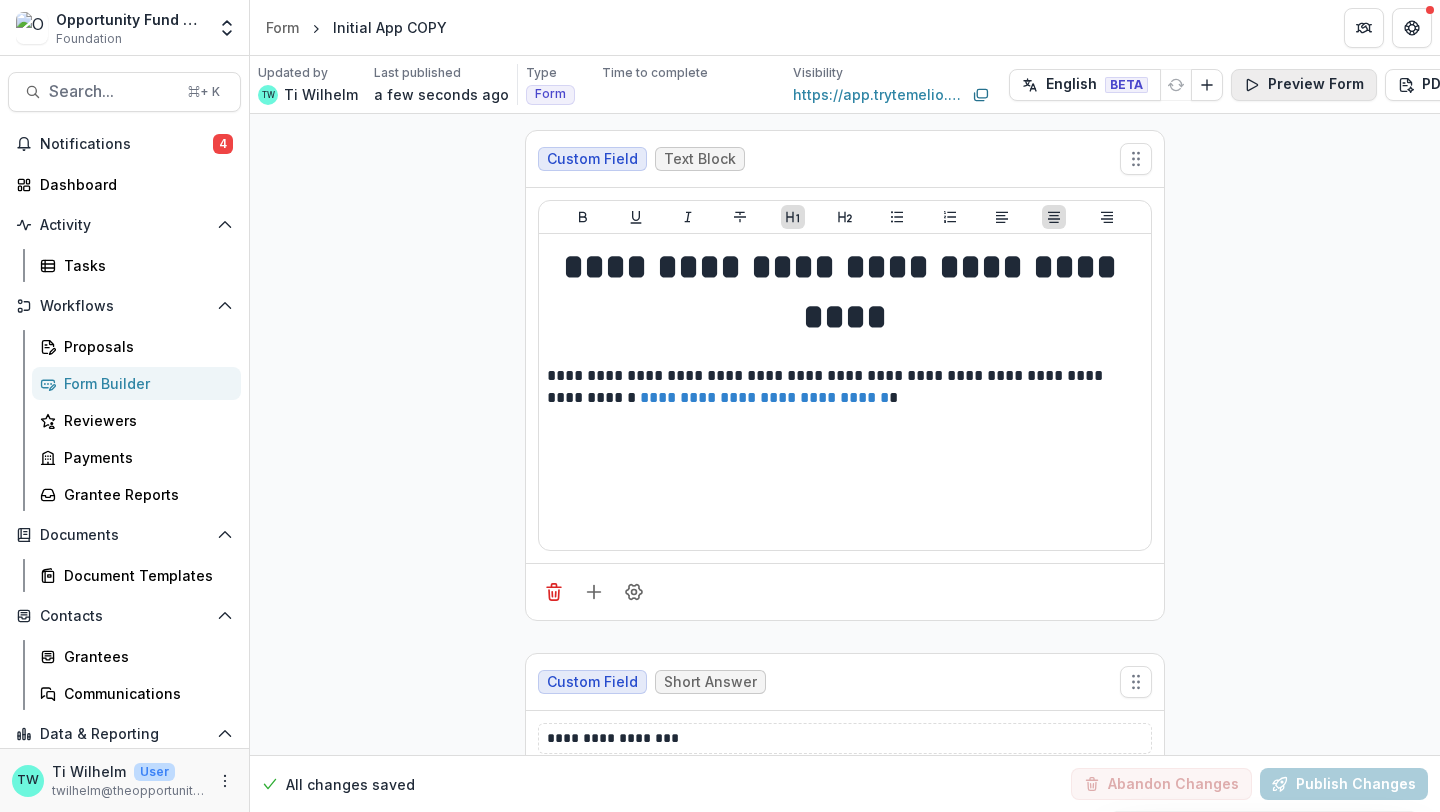click on "Preview Form" at bounding box center [1304, 85] 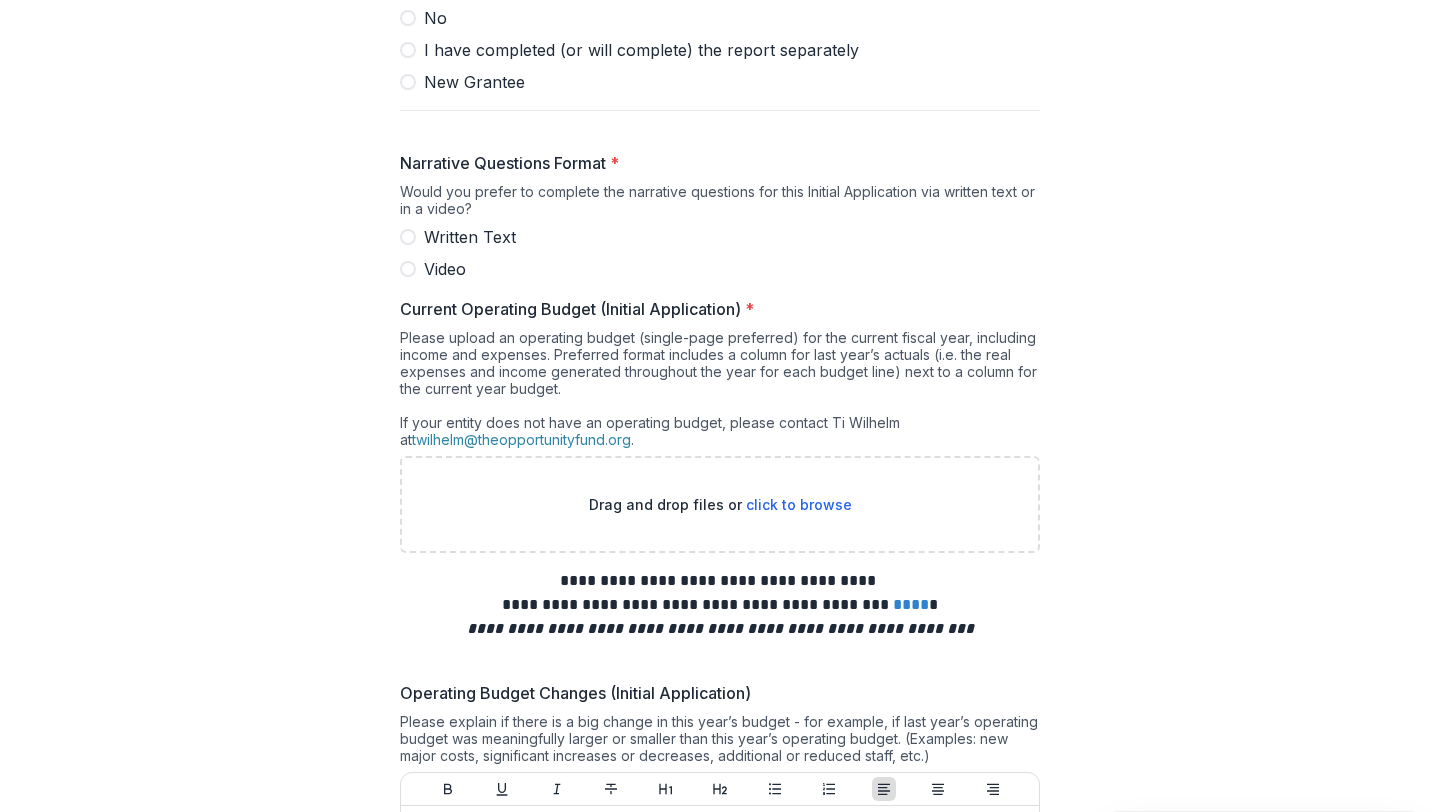 scroll, scrollTop: 2682, scrollLeft: 0, axis: vertical 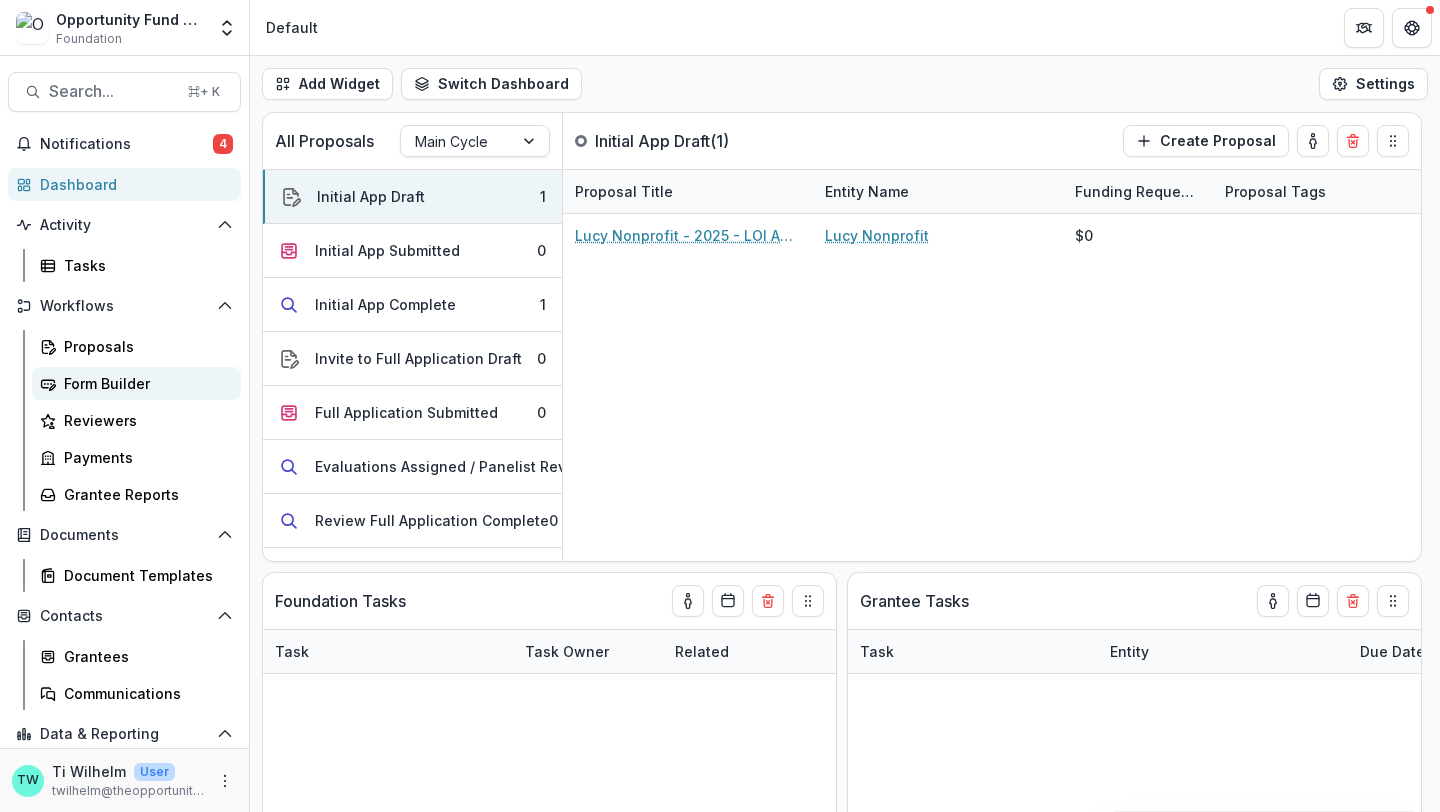 click on "Form Builder" at bounding box center [144, 383] 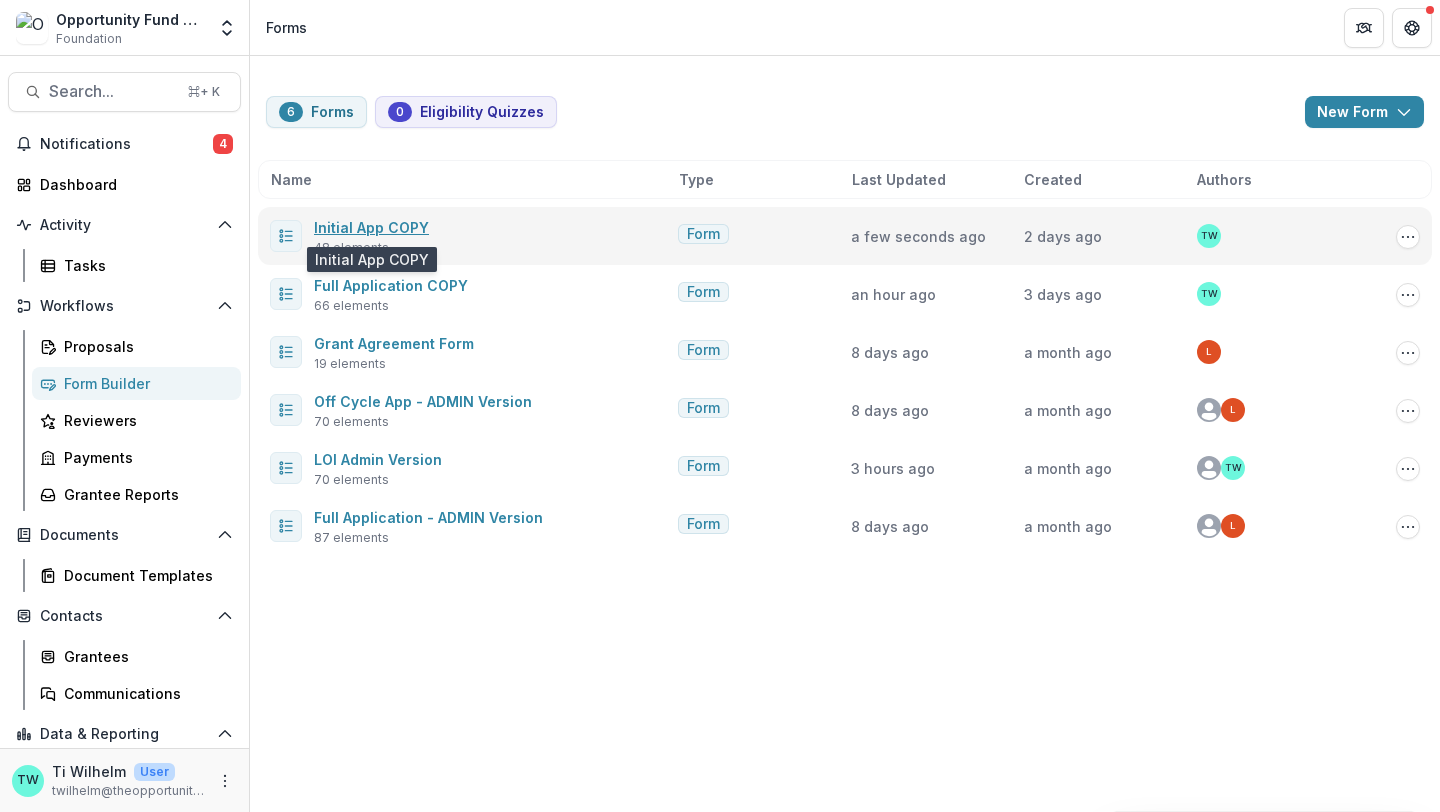 click on "Initial App COPY" at bounding box center [371, 227] 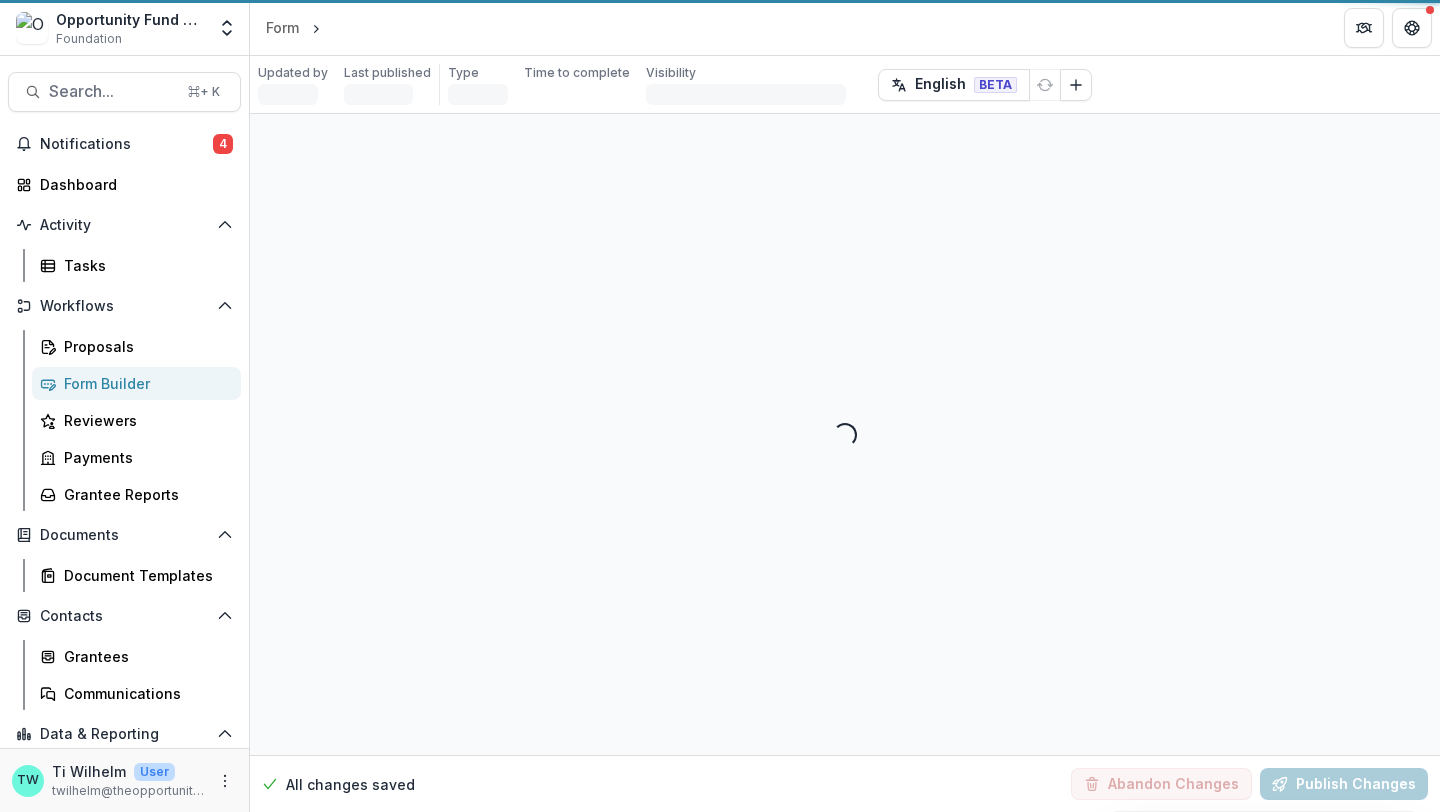 select on "**********" 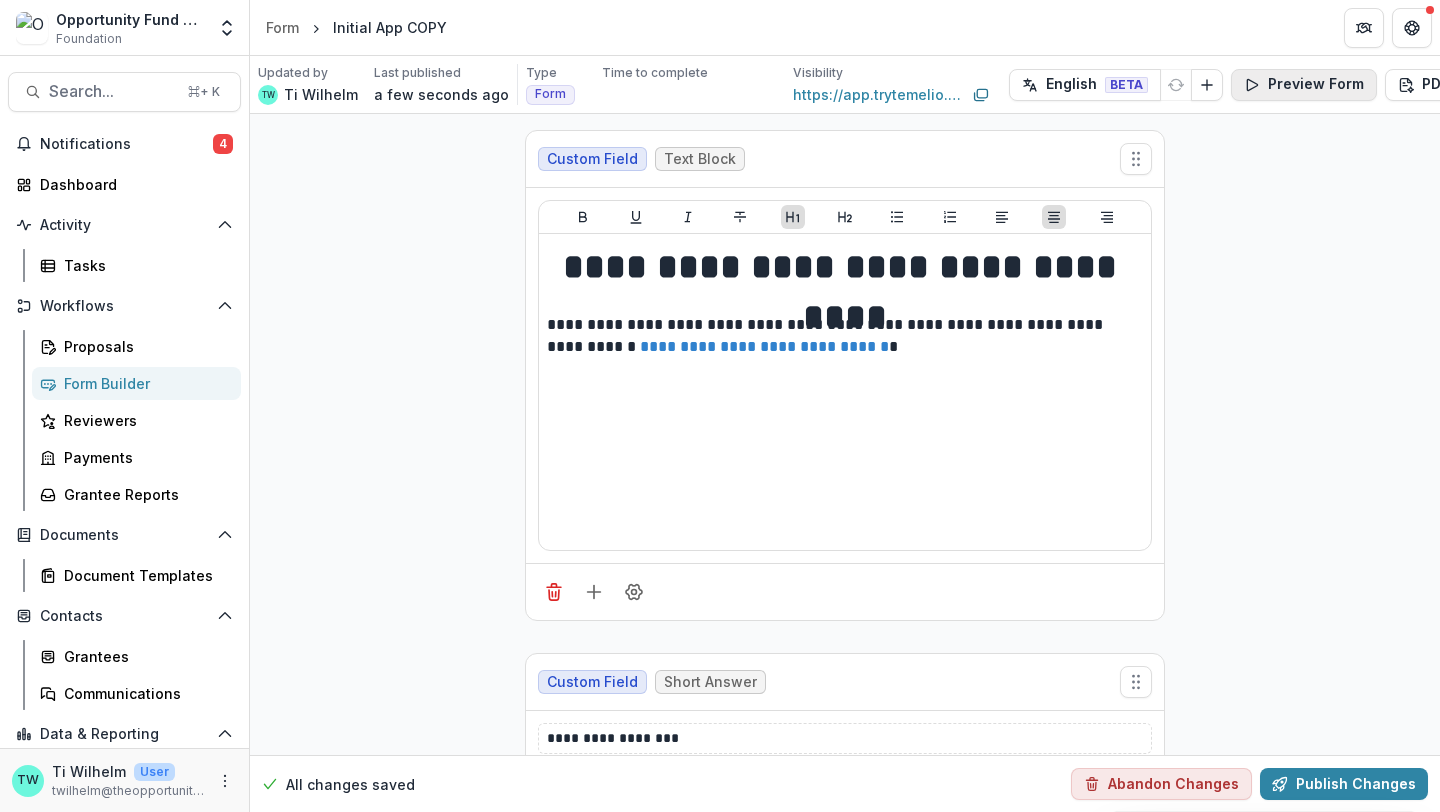 click on "Preview Form" at bounding box center [1304, 85] 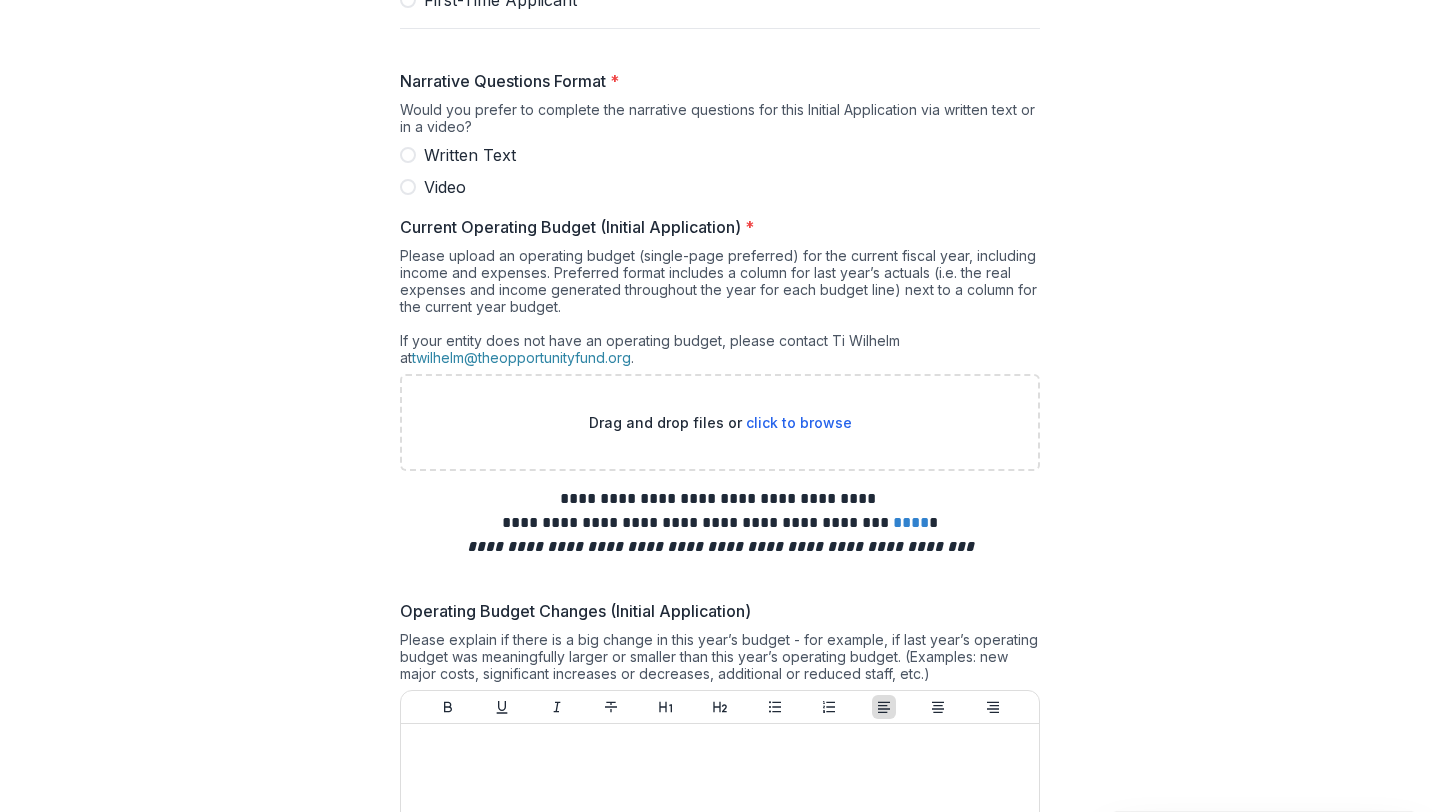 scroll, scrollTop: 2750, scrollLeft: 0, axis: vertical 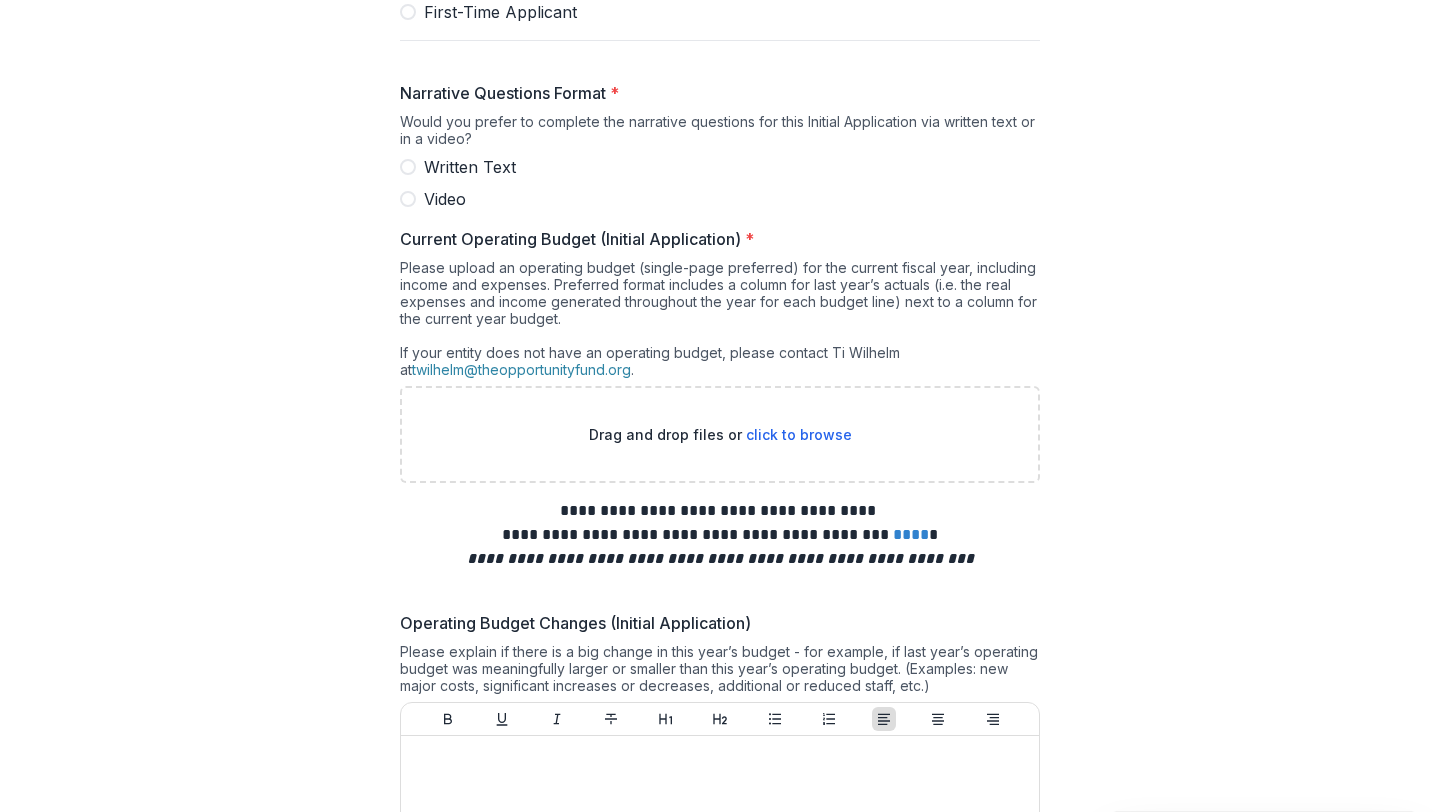 click at bounding box center (408, 167) 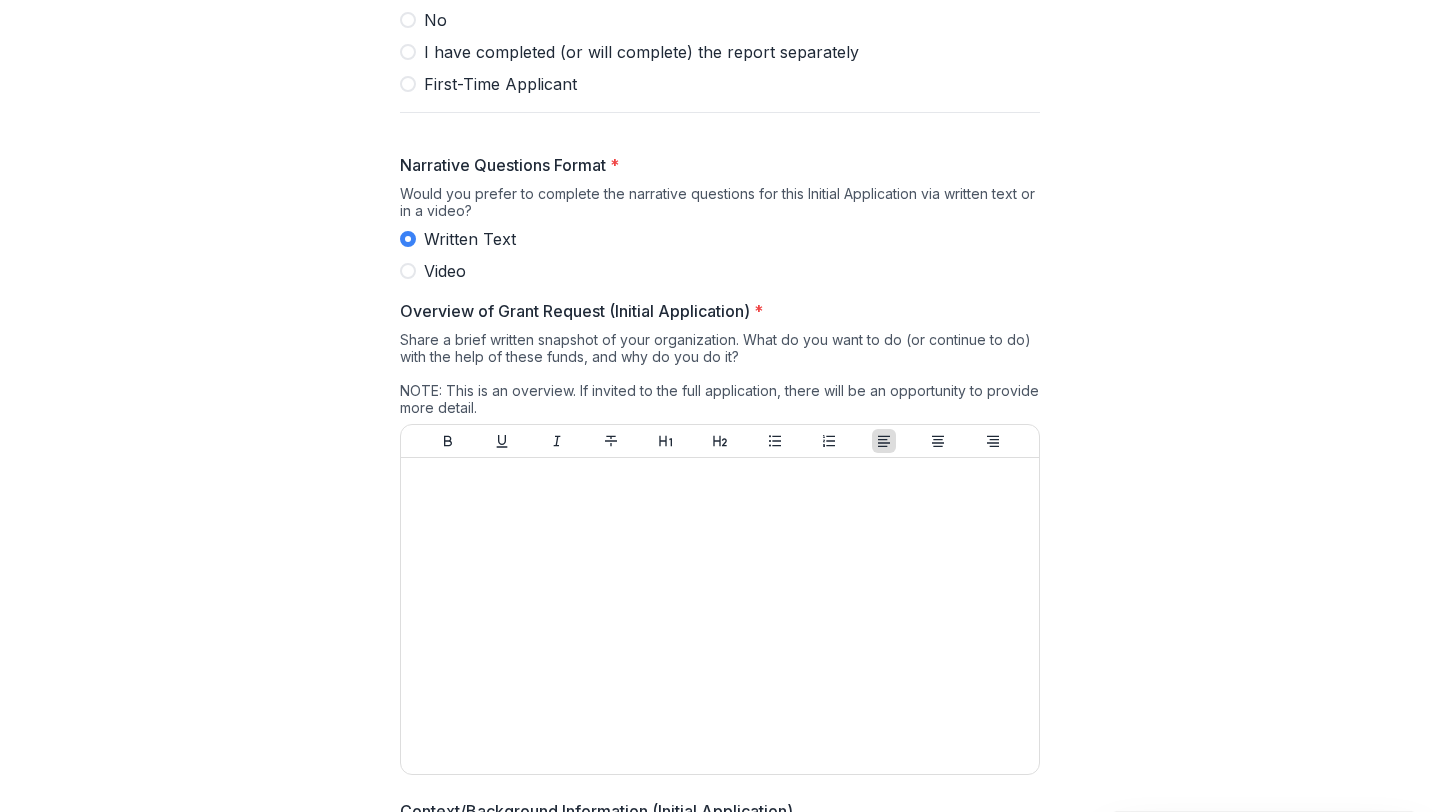 scroll, scrollTop: 2675, scrollLeft: 0, axis: vertical 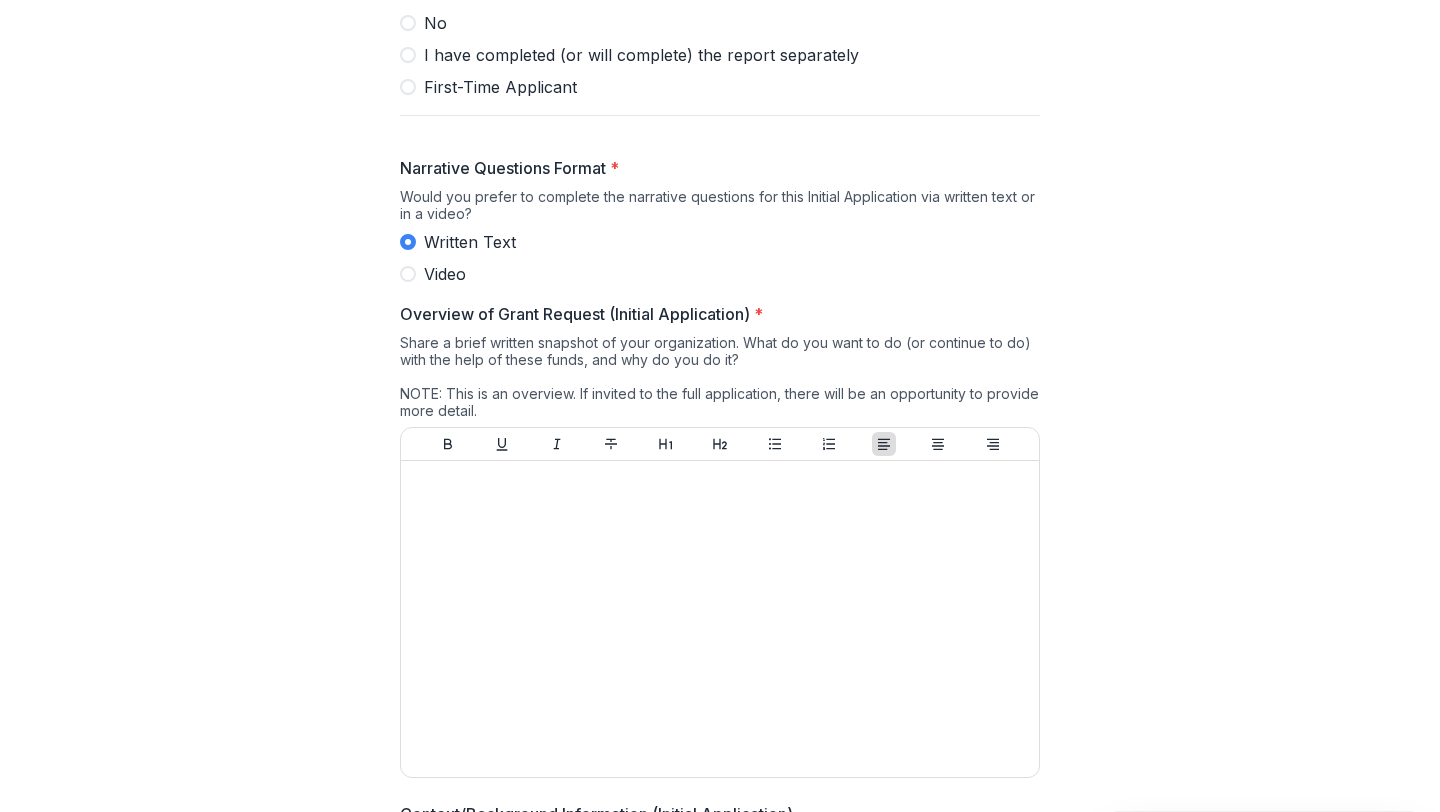 click on "**********" at bounding box center (720, 2054) 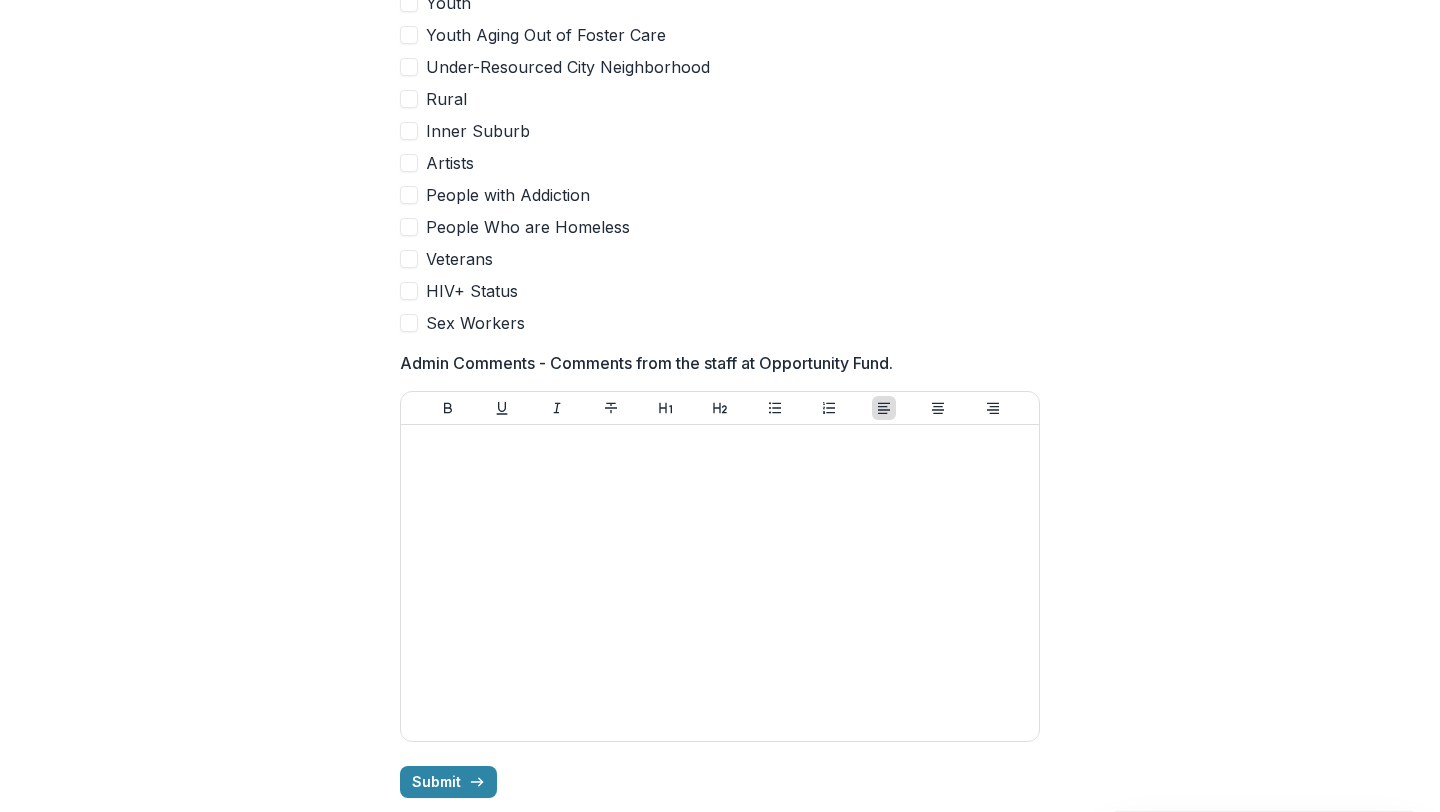 scroll, scrollTop: 7811, scrollLeft: 0, axis: vertical 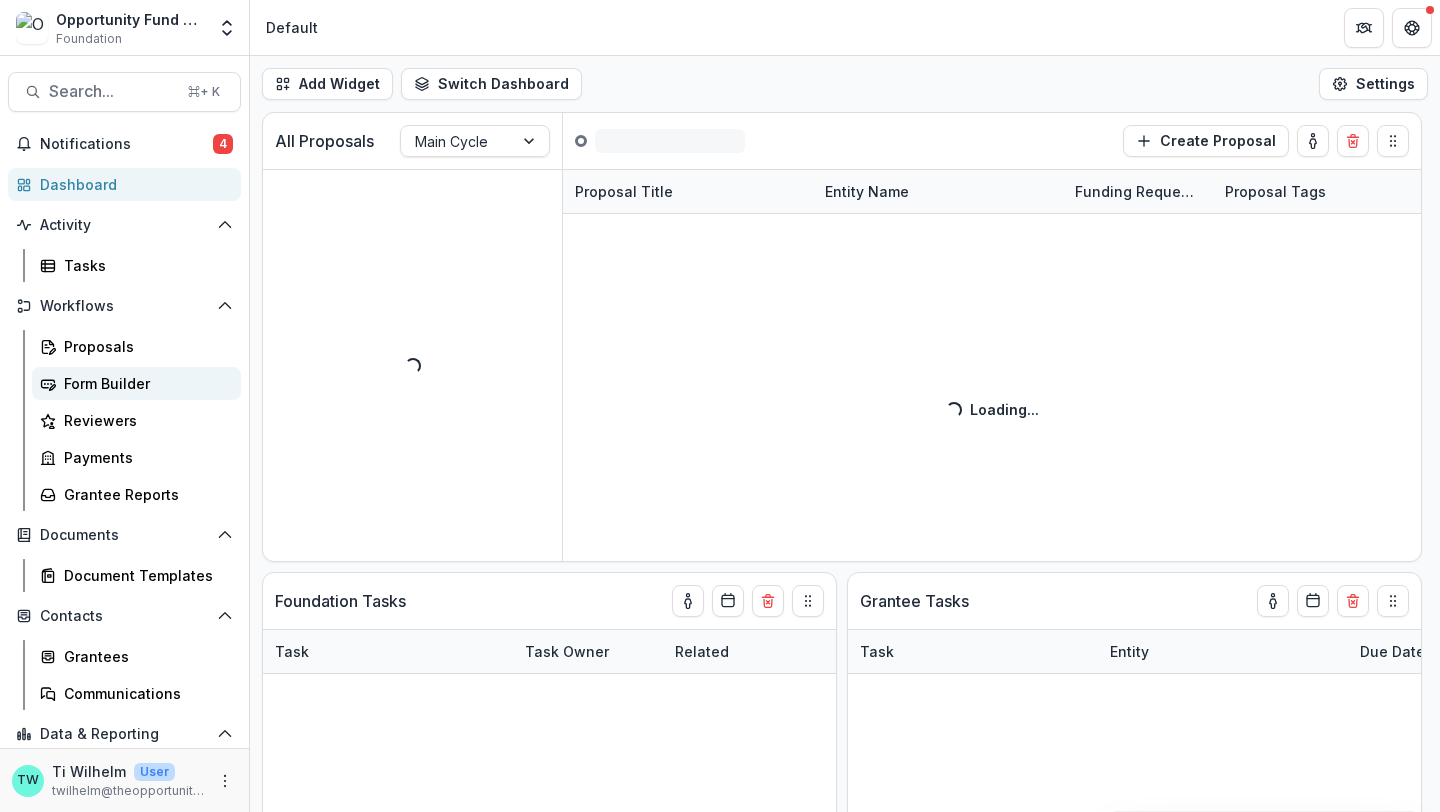 click on "Form Builder" at bounding box center [144, 383] 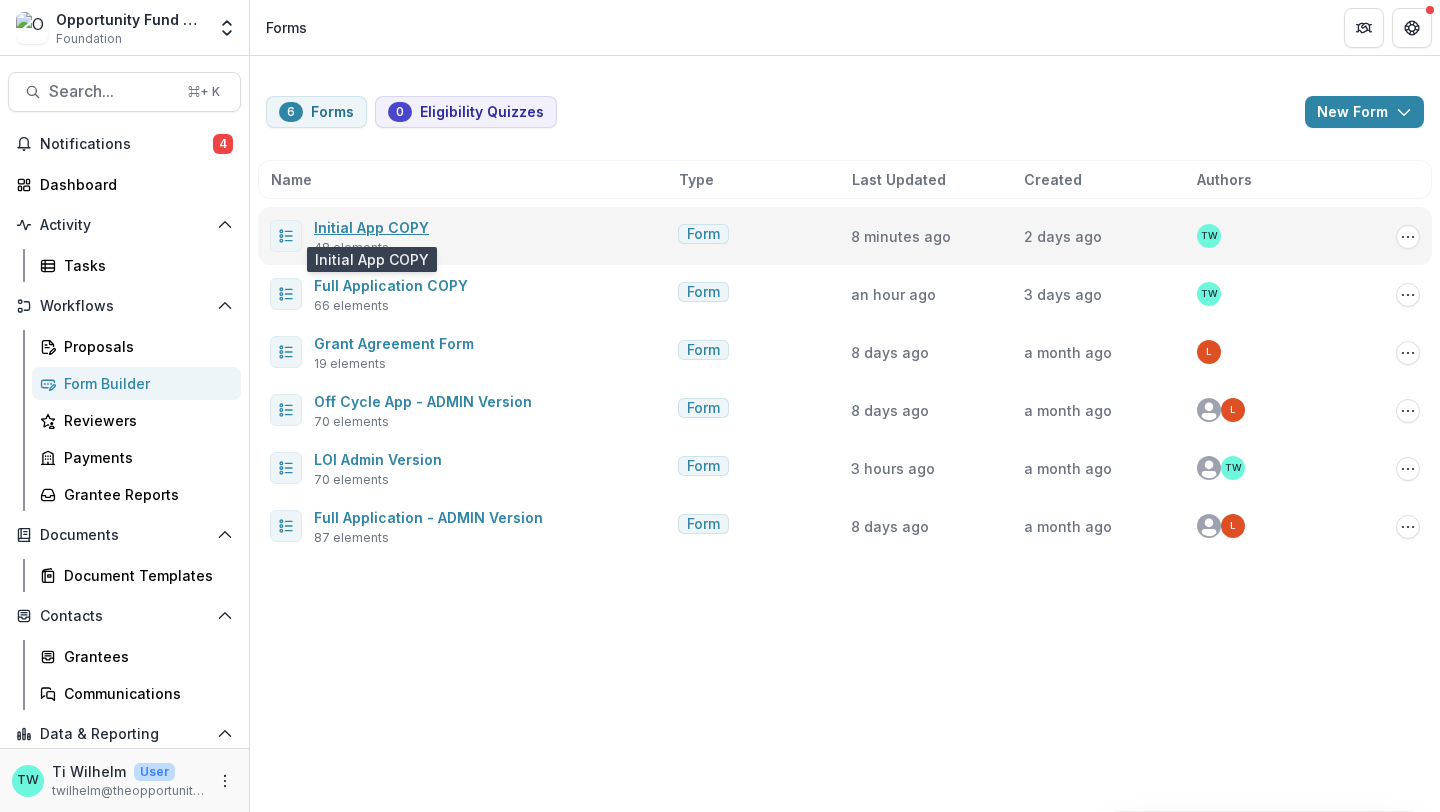click on "Initial App COPY" at bounding box center [371, 227] 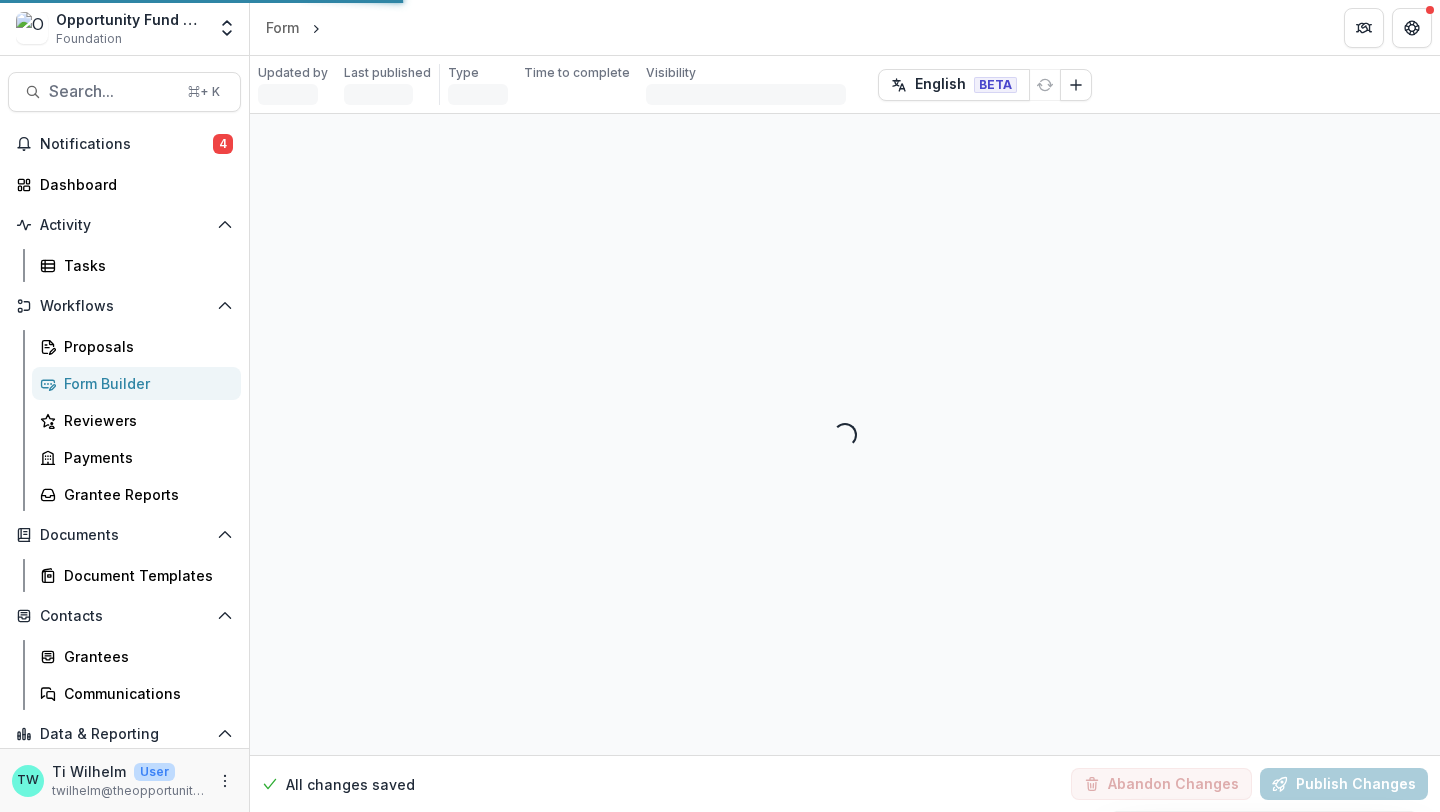 select on "**********" 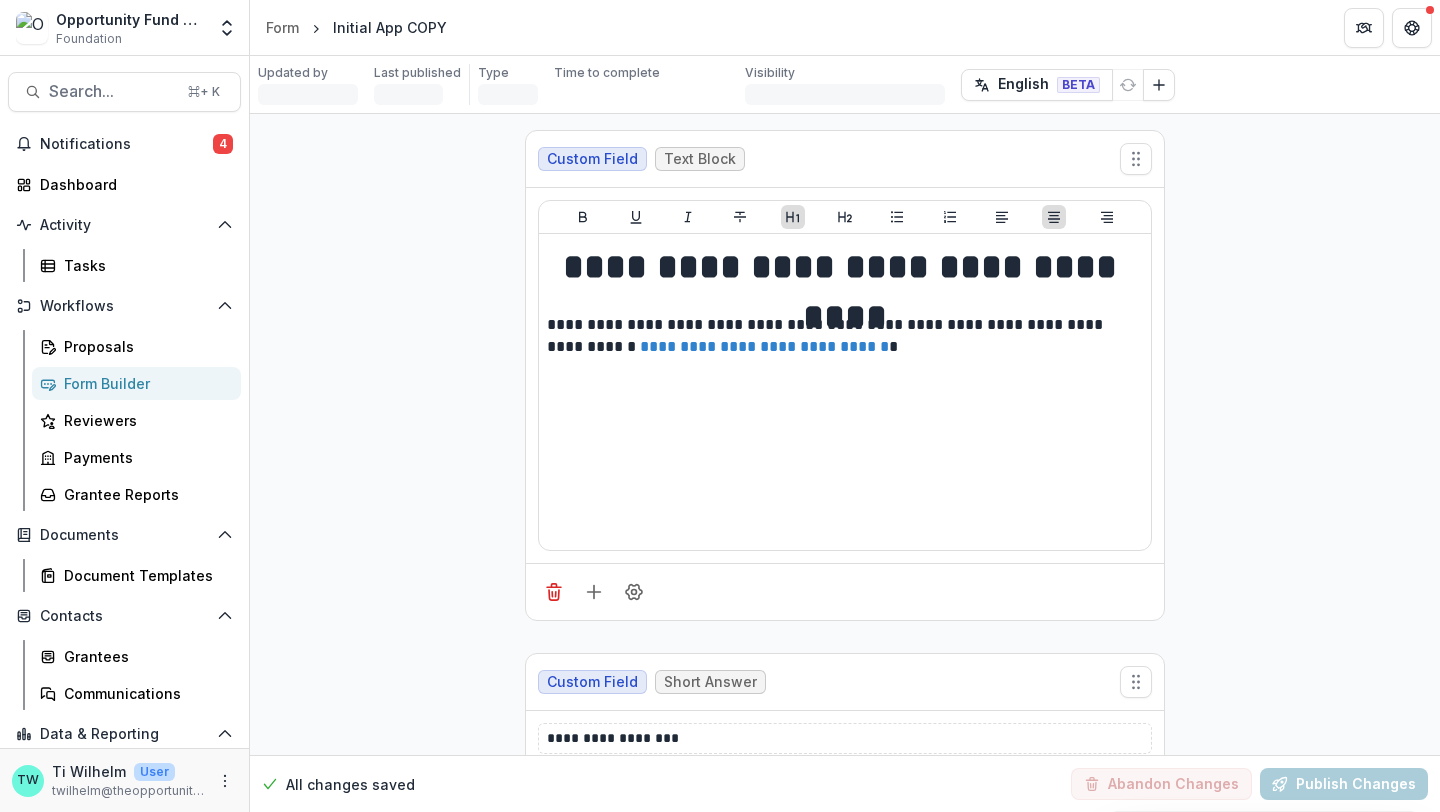 scroll, scrollTop: 259, scrollLeft: 0, axis: vertical 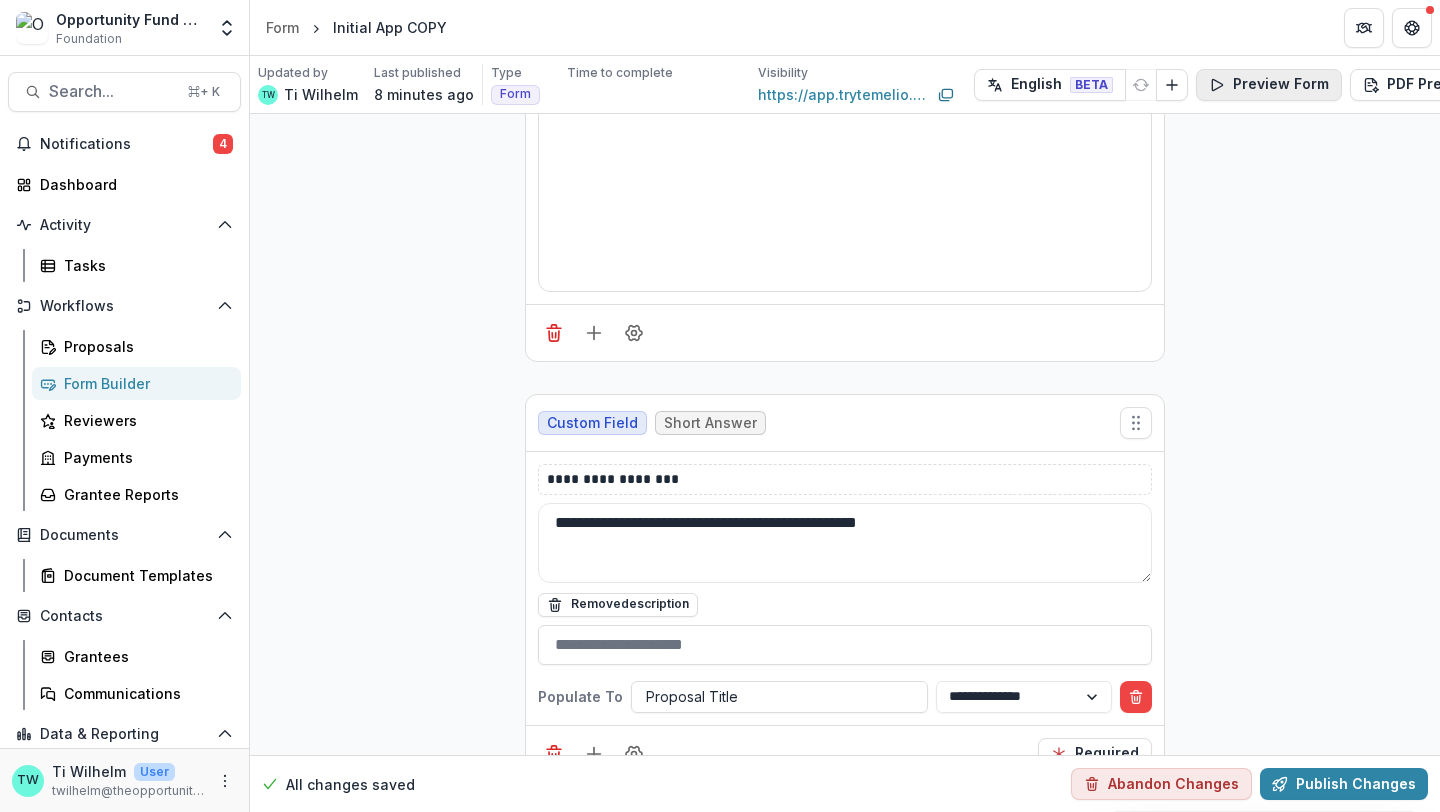 click on "Preview Form" at bounding box center [1269, 85] 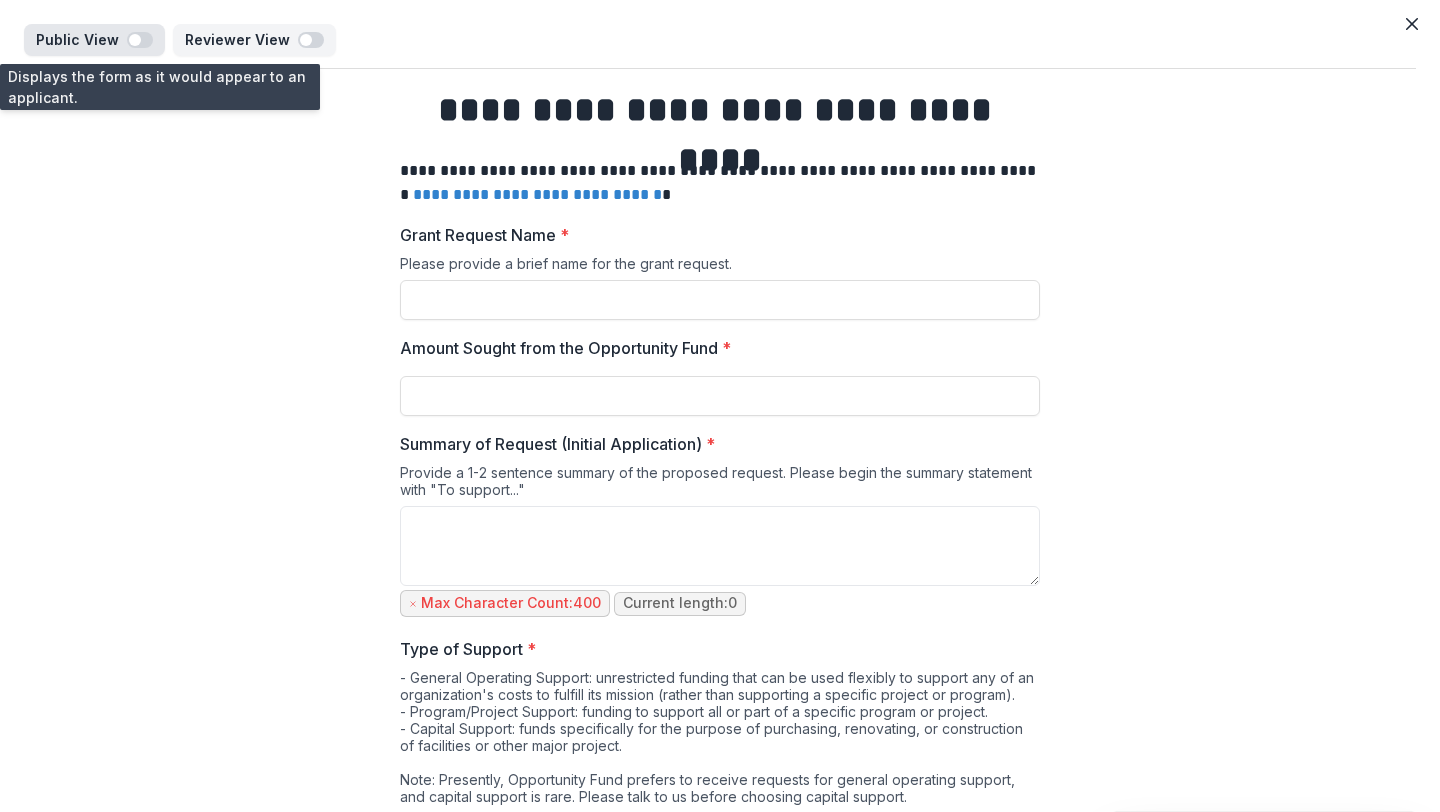 click at bounding box center [140, 40] 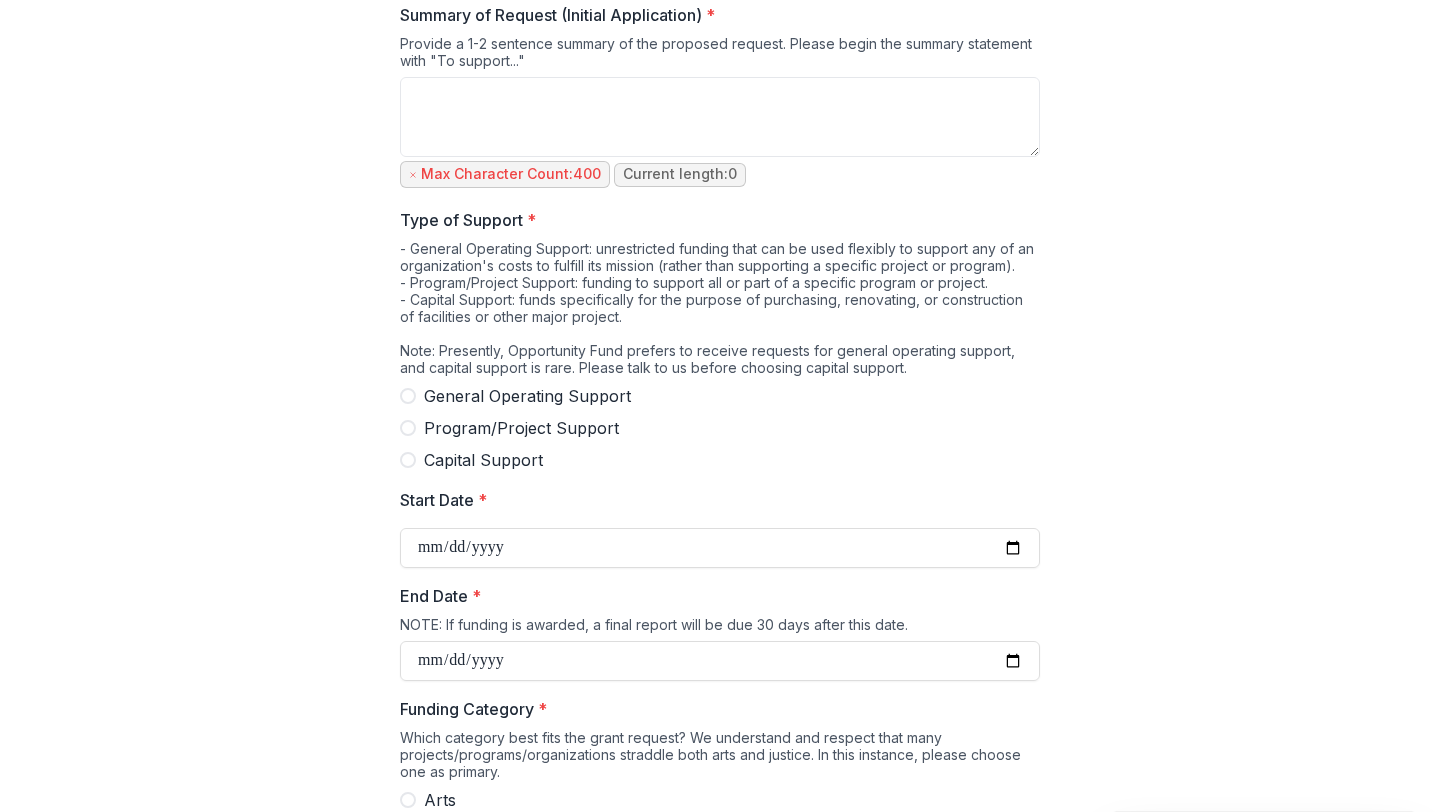 scroll, scrollTop: 507, scrollLeft: 0, axis: vertical 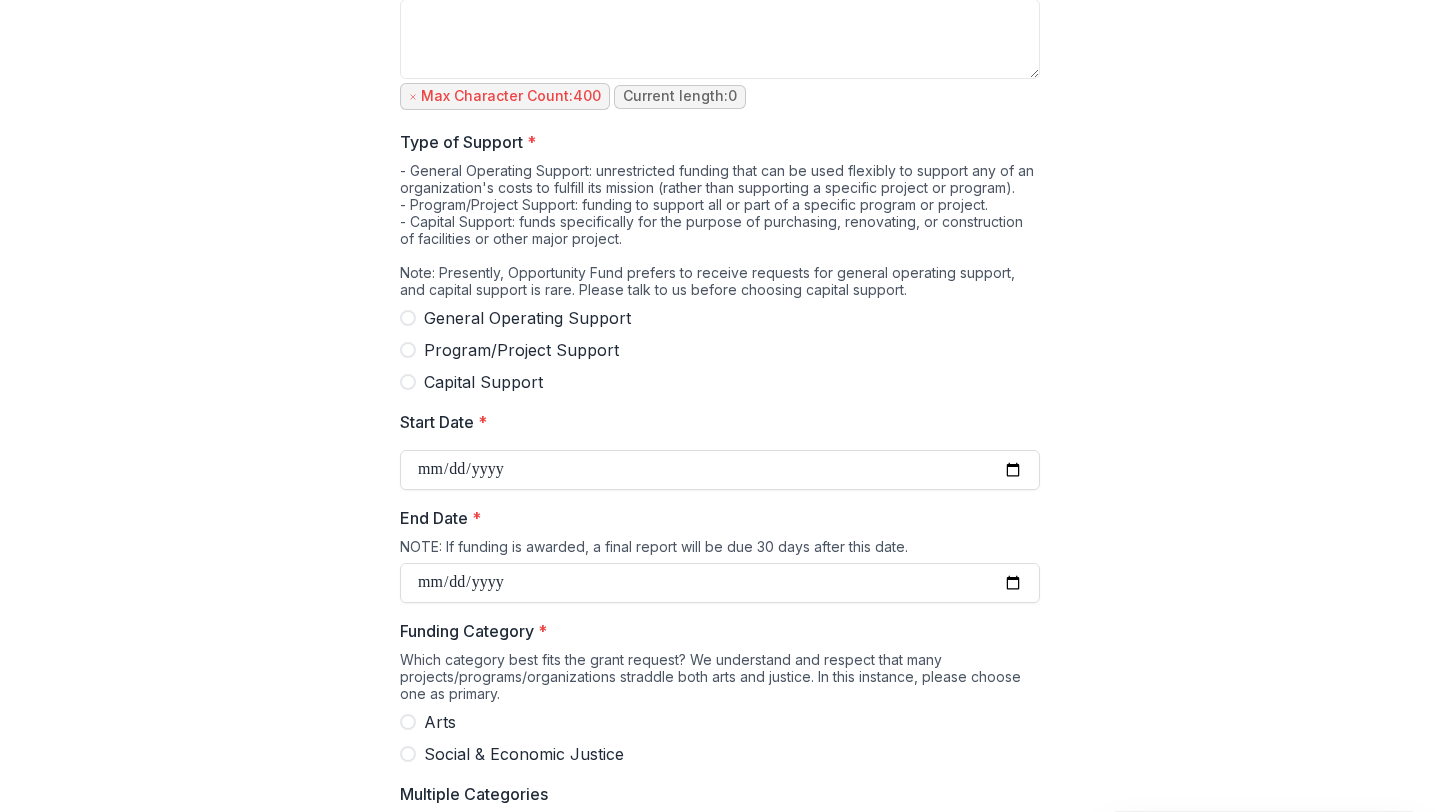 click at bounding box center [408, 318] 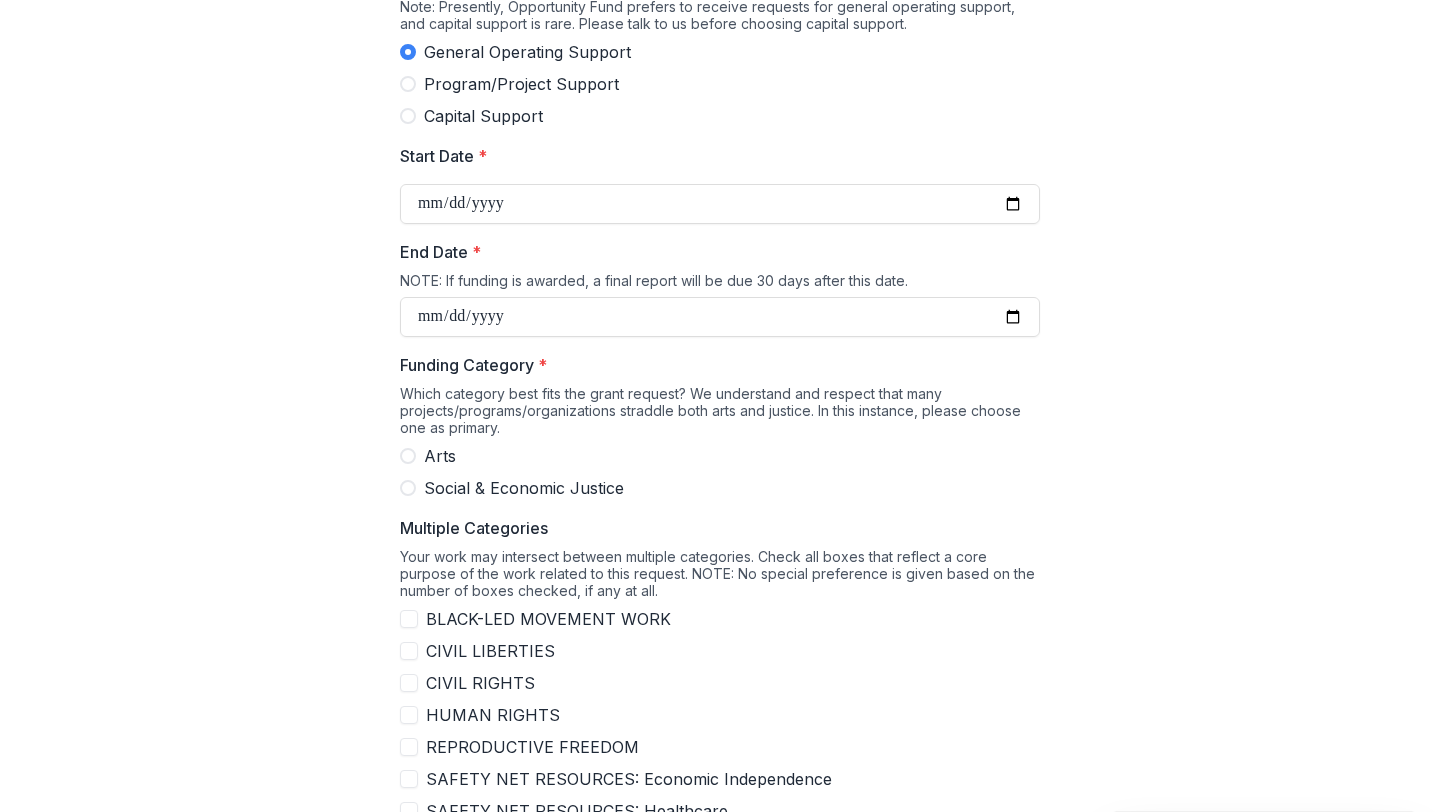 scroll, scrollTop: 778, scrollLeft: 0, axis: vertical 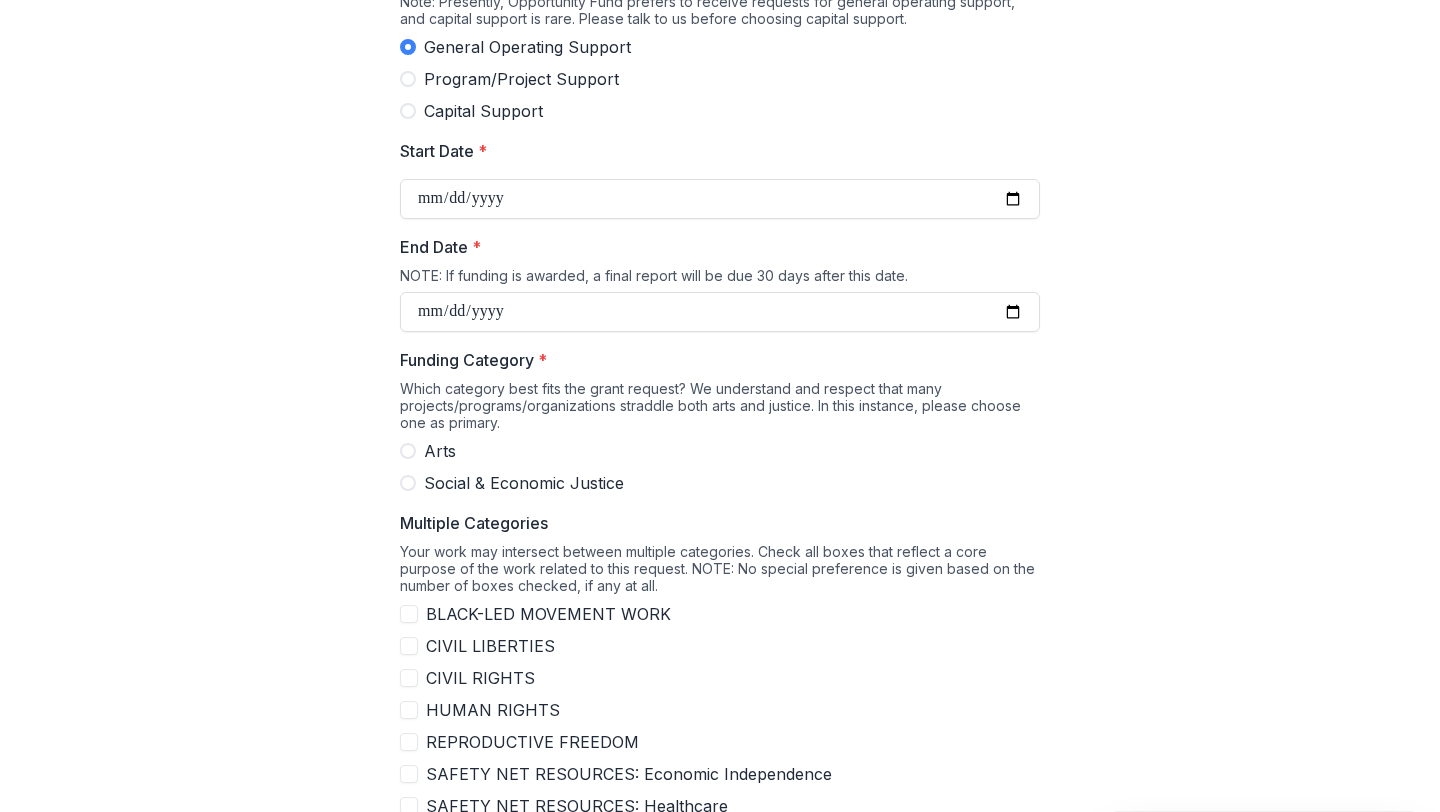 click at bounding box center (408, 451) 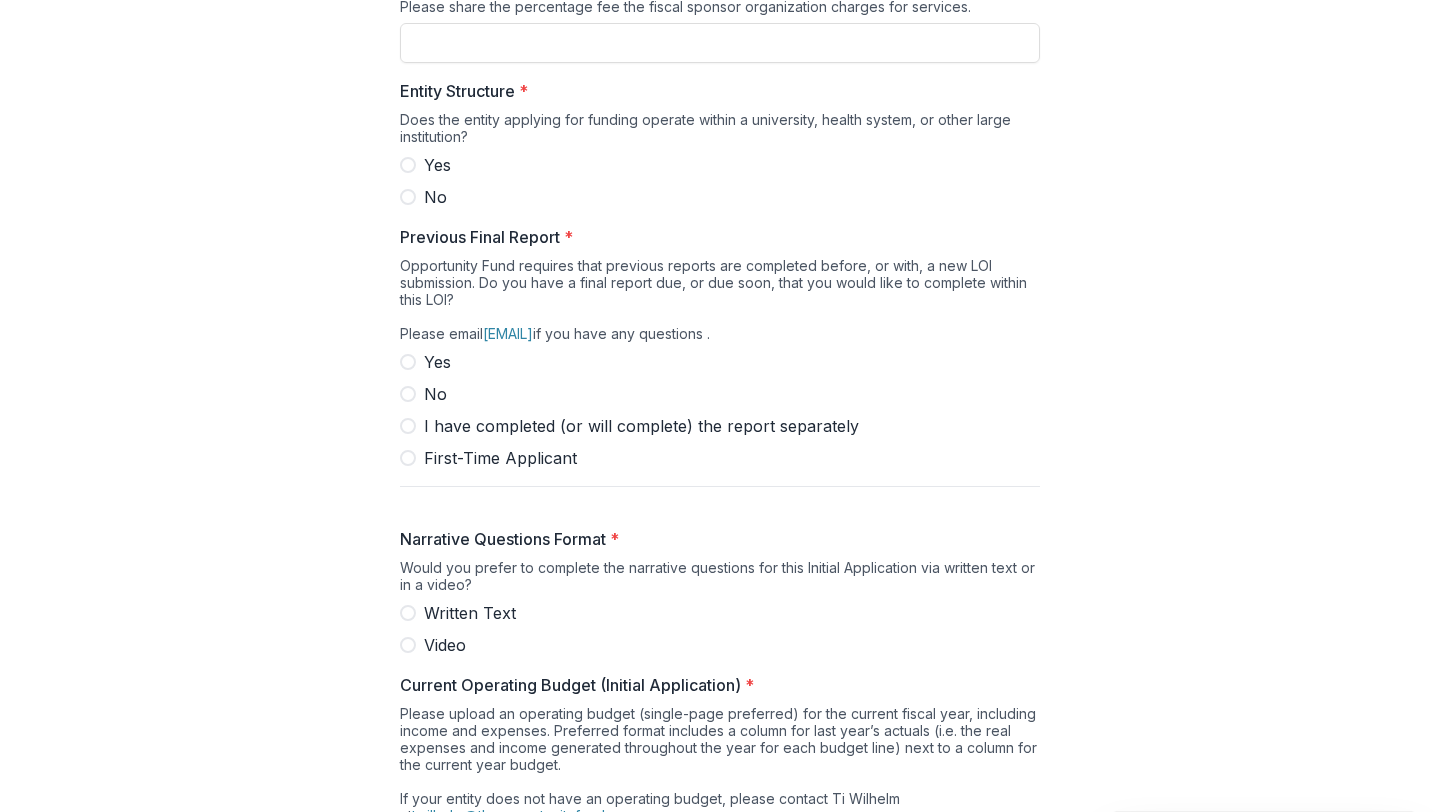 scroll, scrollTop: 2673, scrollLeft: 0, axis: vertical 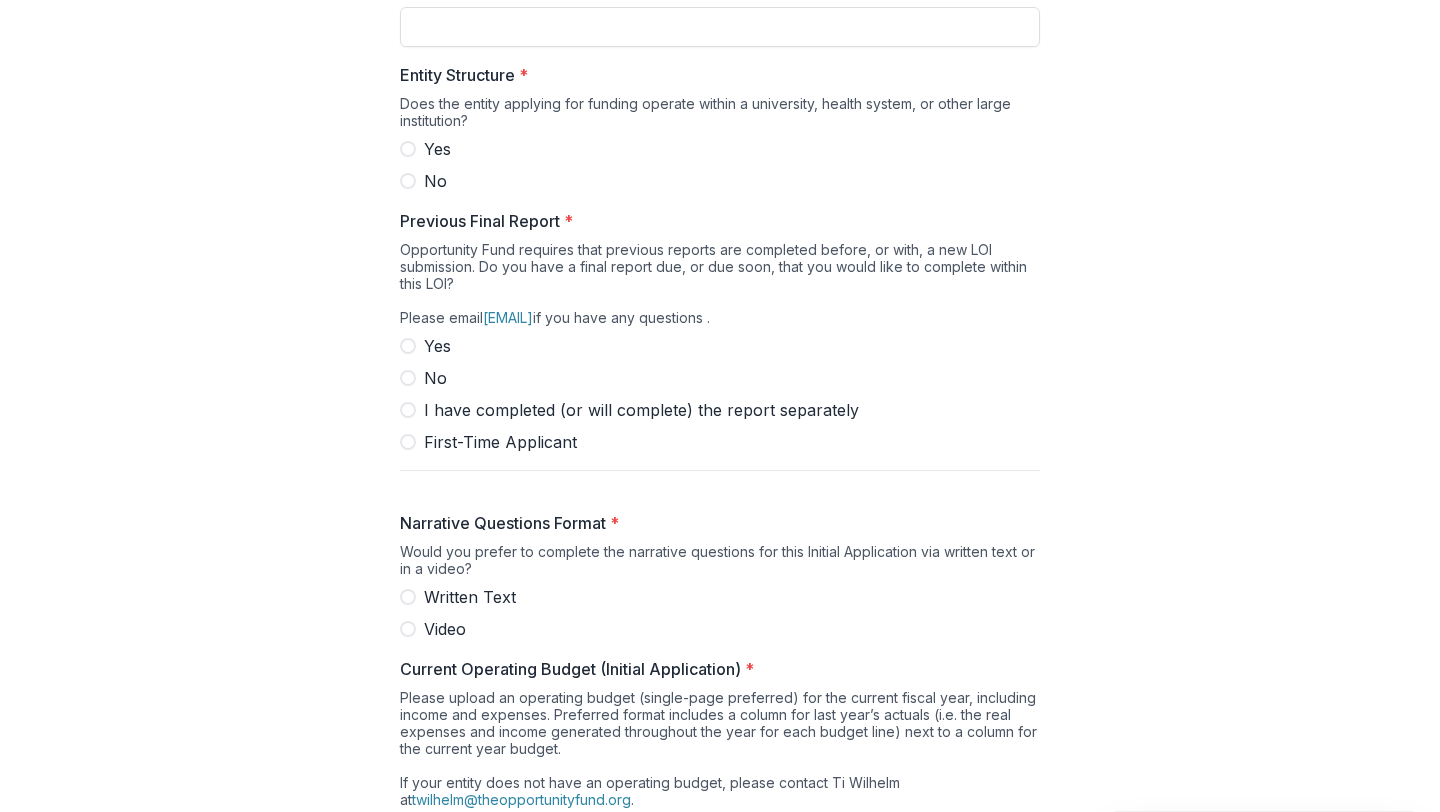 click at bounding box center [408, 346] 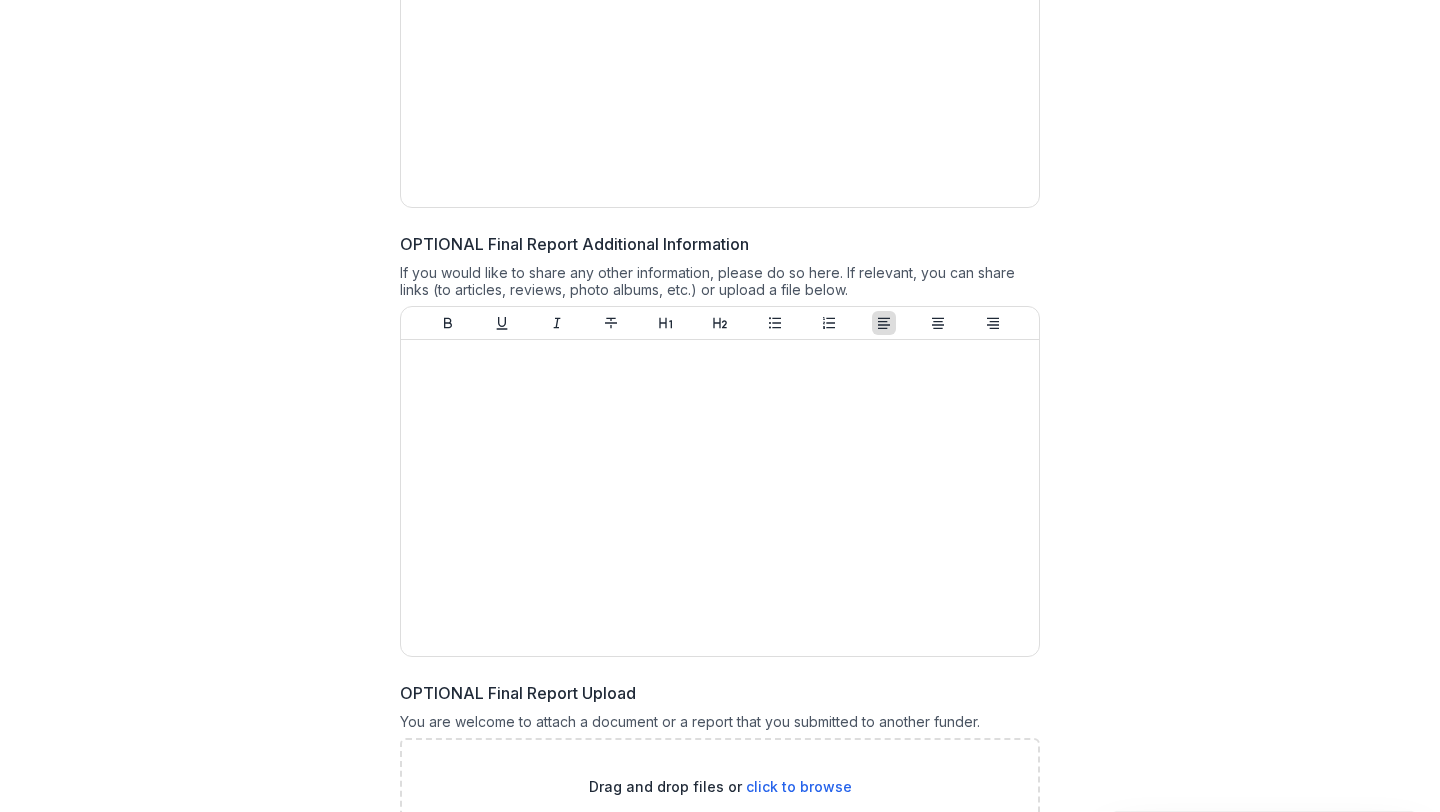 scroll, scrollTop: 4396, scrollLeft: 0, axis: vertical 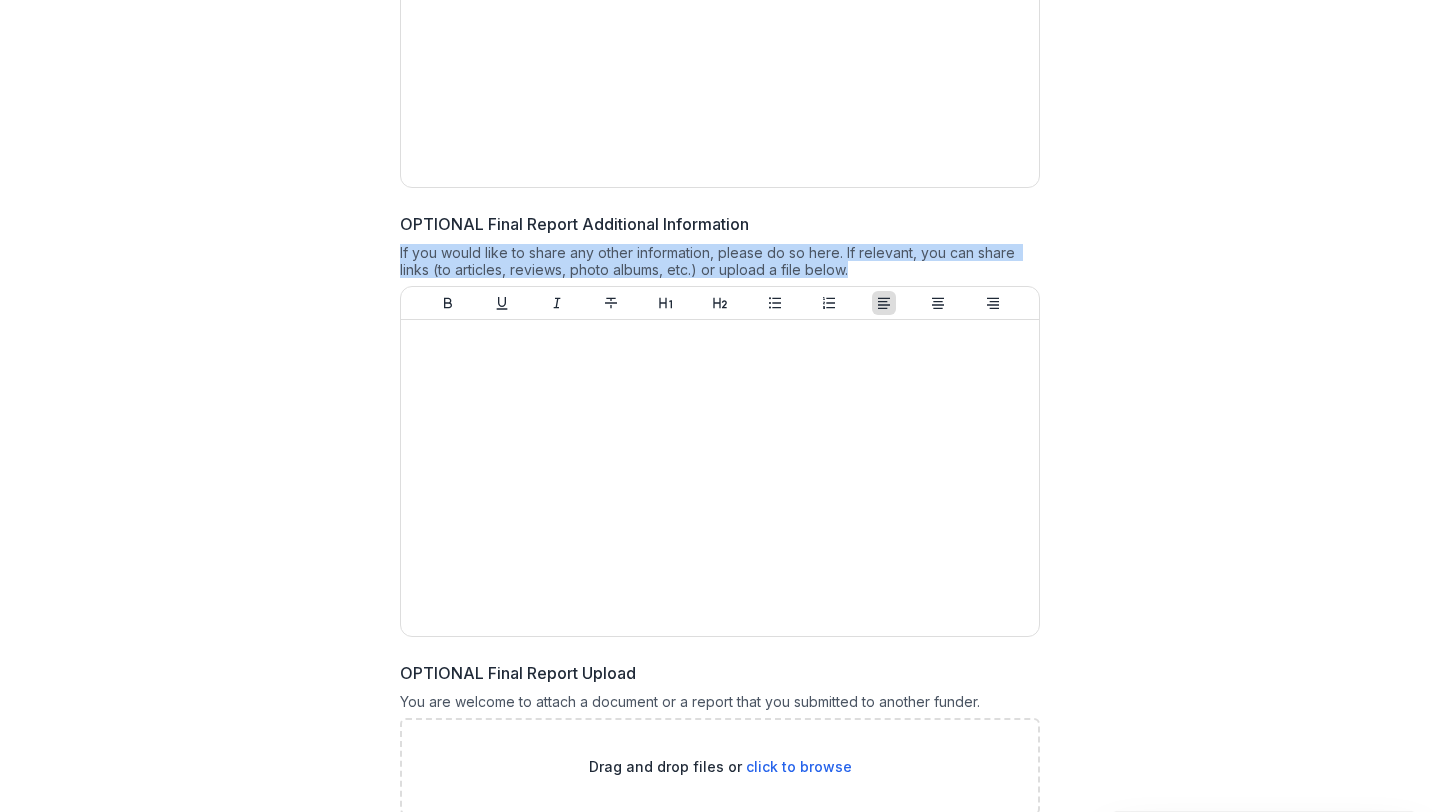 drag, startPoint x: 843, startPoint y: 269, endPoint x: 383, endPoint y: 254, distance: 460.2445 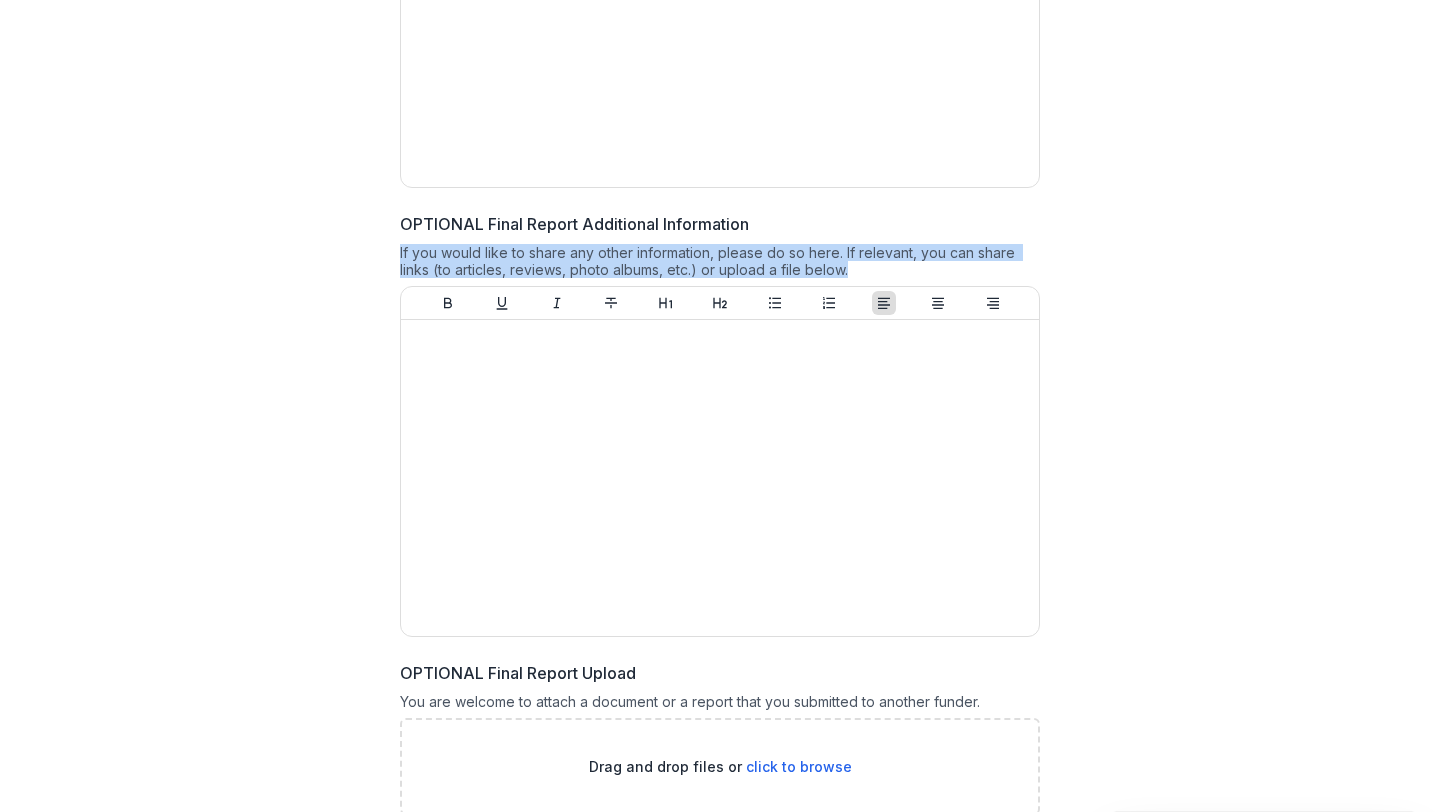 click on "**********" at bounding box center (720, -973) 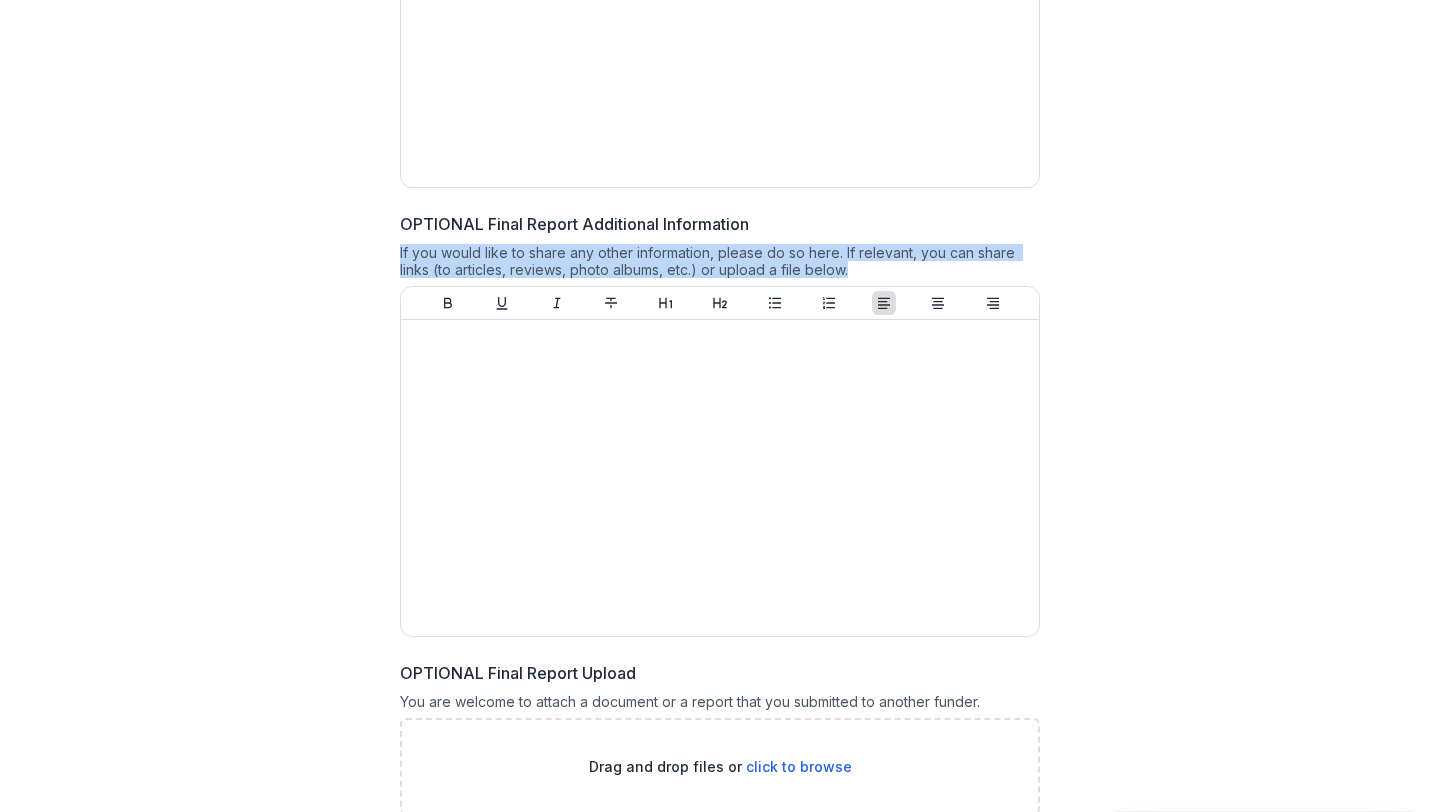 copy on "If you would like to share any other information, please do so here. If relevant, you can share links (to articles, reviews, photo albums, etc.) or upload a file below." 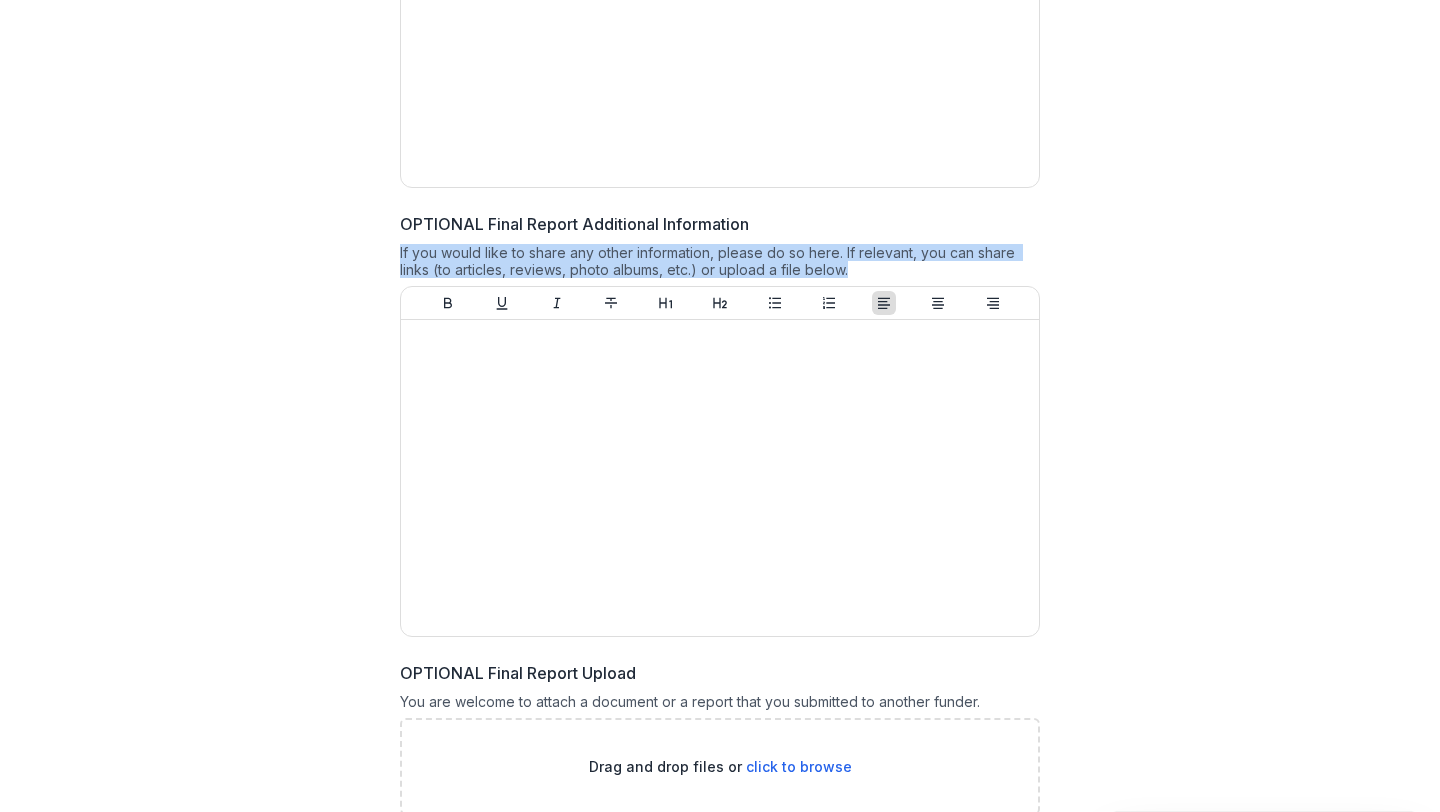 click on "OPTIONAL Final Report Upload You are welcome to attach a document or a report that you submitted to another funder. Drag and drop files or   click to browse" at bounding box center (720, 738) 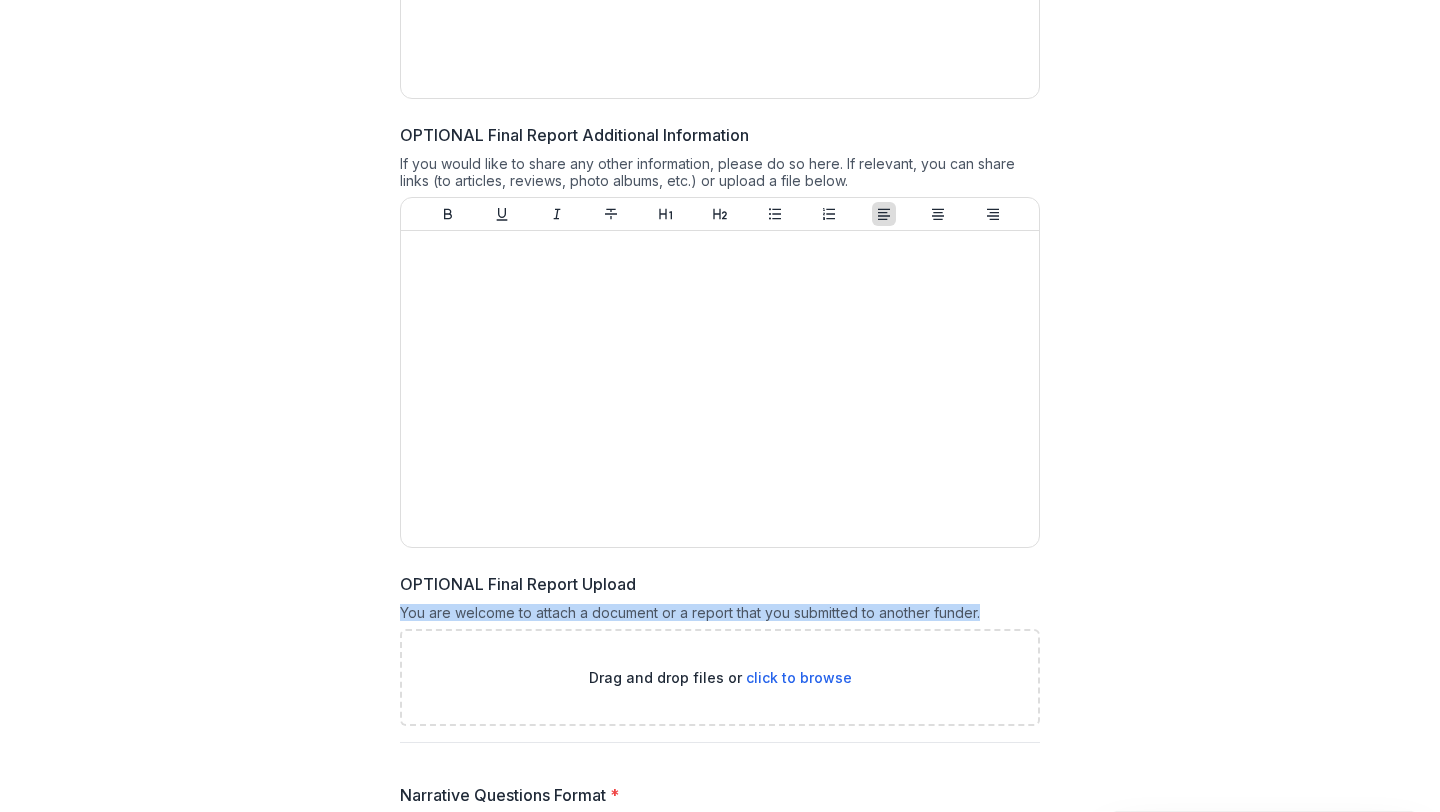 drag, startPoint x: 980, startPoint y: 616, endPoint x: 398, endPoint y: 610, distance: 582.03094 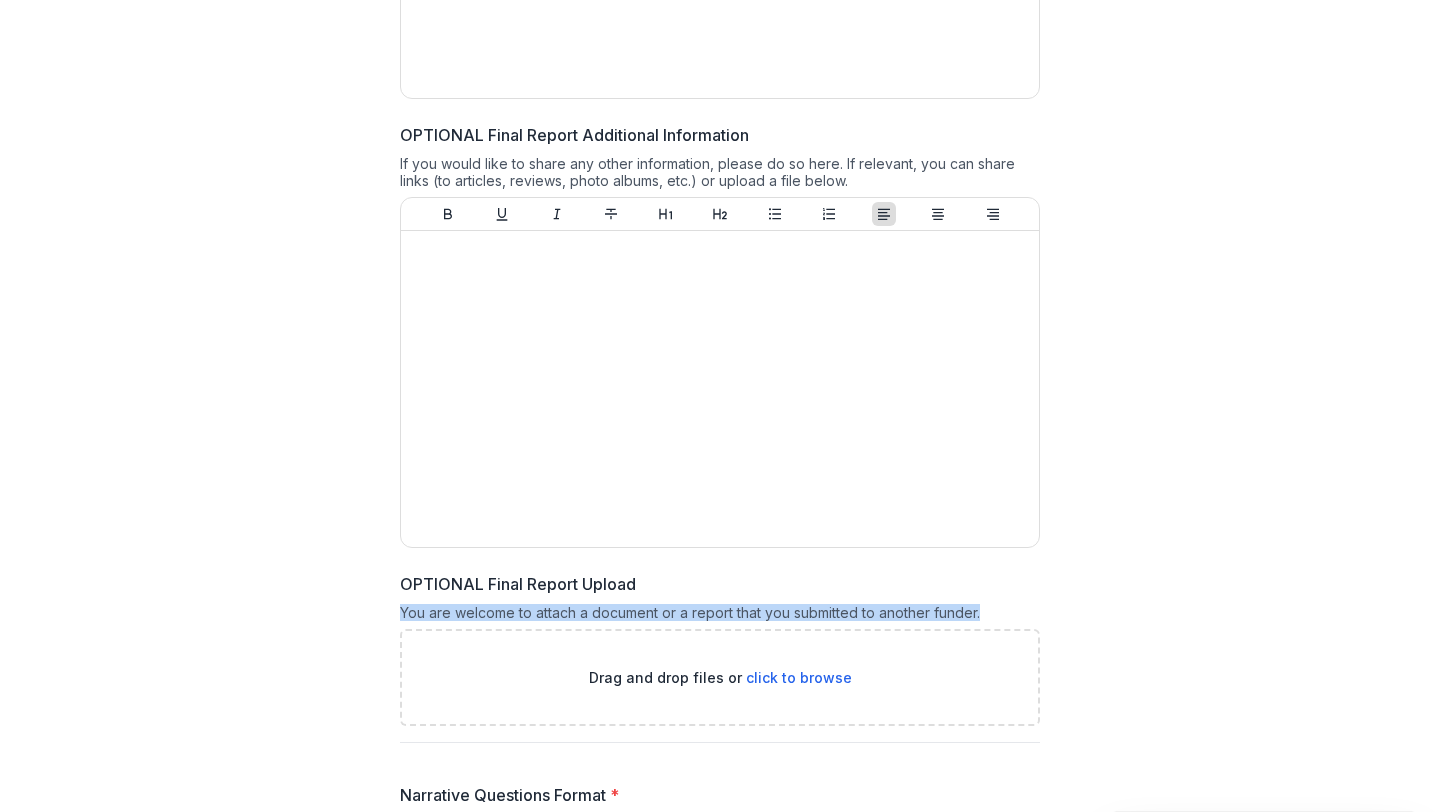 copy on "You are welcome to attach a document or a report that you submitted to another funder." 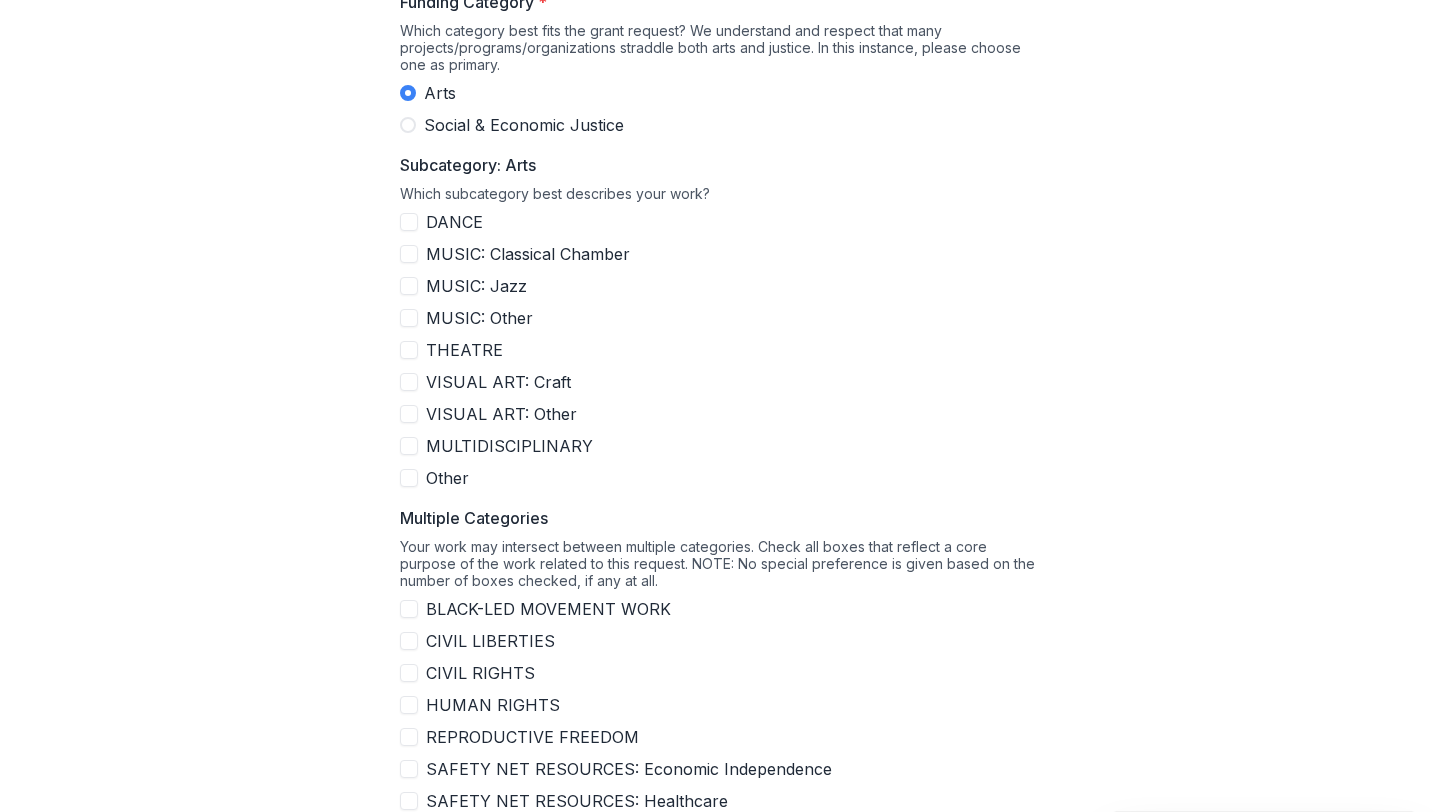 scroll, scrollTop: 0, scrollLeft: 0, axis: both 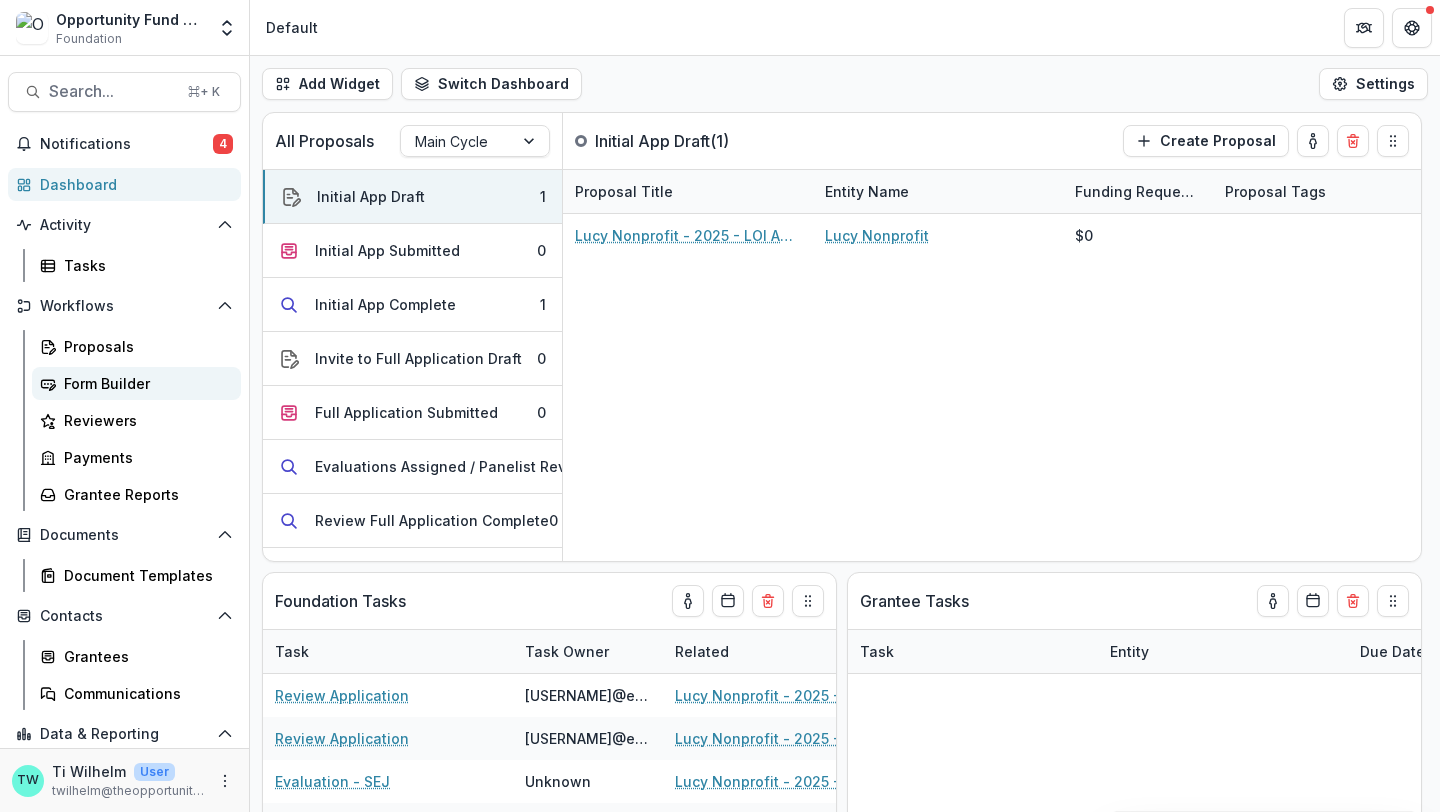 click on "Form Builder" at bounding box center [144, 383] 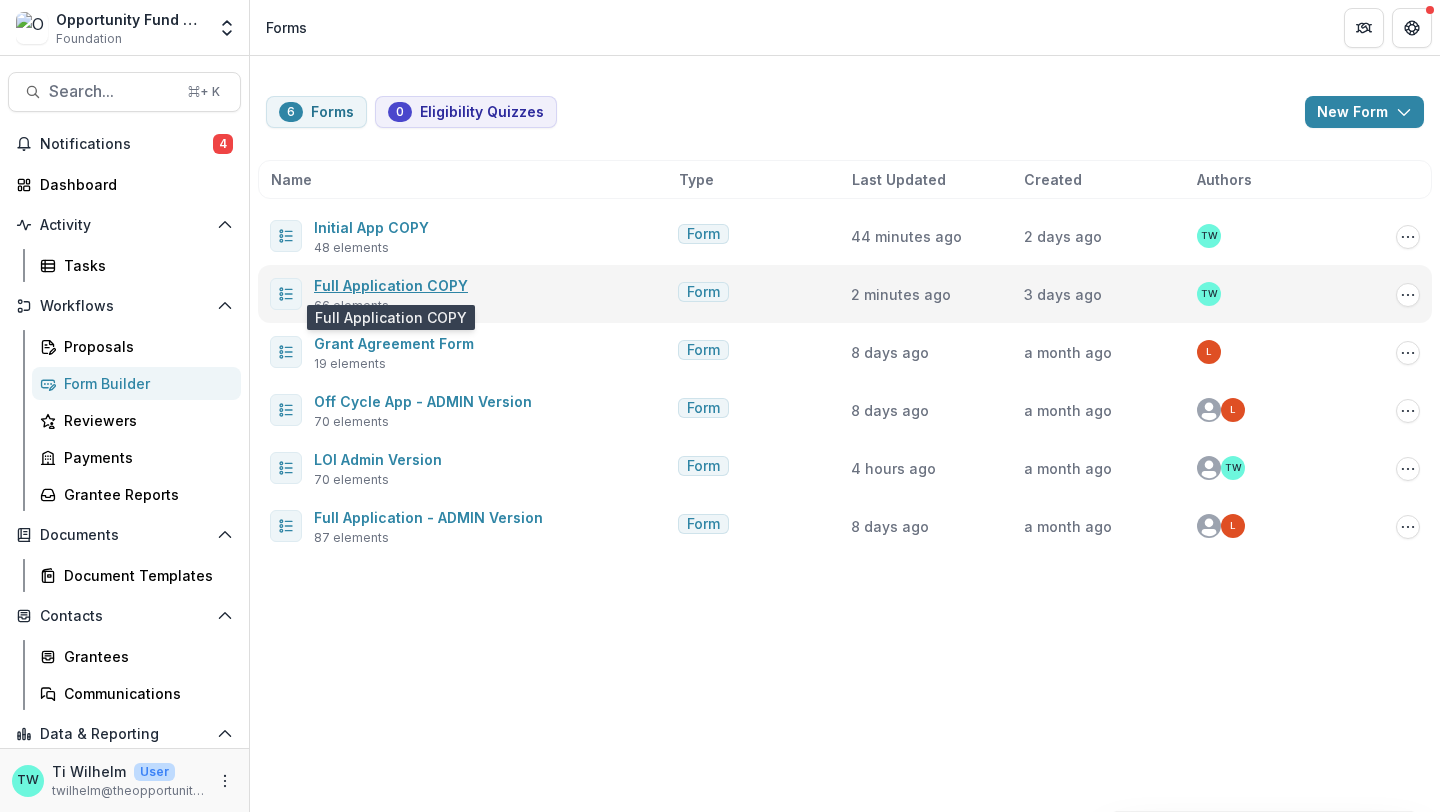 click on "Full Application COPY" at bounding box center [391, 285] 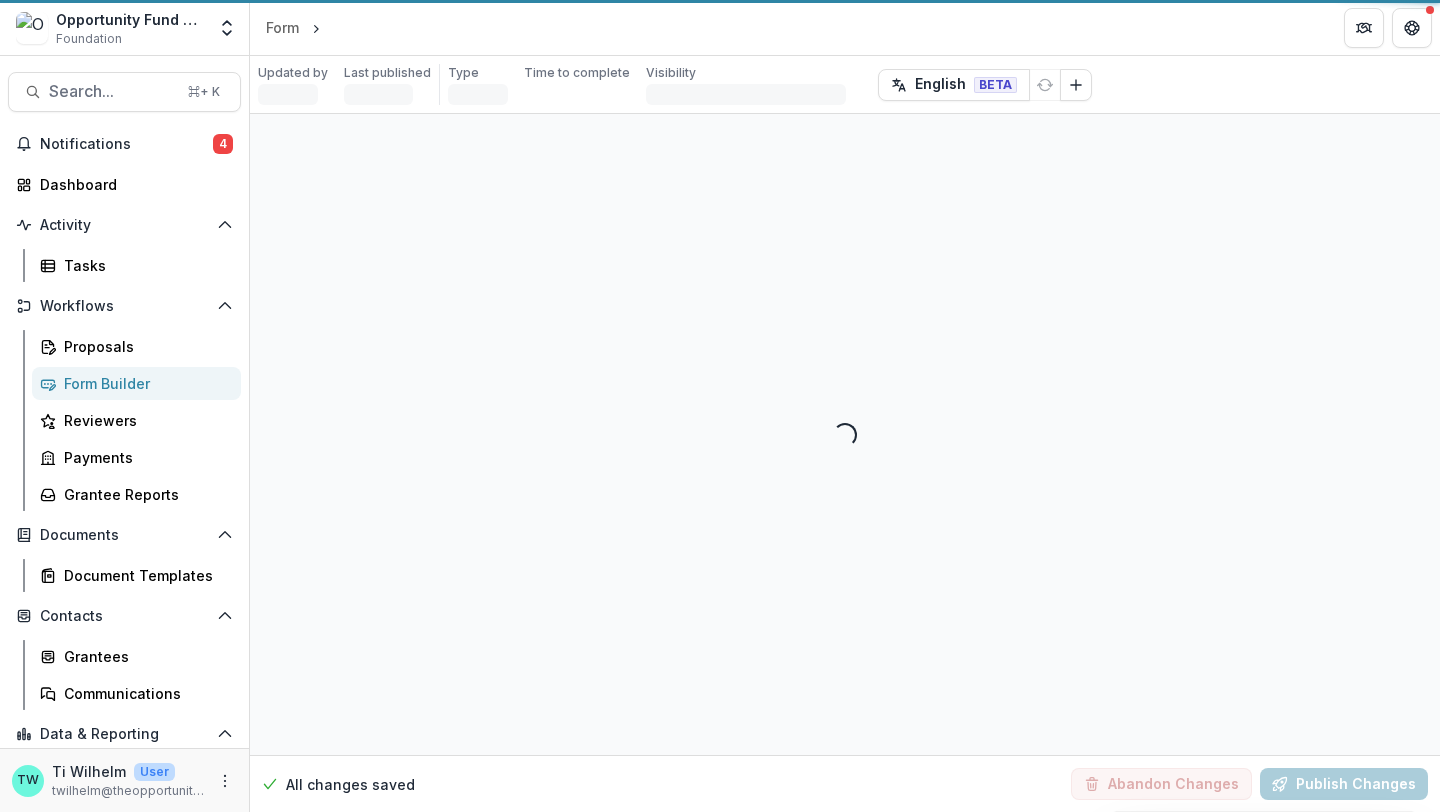 select on "********" 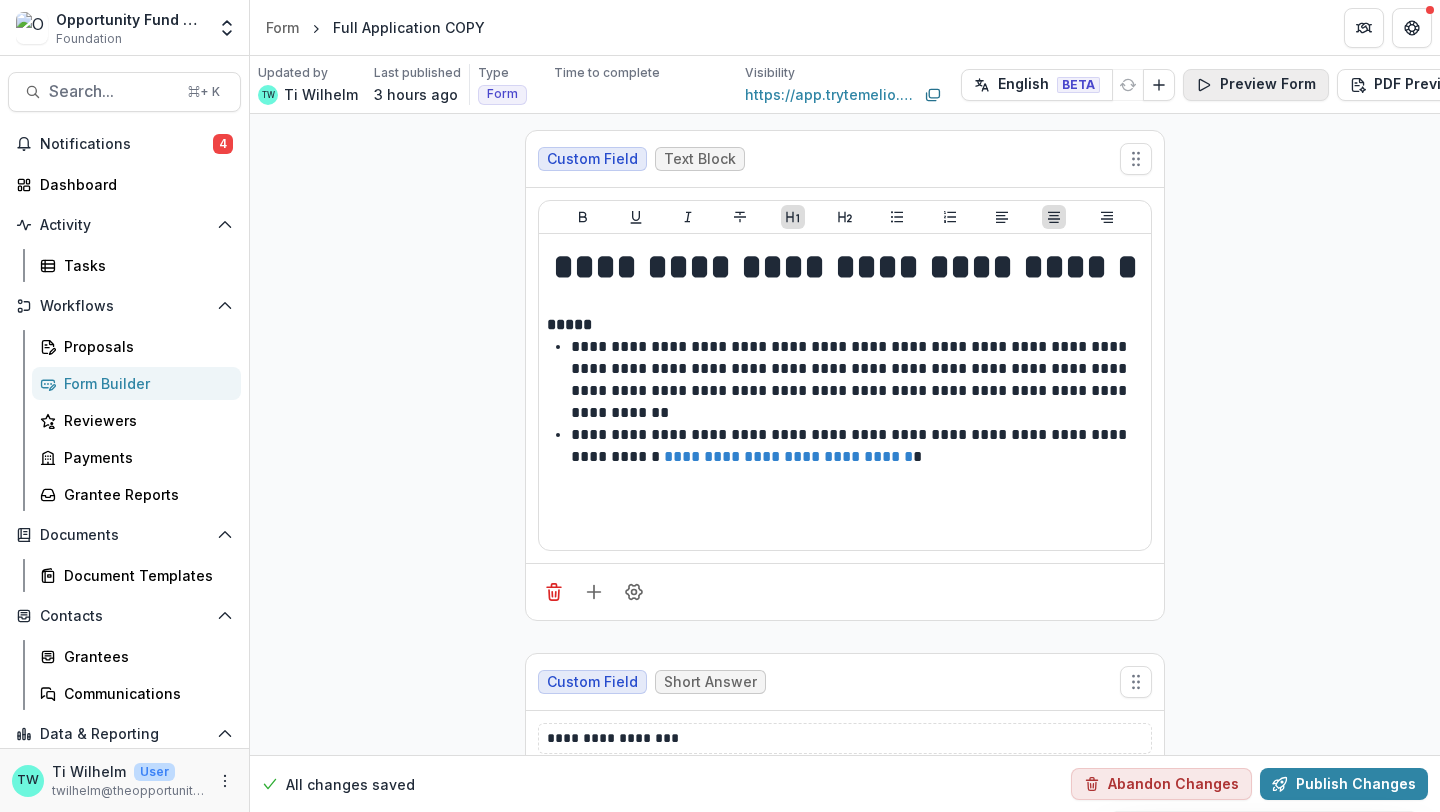 click on "Preview Form" at bounding box center [1256, 85] 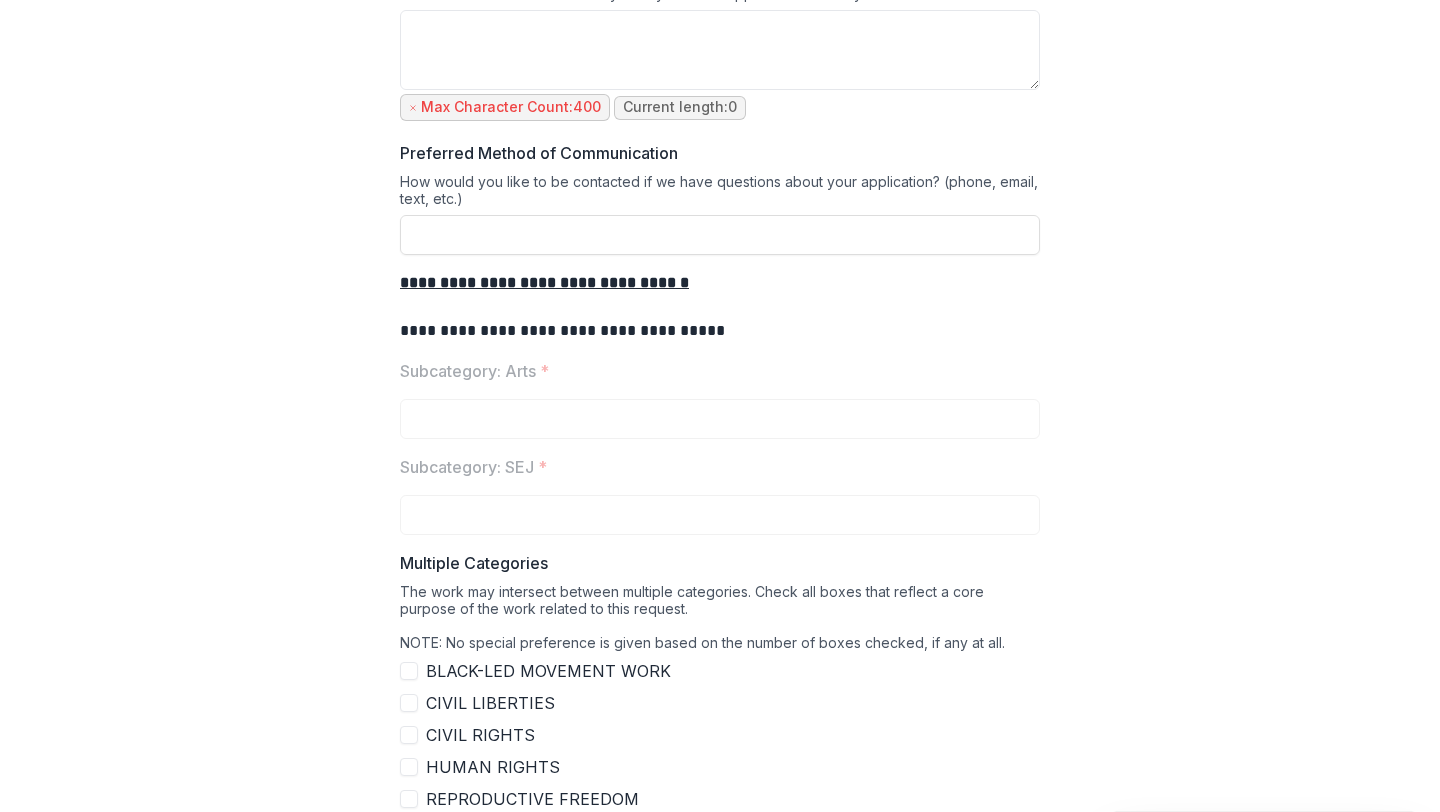 scroll, scrollTop: 916, scrollLeft: 0, axis: vertical 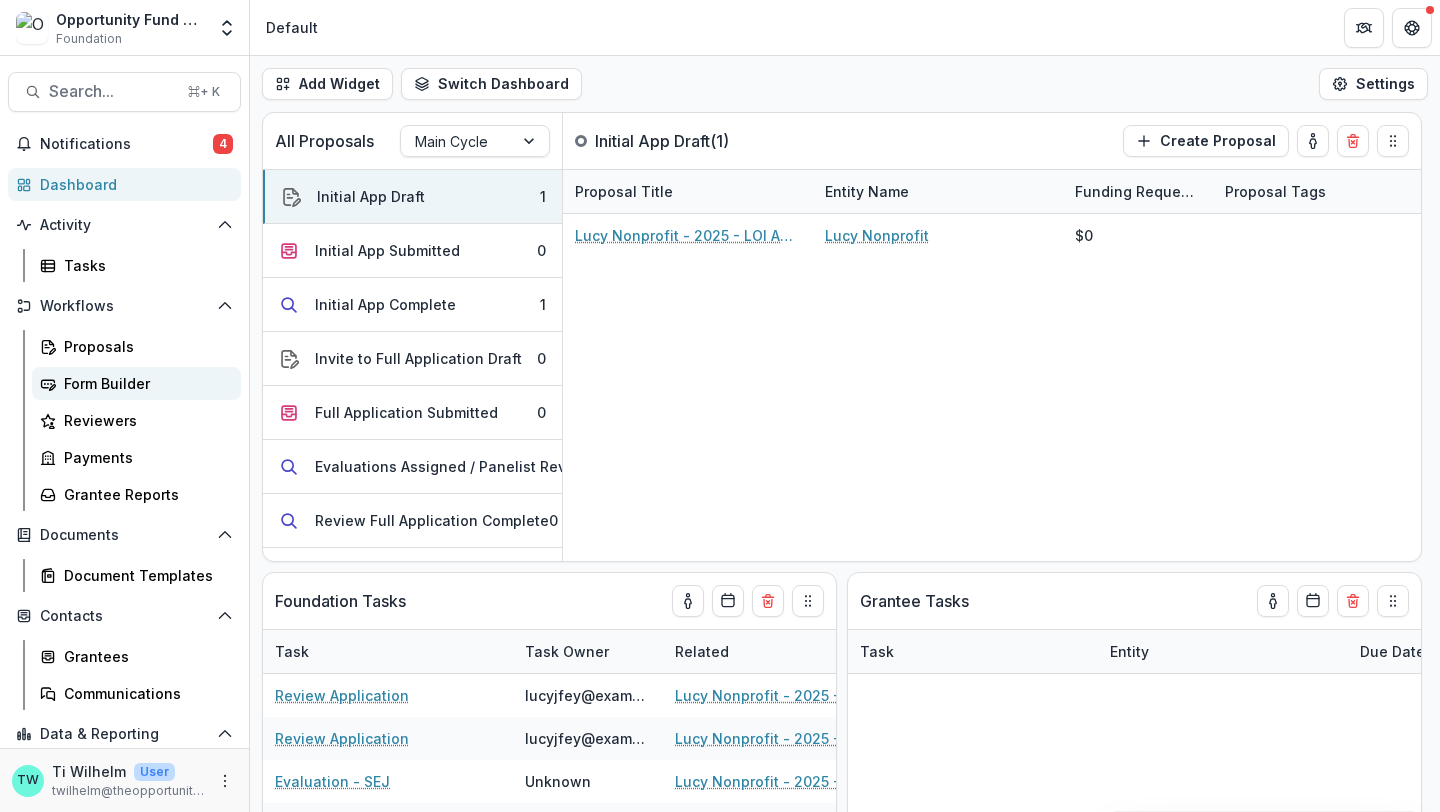click on "Form Builder" at bounding box center (144, 383) 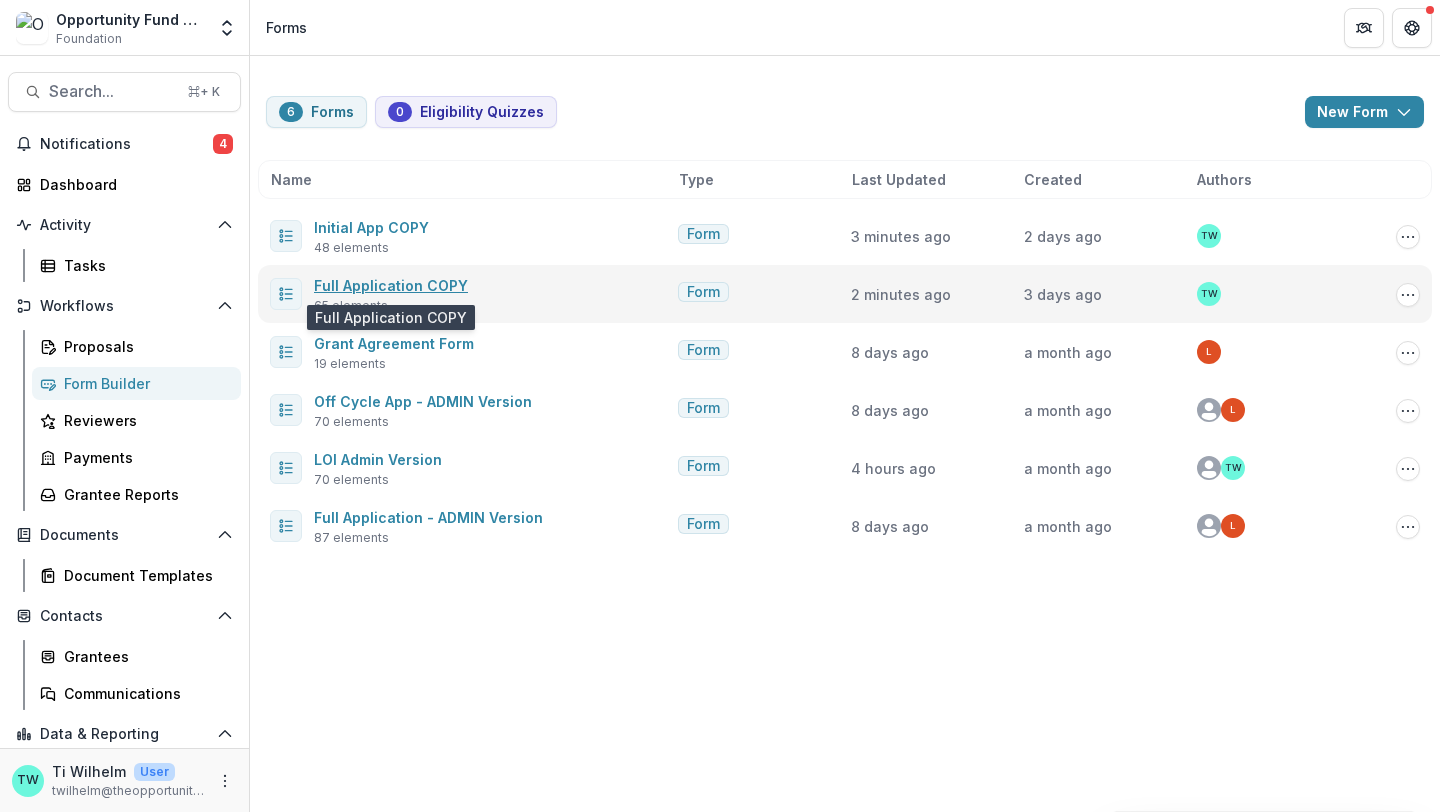 click on "Full Application COPY" at bounding box center [391, 285] 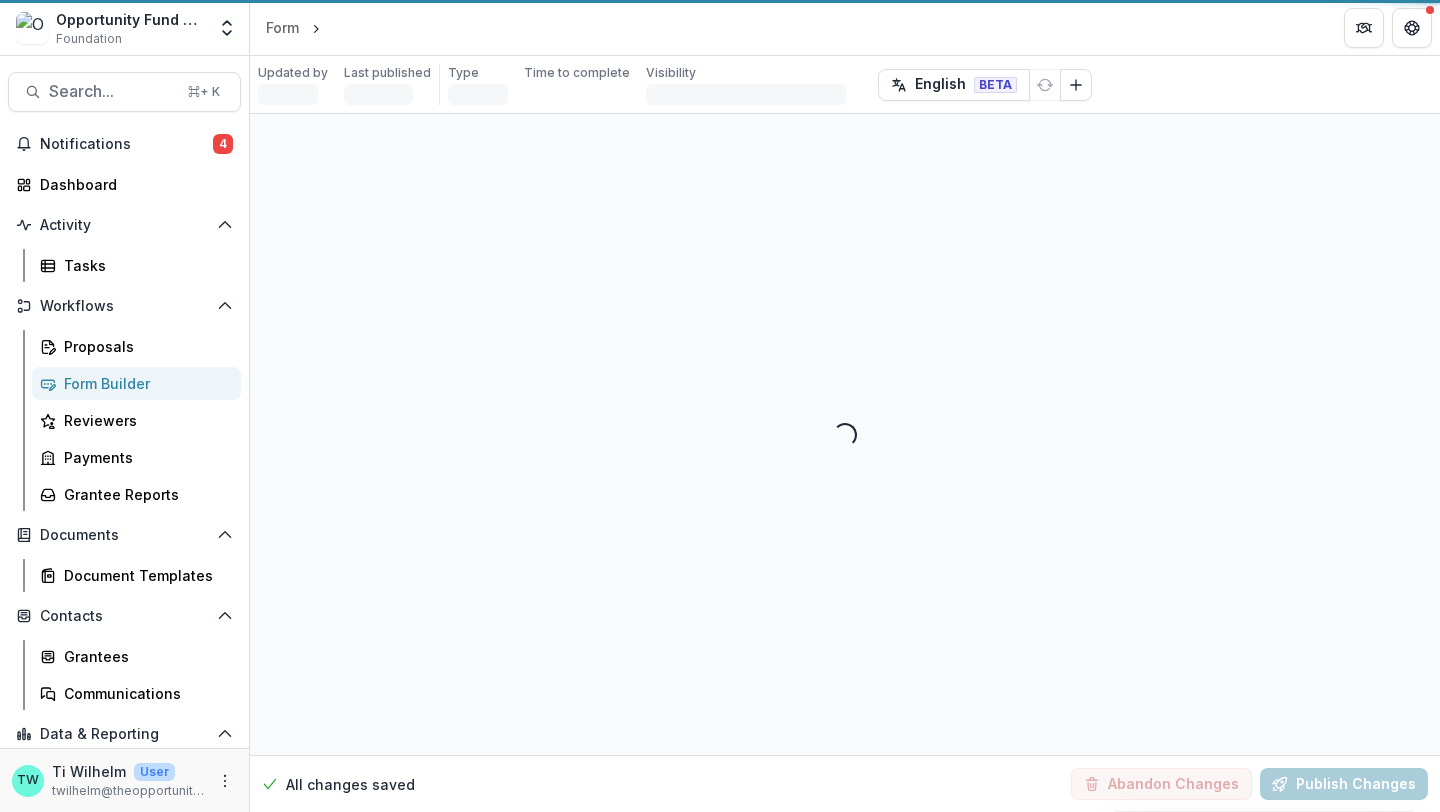 select on "********" 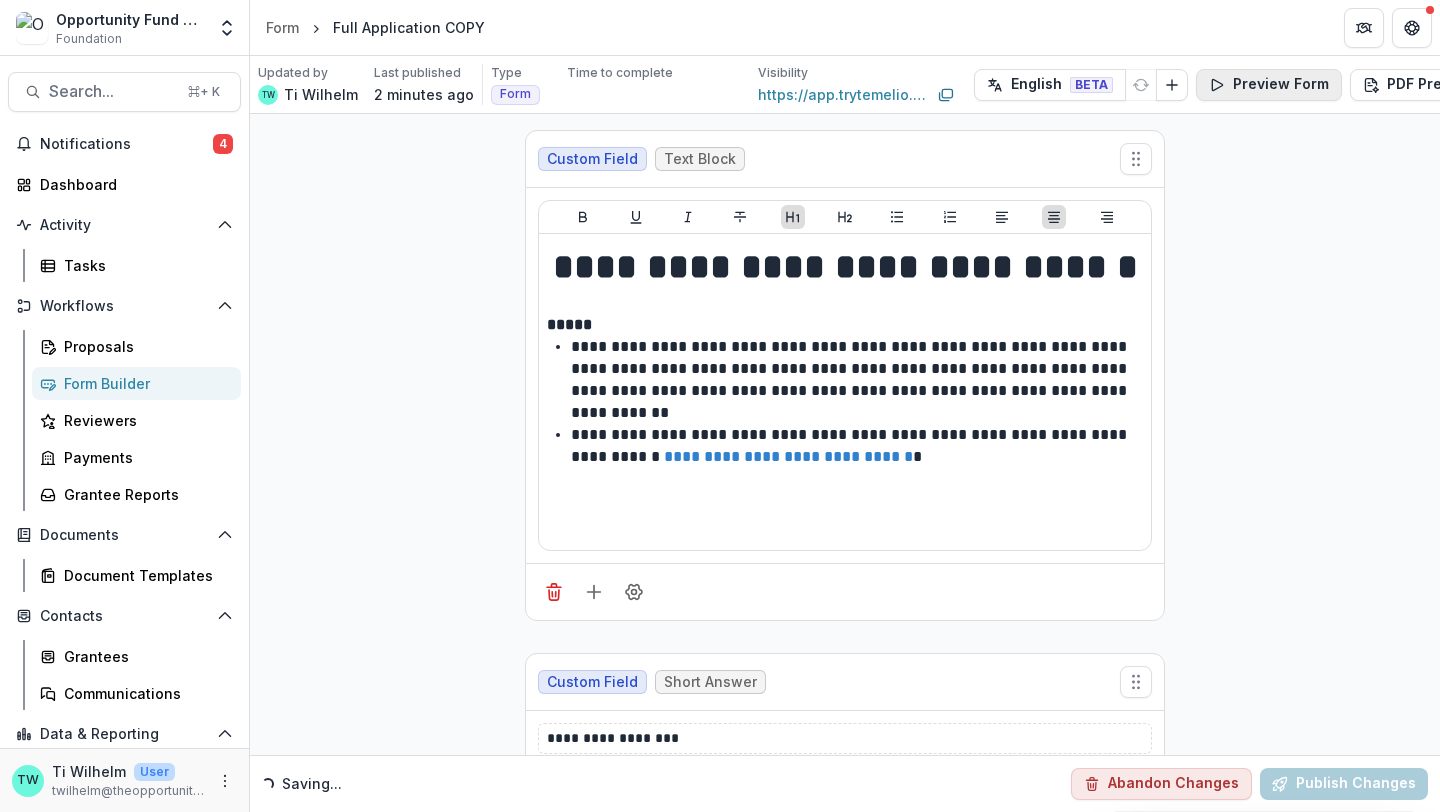click on "Preview Form" at bounding box center (1269, 85) 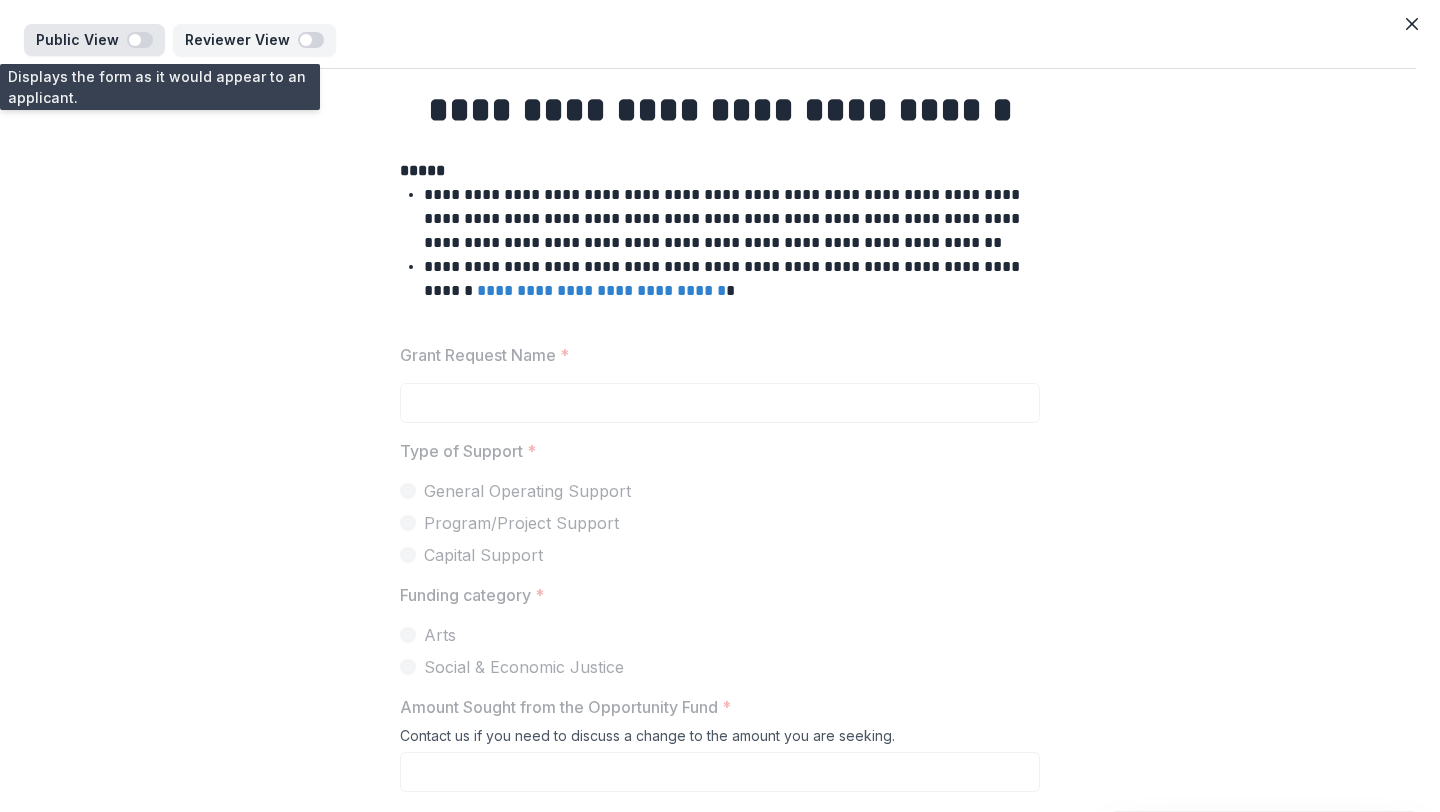 click at bounding box center (140, 40) 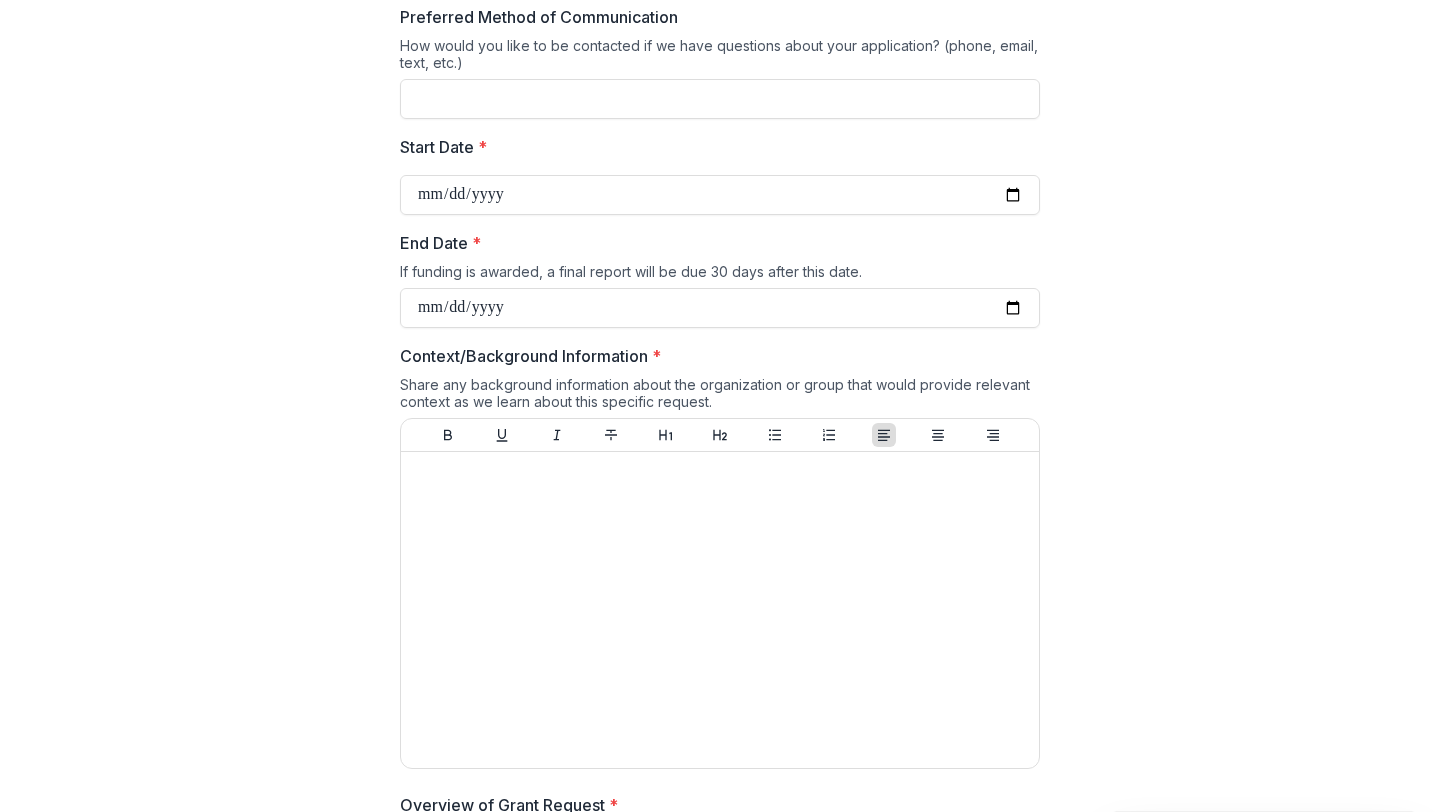 scroll, scrollTop: 0, scrollLeft: 0, axis: both 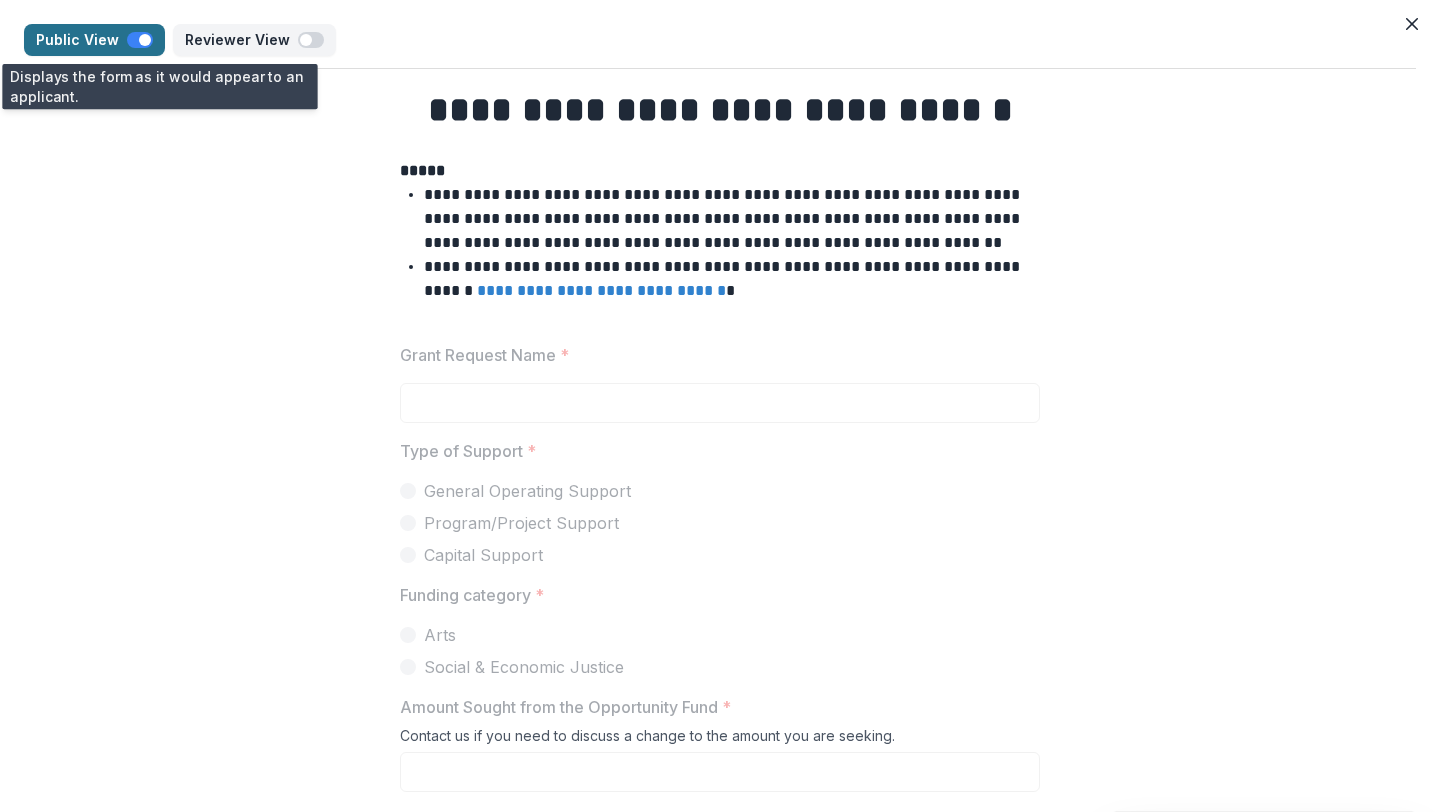 click on "Public View" at bounding box center (81, 40) 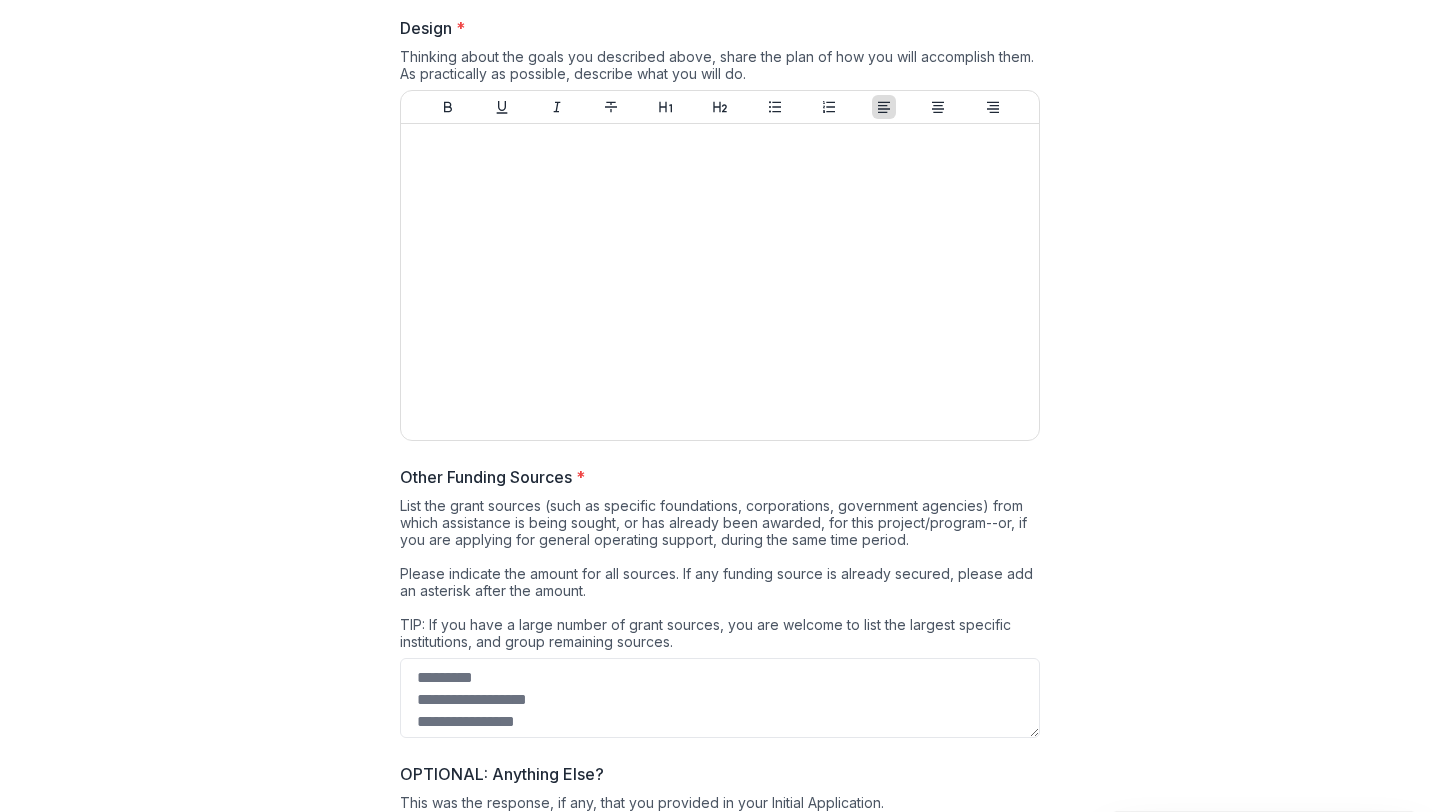 scroll, scrollTop: 3253, scrollLeft: 0, axis: vertical 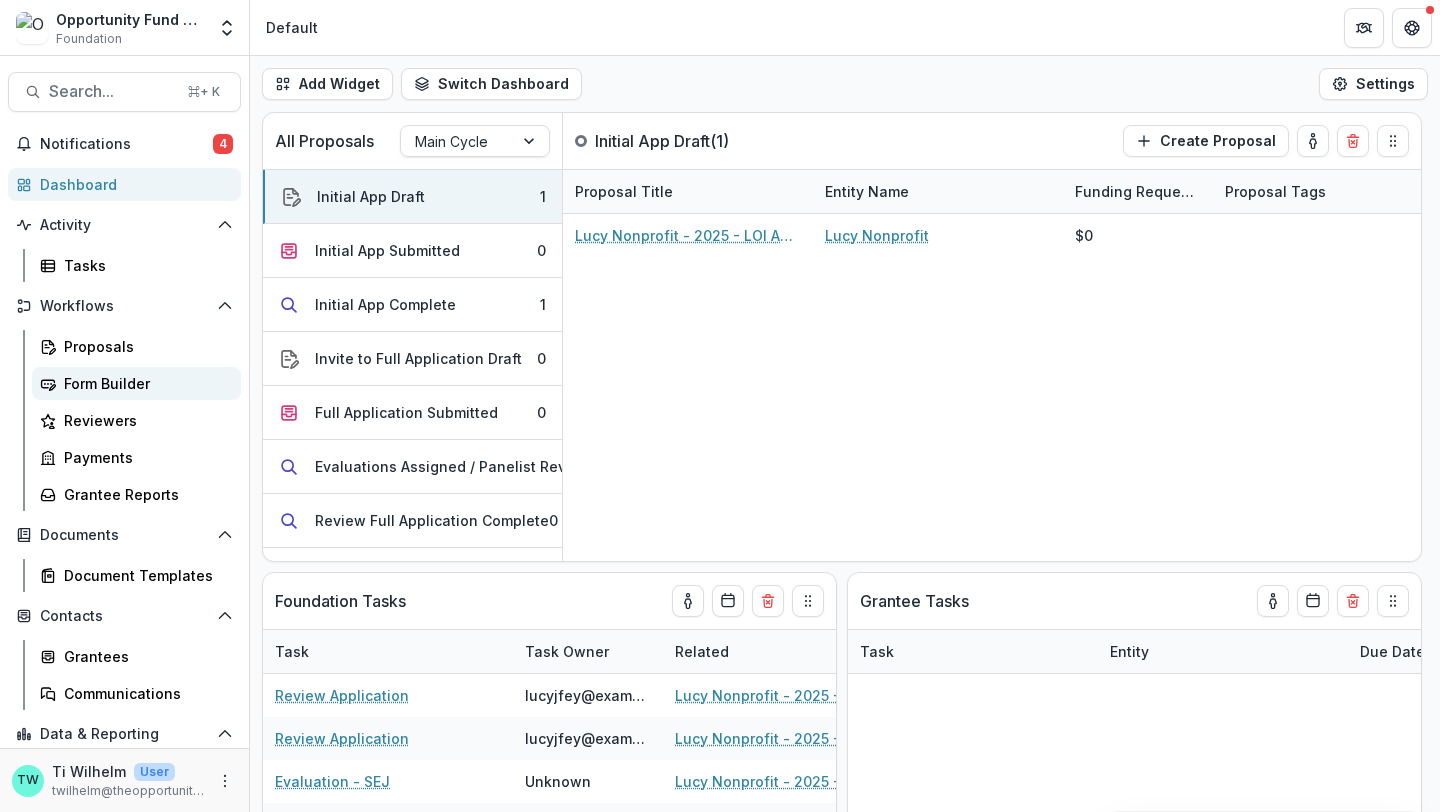 click on "Form Builder" at bounding box center [144, 383] 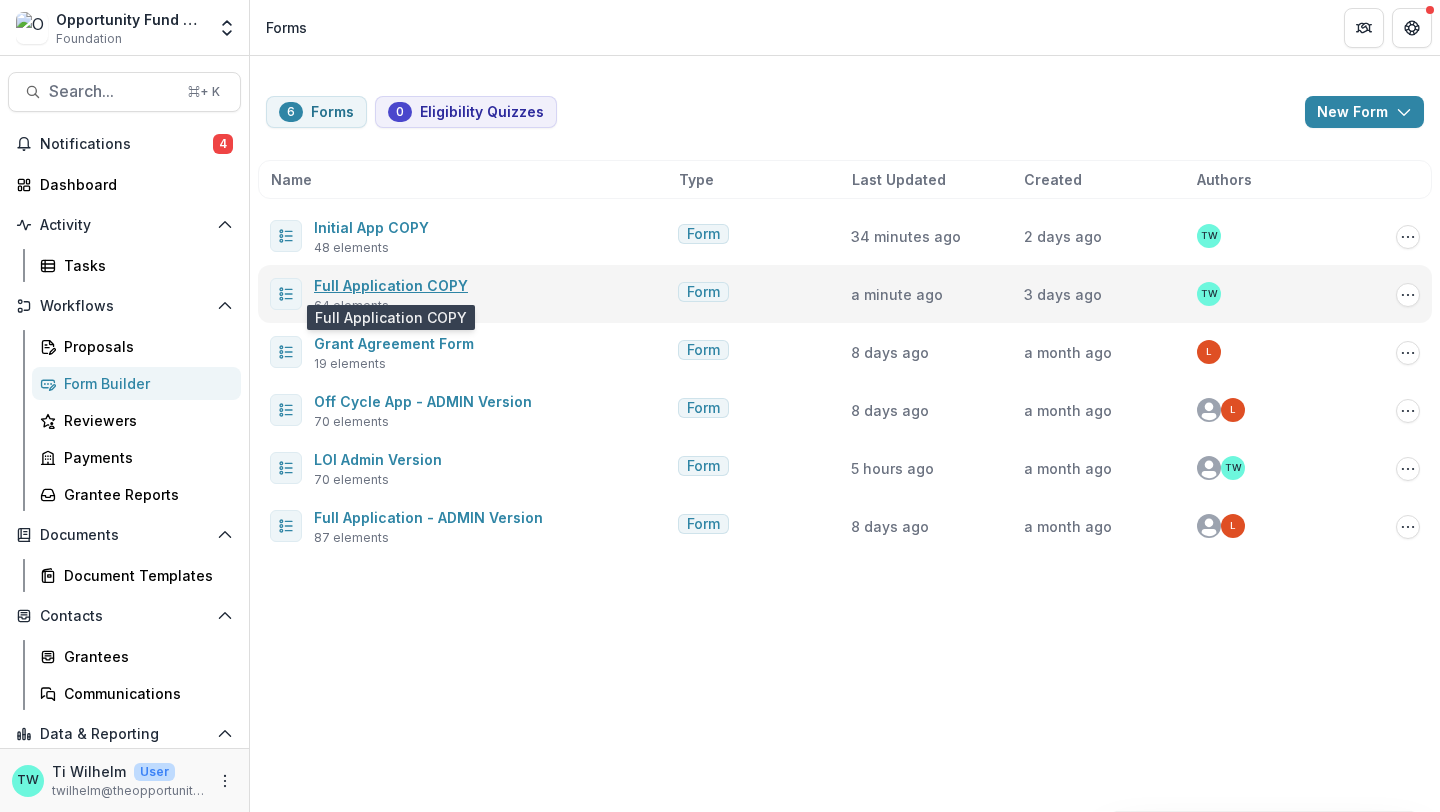click on "Full Application COPY" at bounding box center (391, 285) 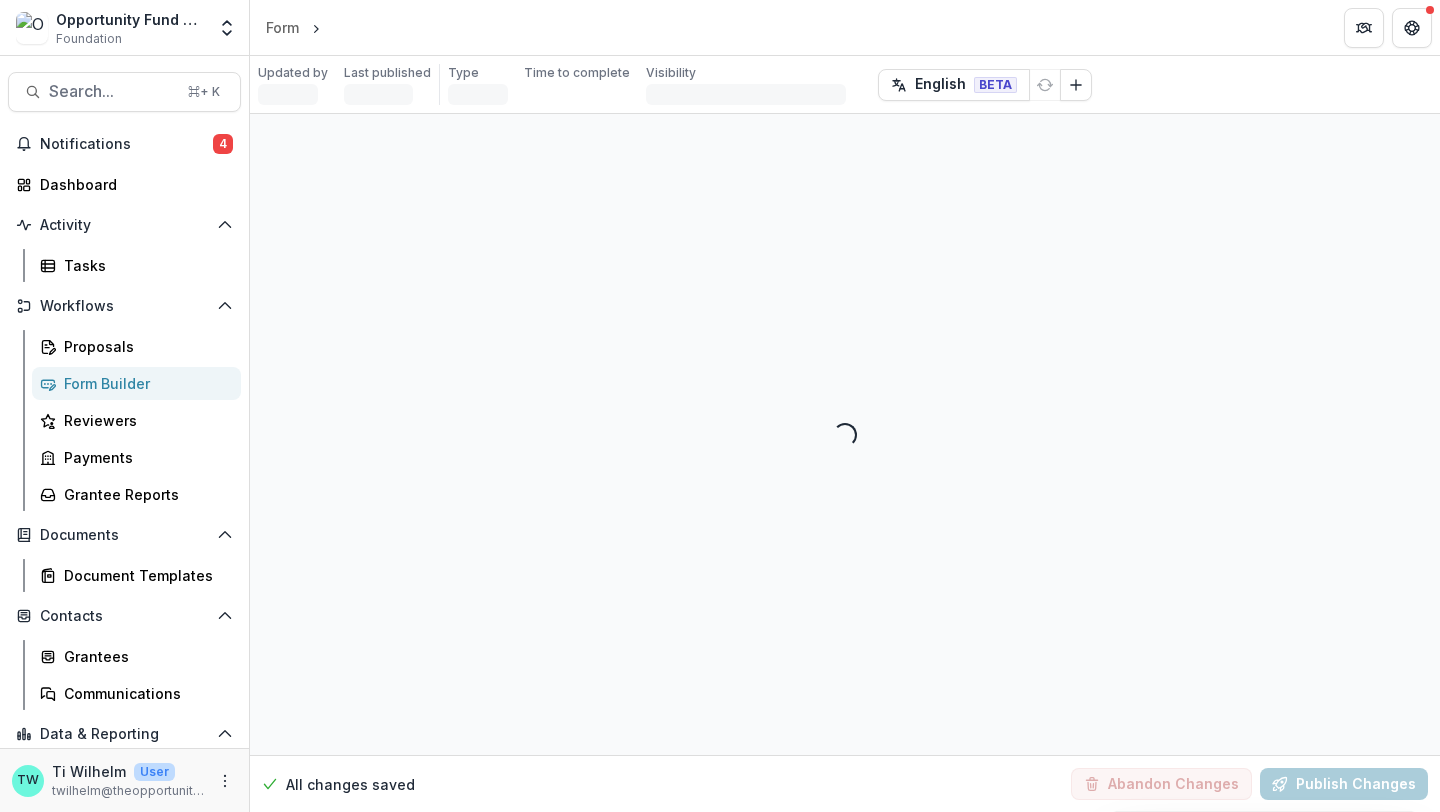 select on "********" 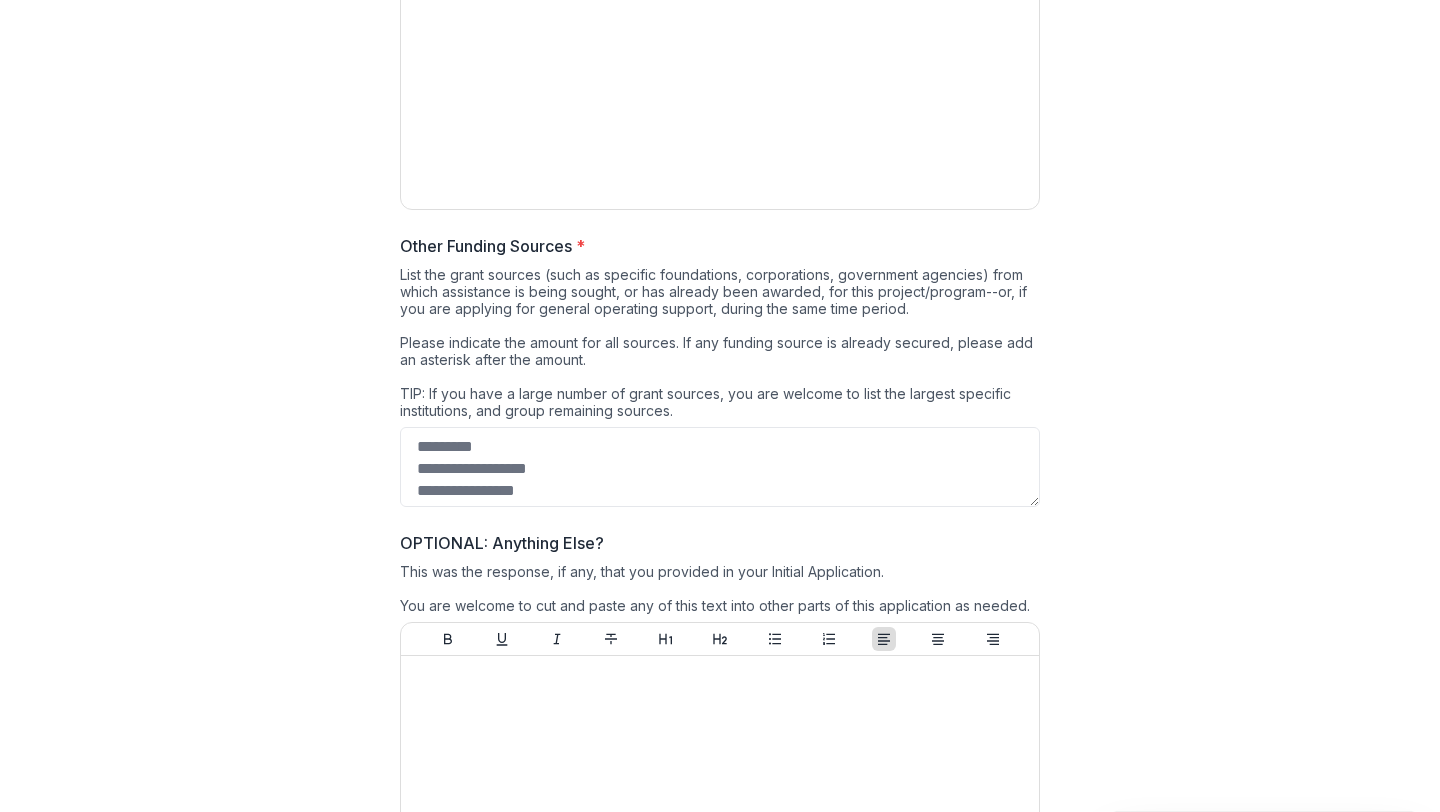 scroll, scrollTop: 3411, scrollLeft: 0, axis: vertical 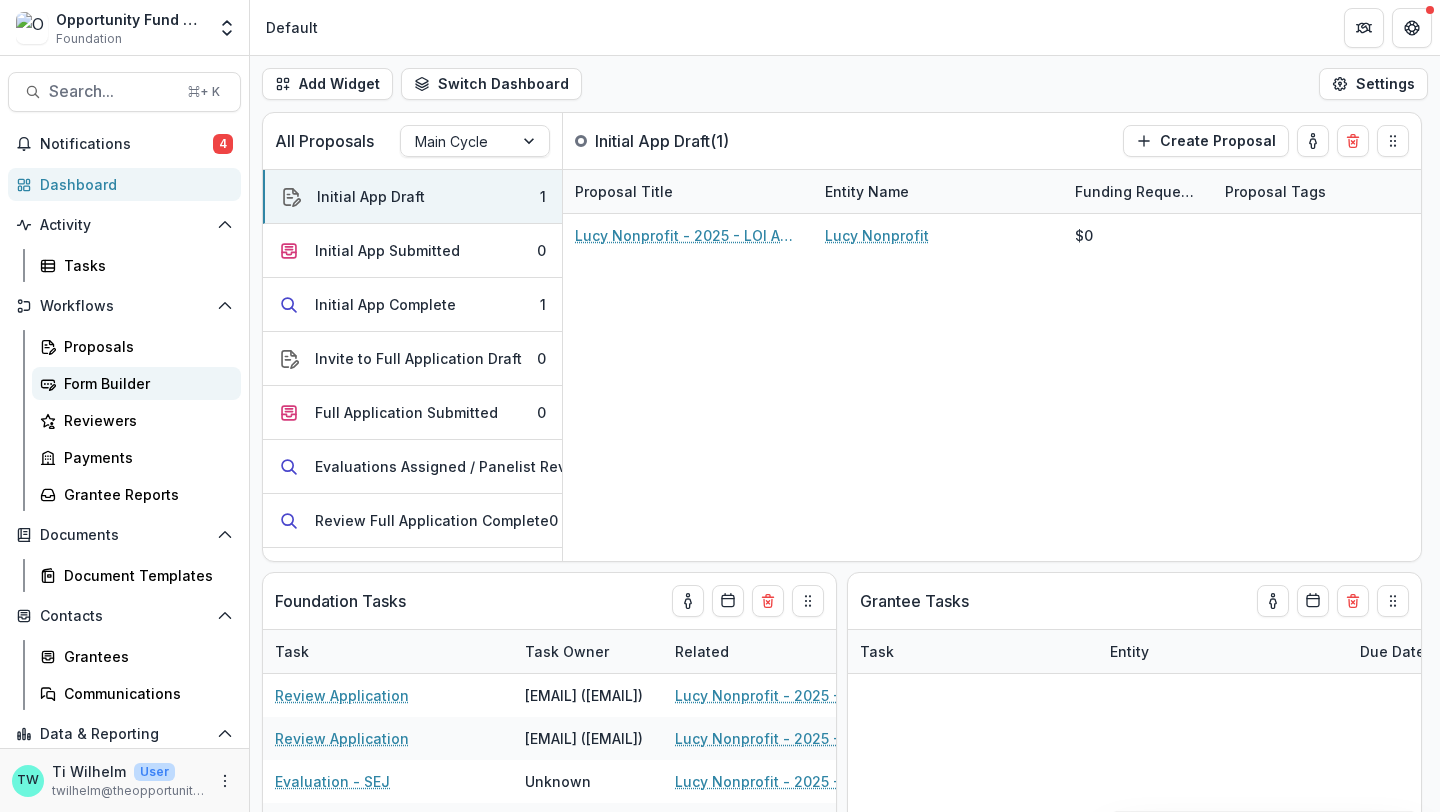 click on "Form Builder" at bounding box center [144, 383] 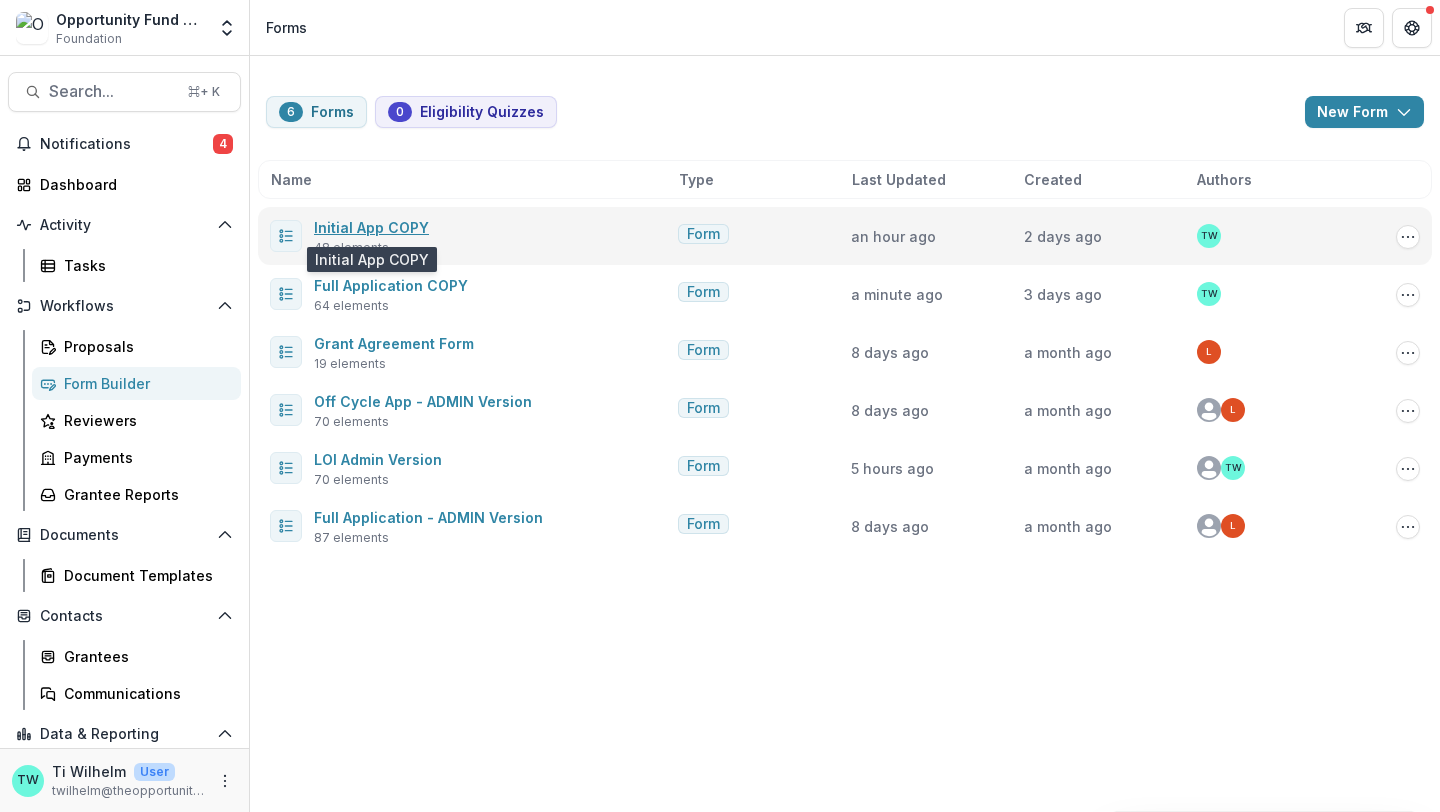 click on "Initial App COPY" at bounding box center (371, 227) 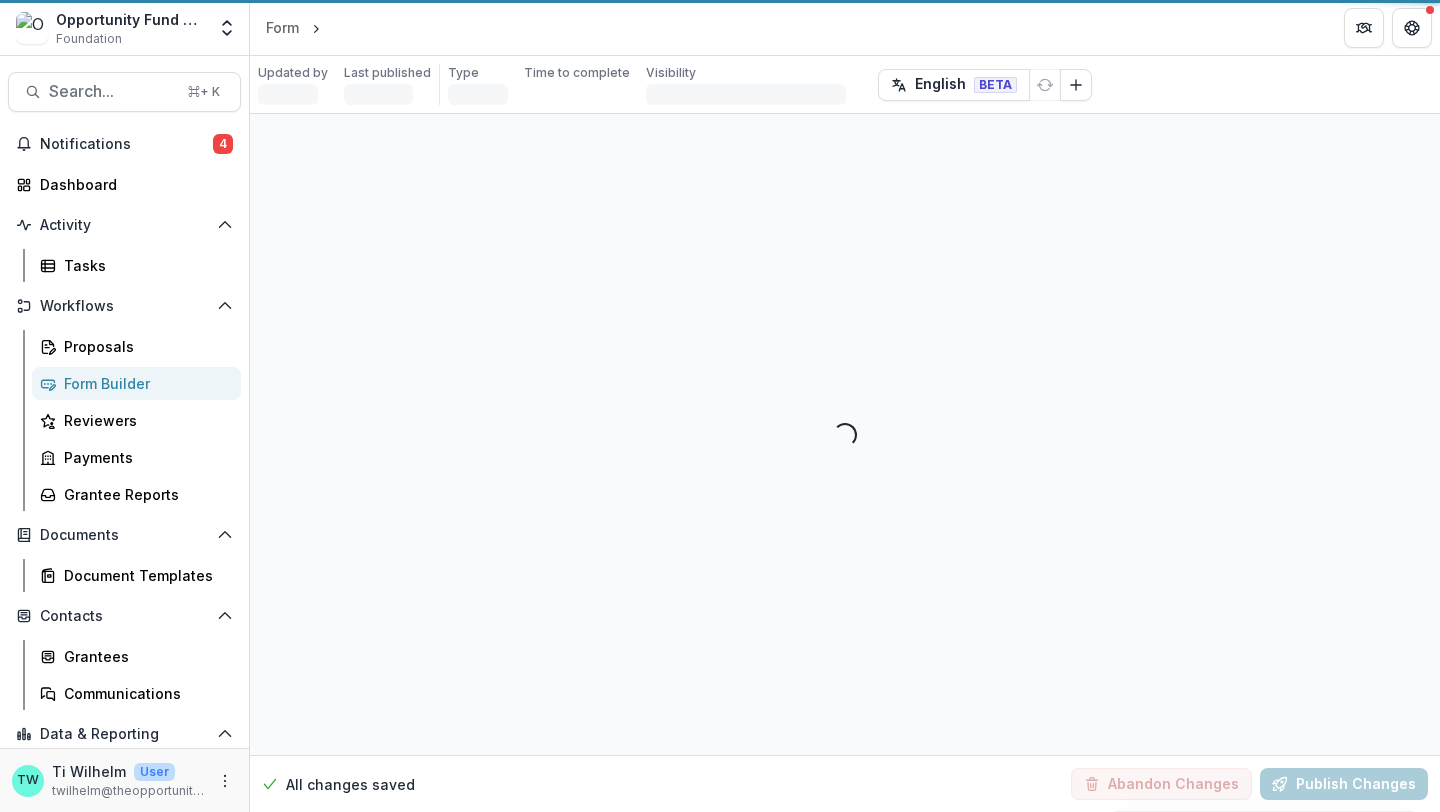 select on "**********" 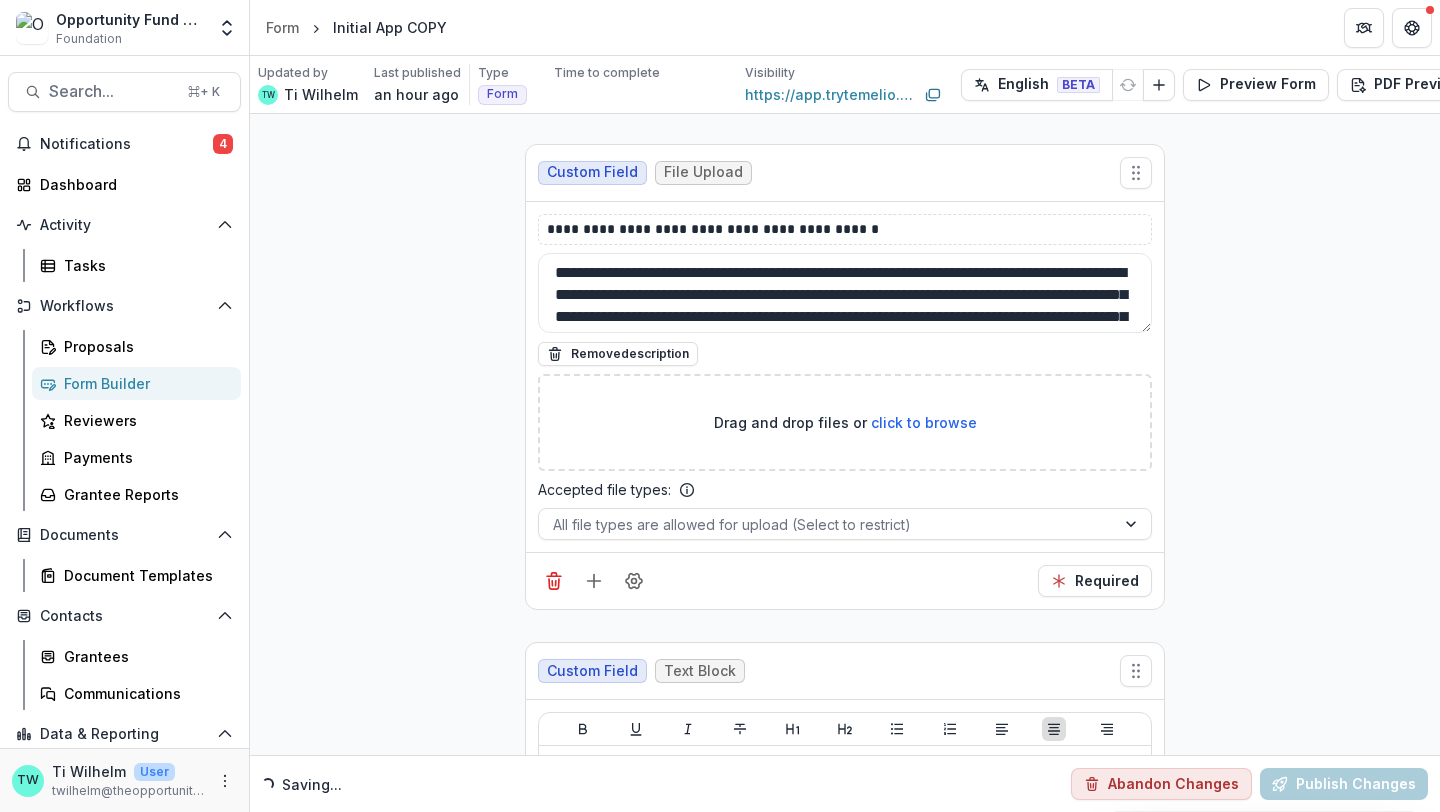 scroll, scrollTop: 22001, scrollLeft: 0, axis: vertical 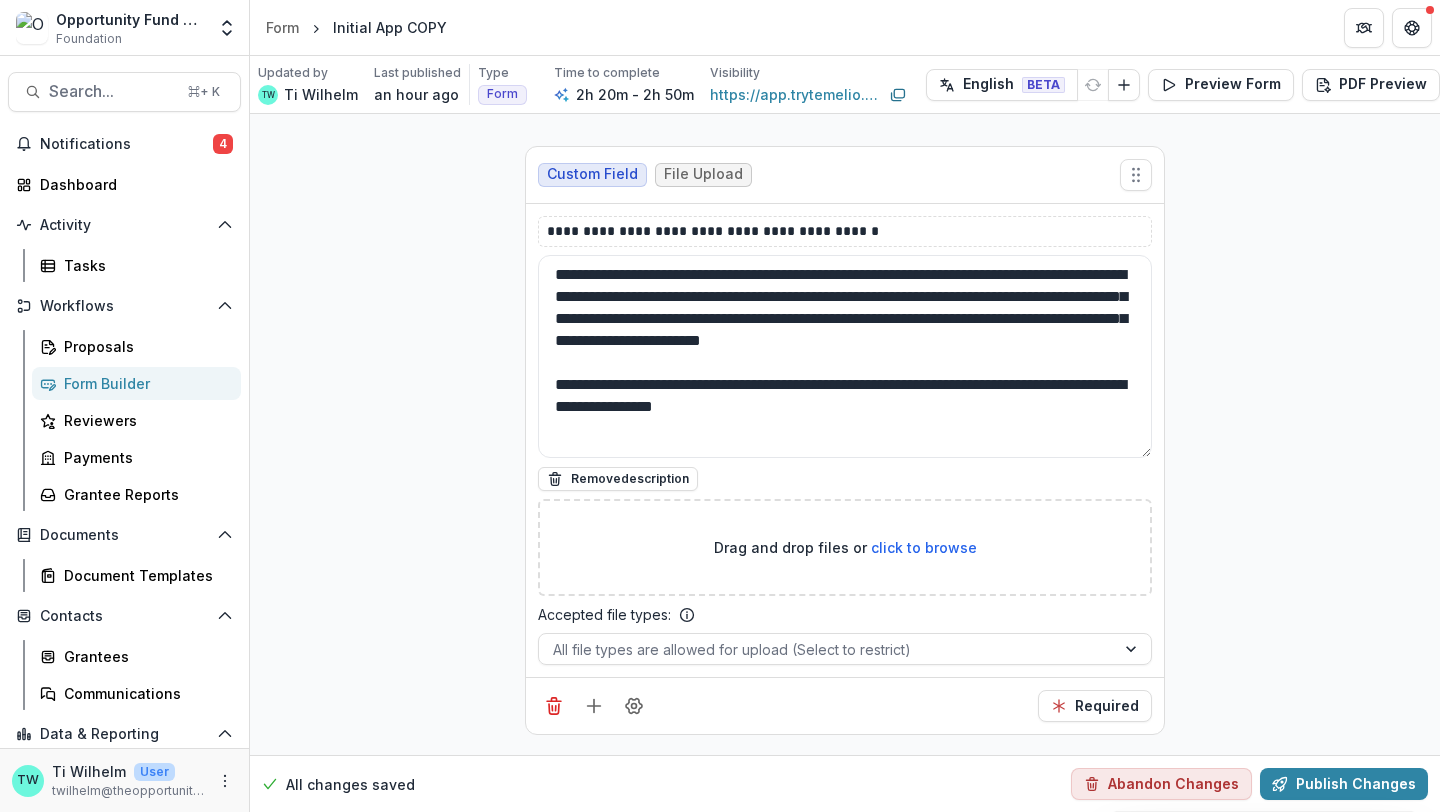 drag, startPoint x: 1144, startPoint y: 330, endPoint x: 1144, endPoint y: 475, distance: 145 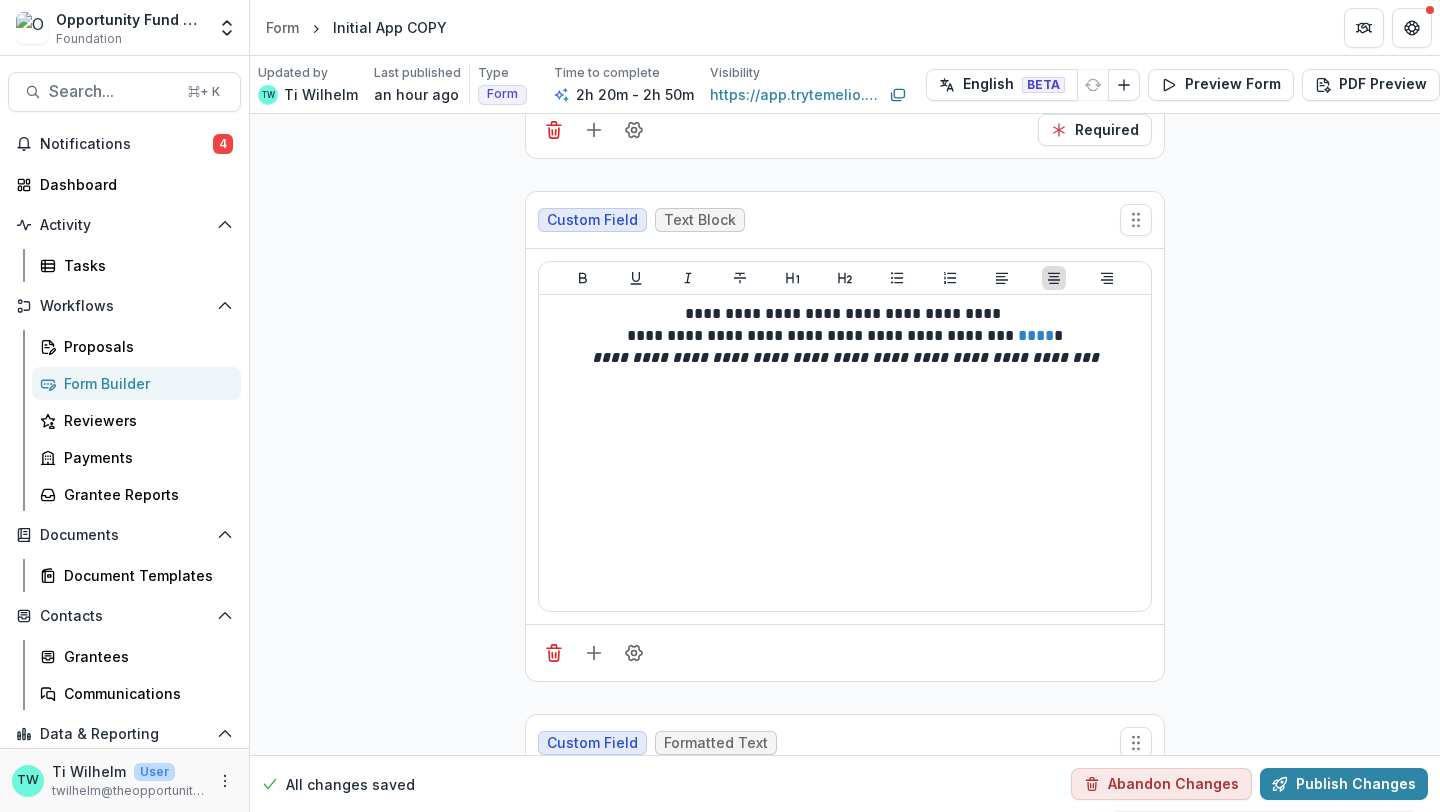 scroll, scrollTop: 22581, scrollLeft: 0, axis: vertical 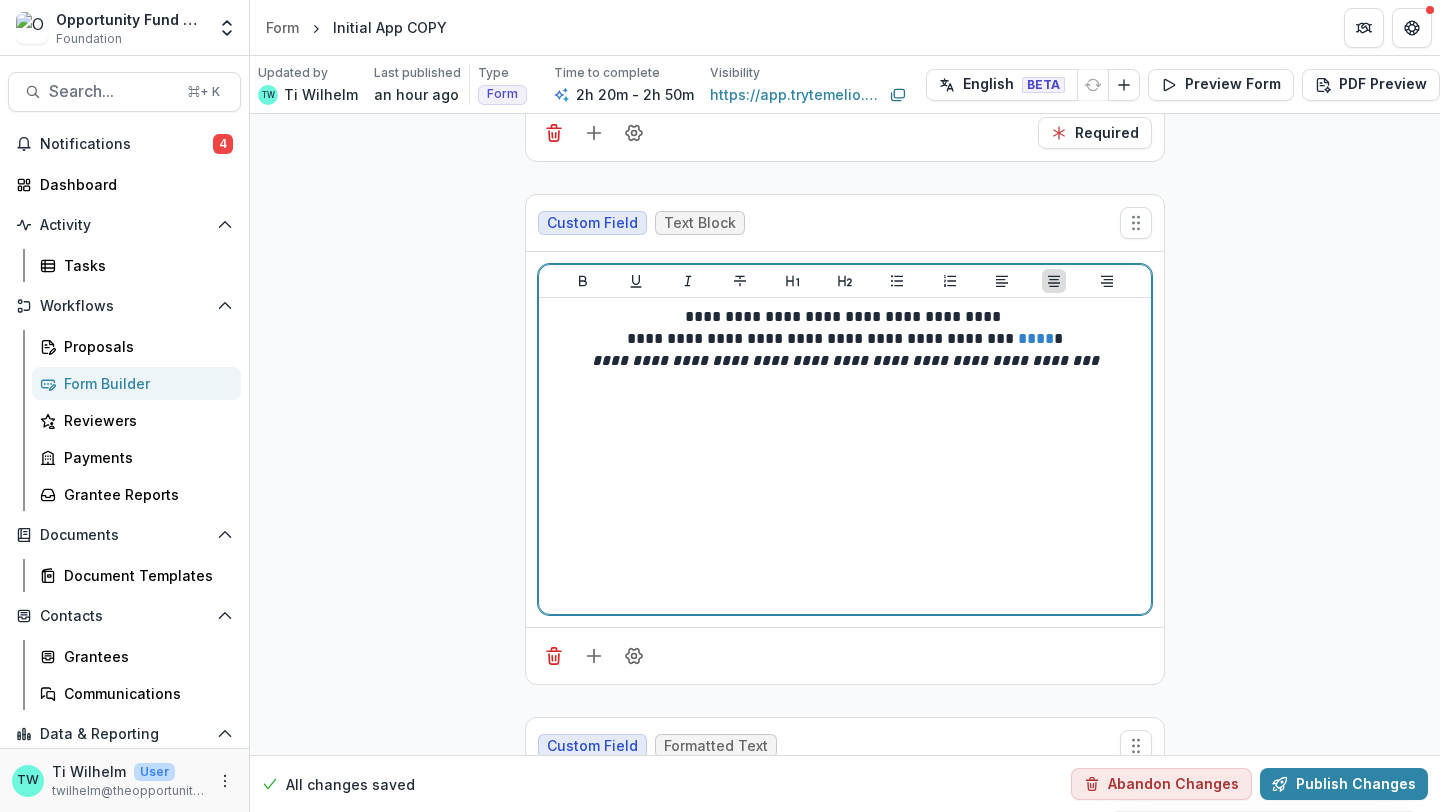 drag, startPoint x: 1076, startPoint y: 368, endPoint x: 677, endPoint y: 314, distance: 402.63754 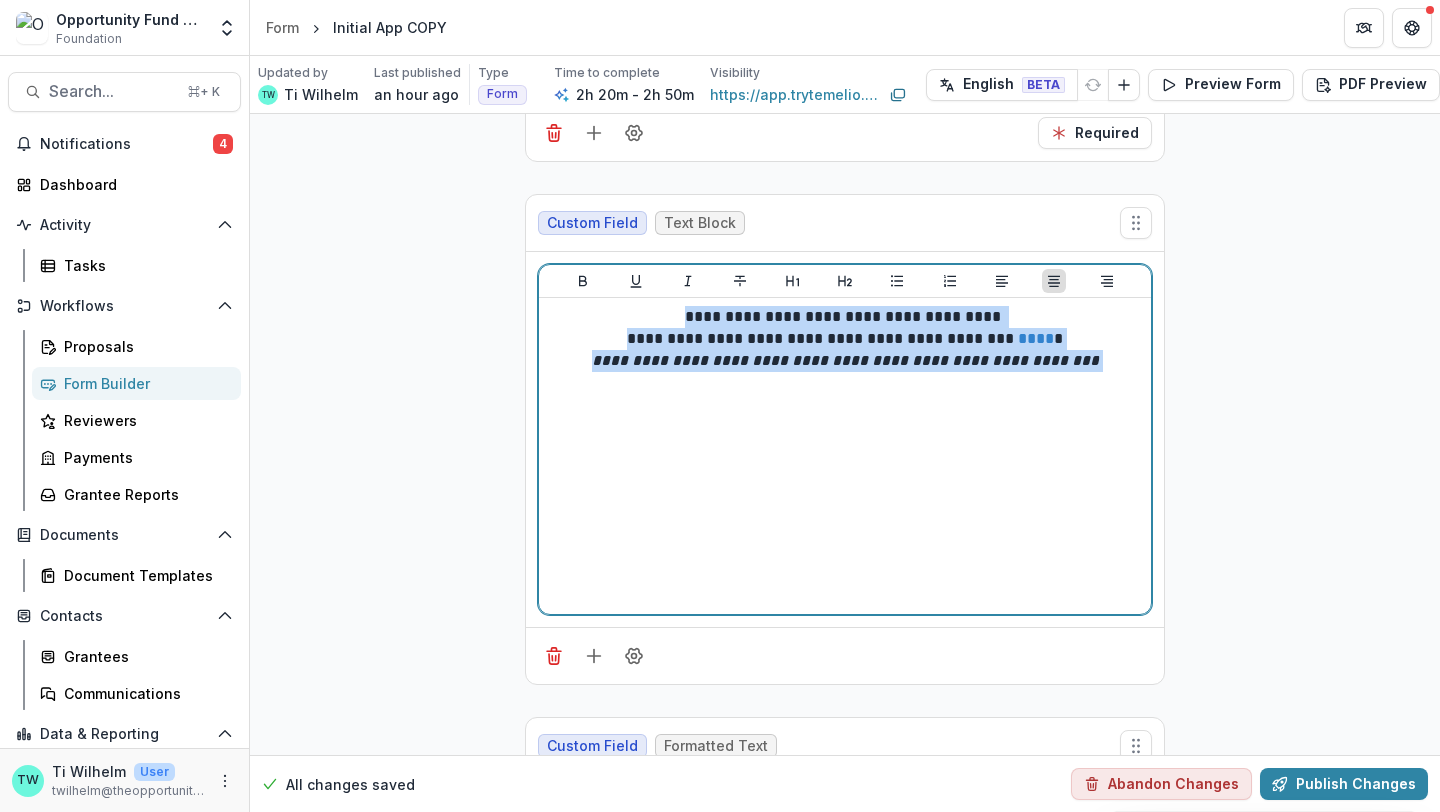 drag, startPoint x: 677, startPoint y: 314, endPoint x: 1083, endPoint y: 389, distance: 412.86923 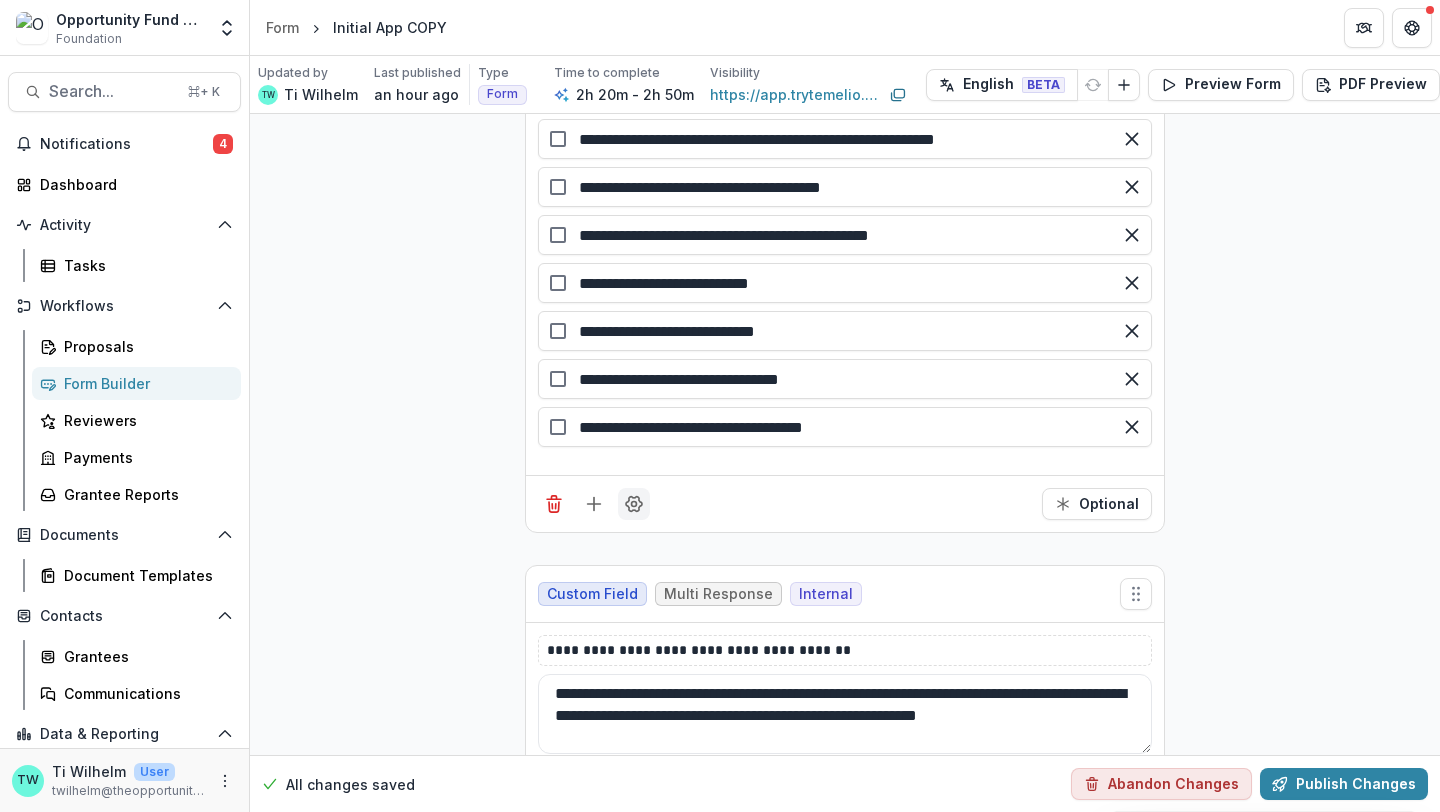 scroll, scrollTop: 29687, scrollLeft: 0, axis: vertical 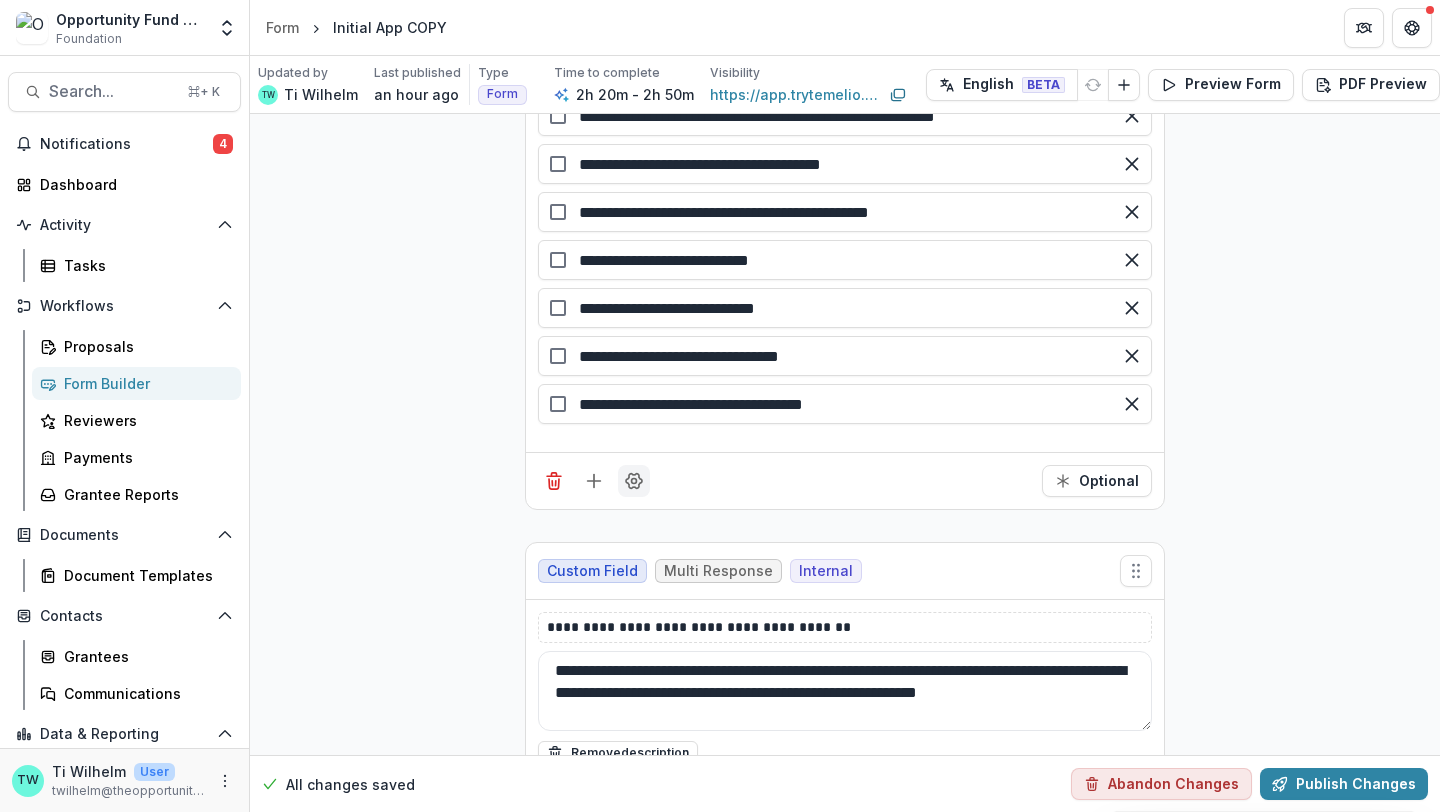 click 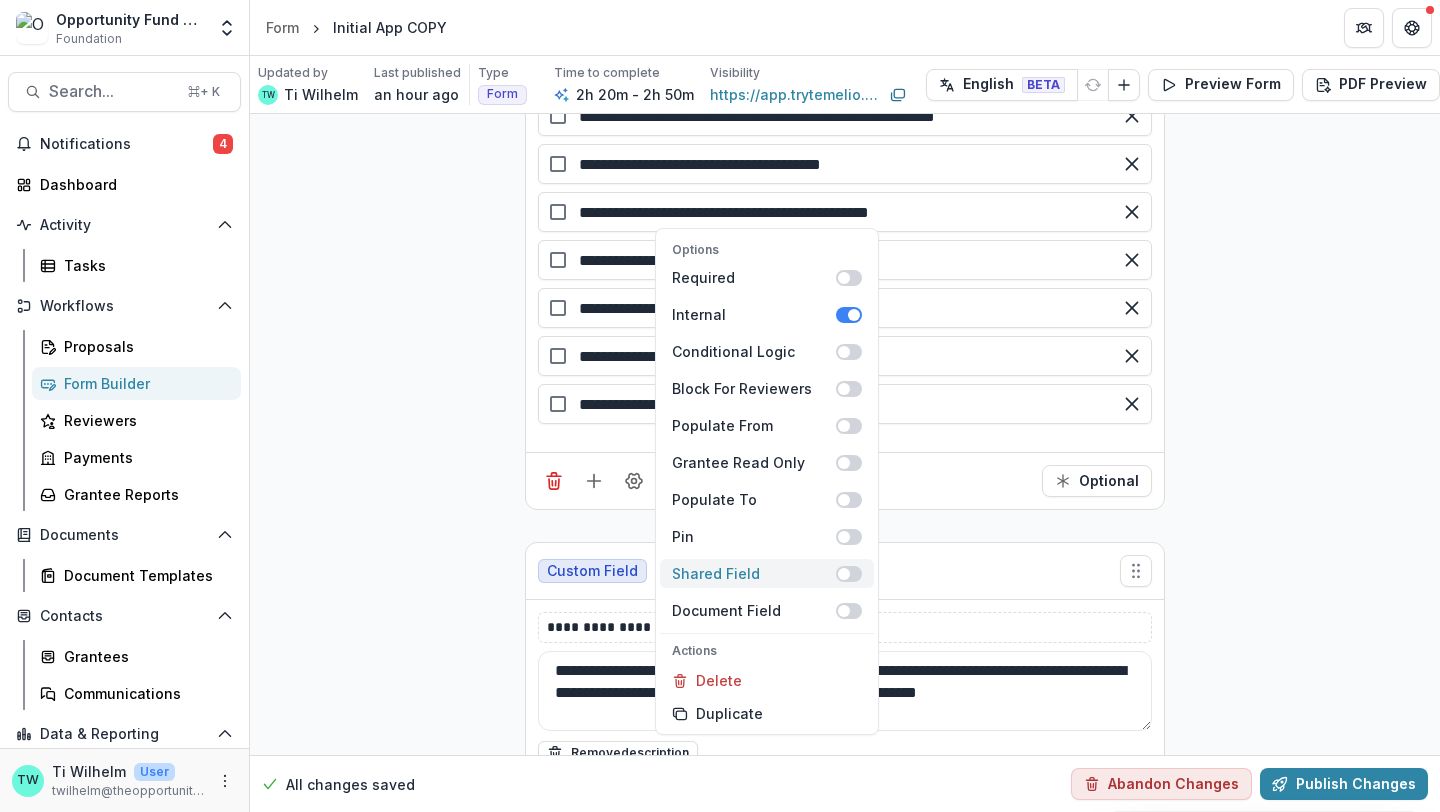 click at bounding box center (844, 574) 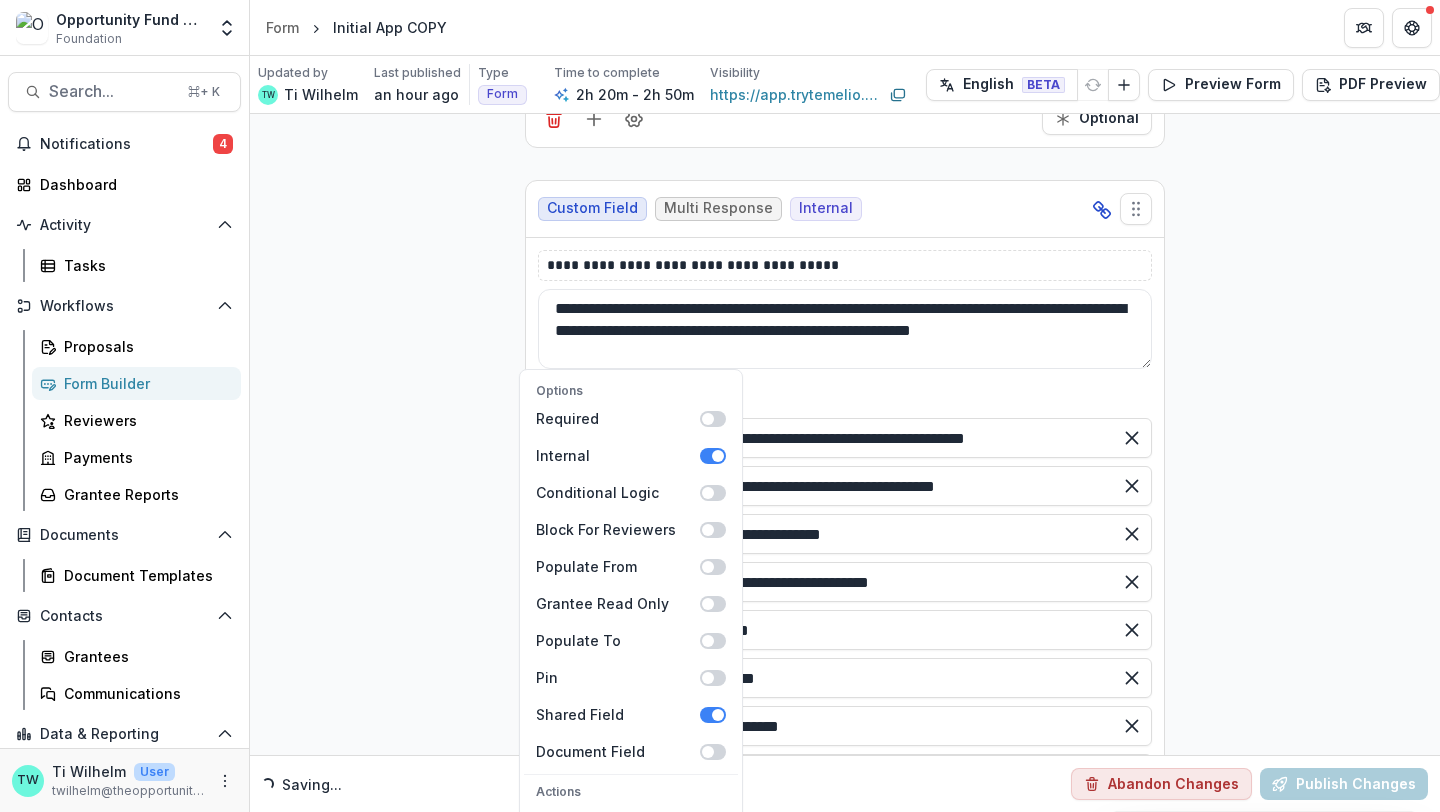 scroll, scrollTop: 29253, scrollLeft: 0, axis: vertical 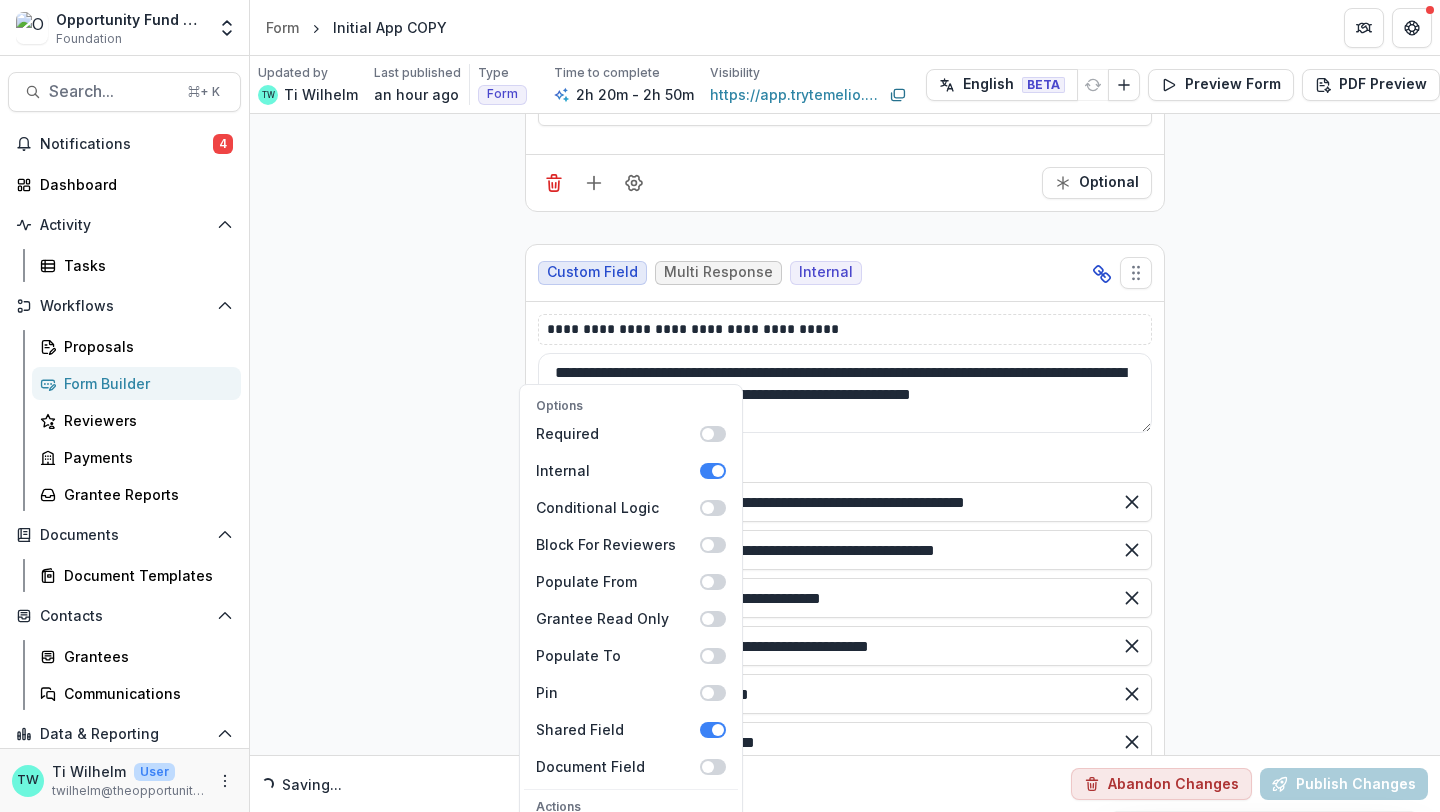 click on "**********" at bounding box center [845, -13332] 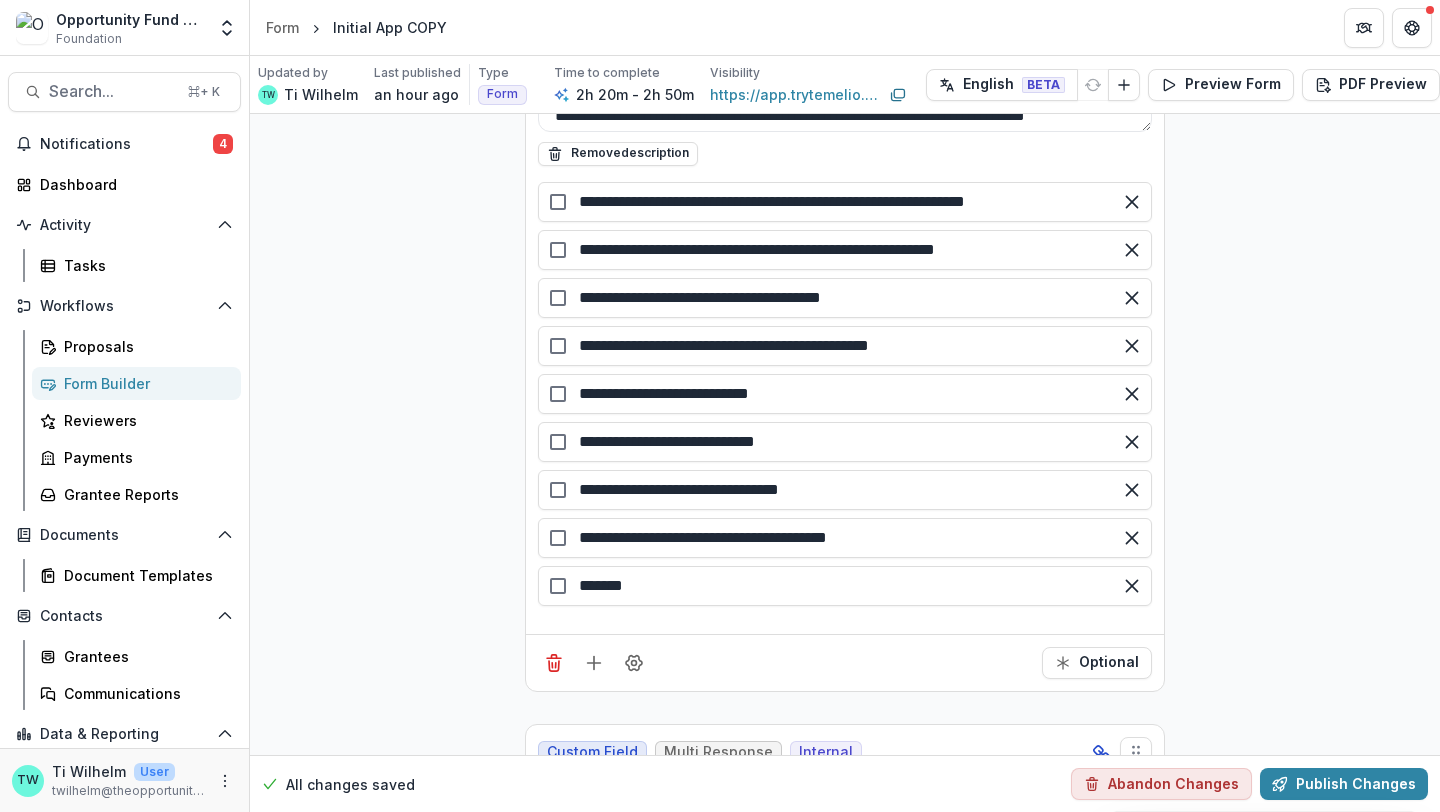 scroll, scrollTop: 28775, scrollLeft: 0, axis: vertical 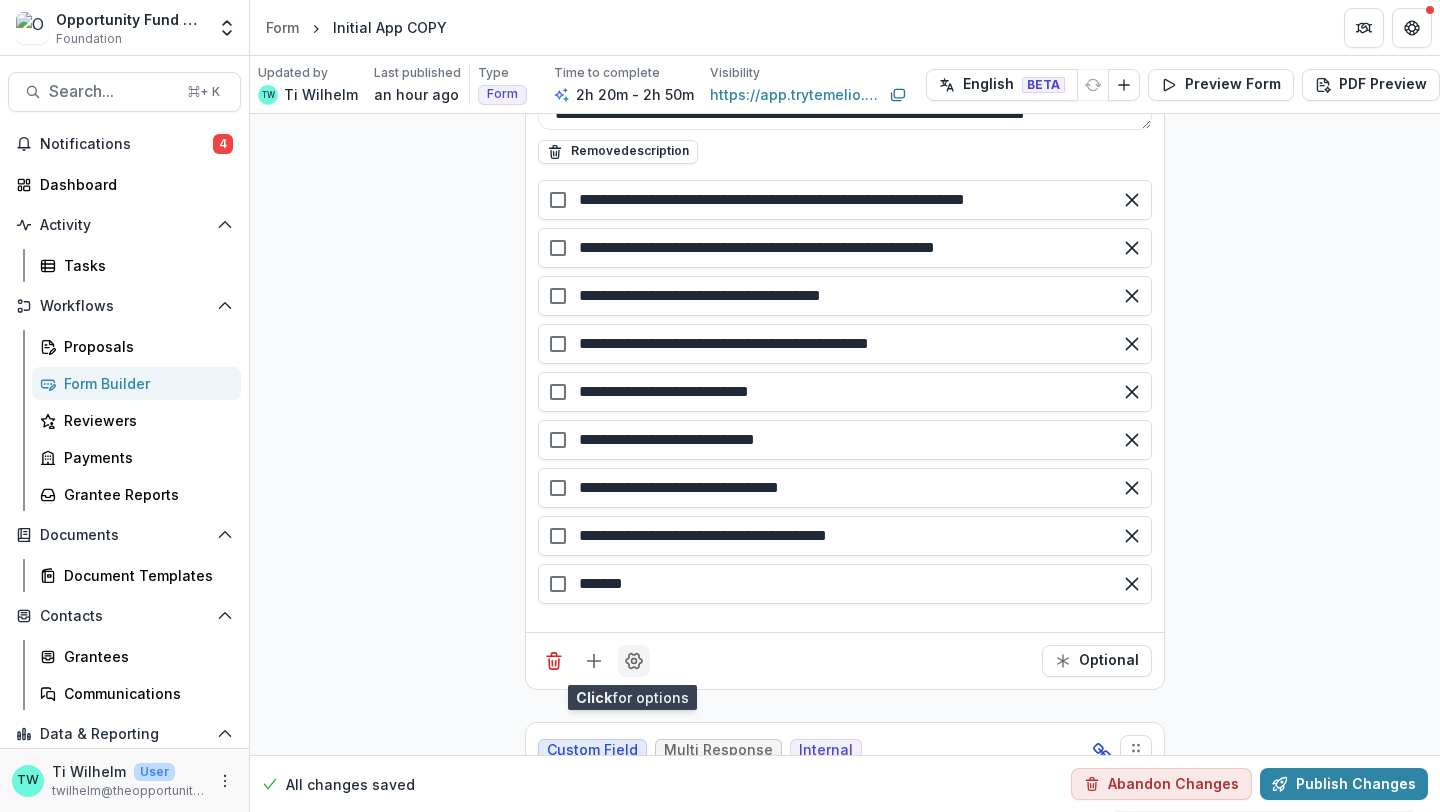 click 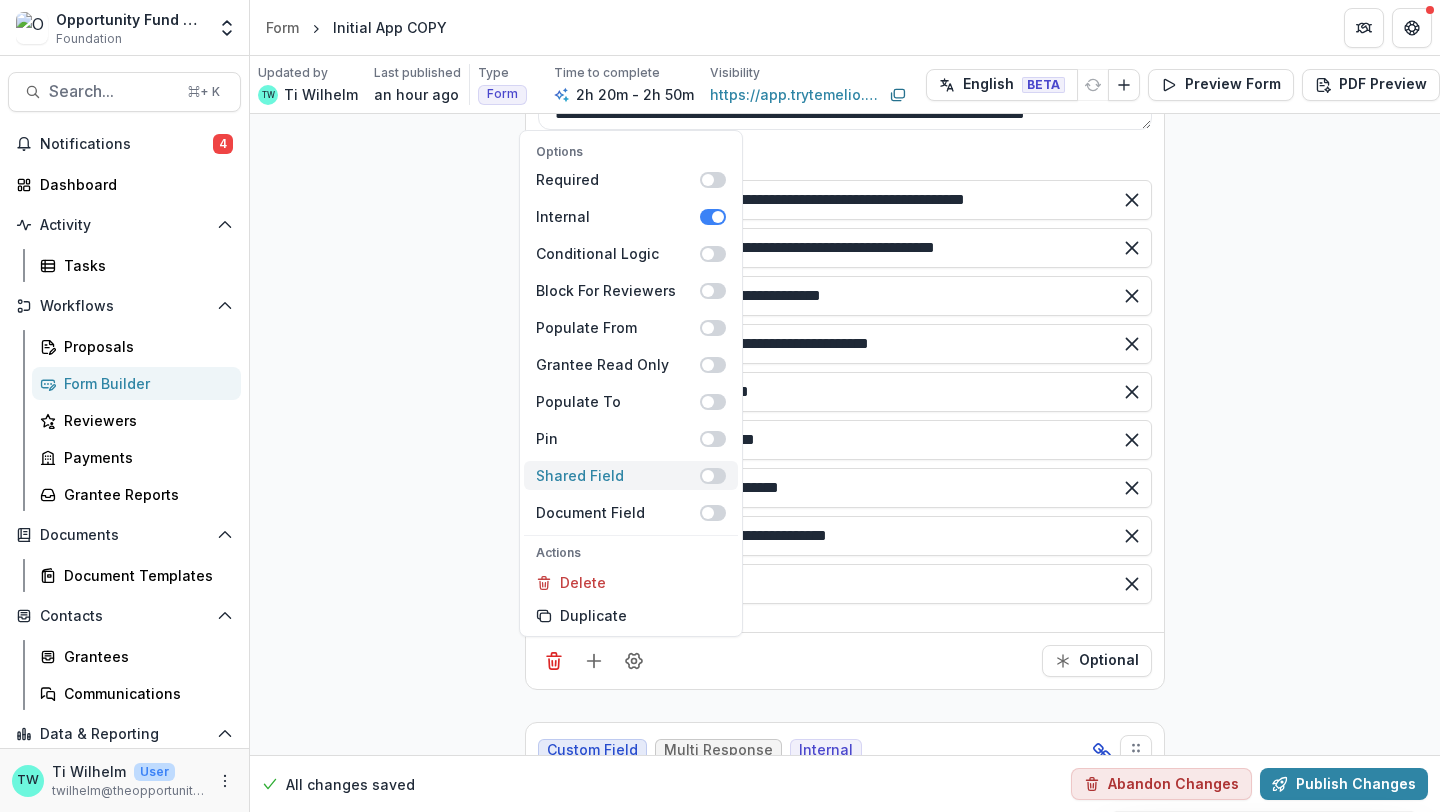 click at bounding box center (713, 476) 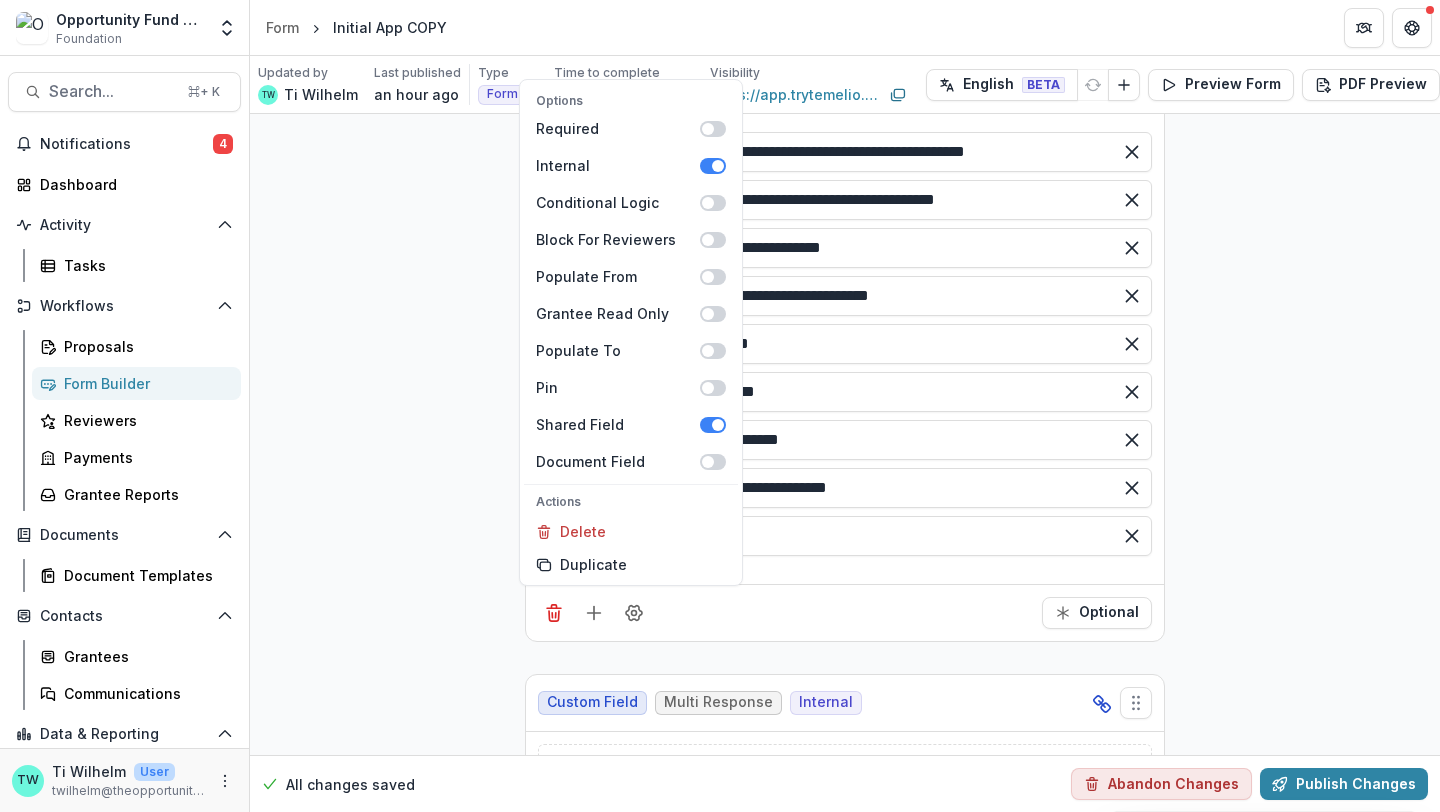 scroll, scrollTop: 28831, scrollLeft: 0, axis: vertical 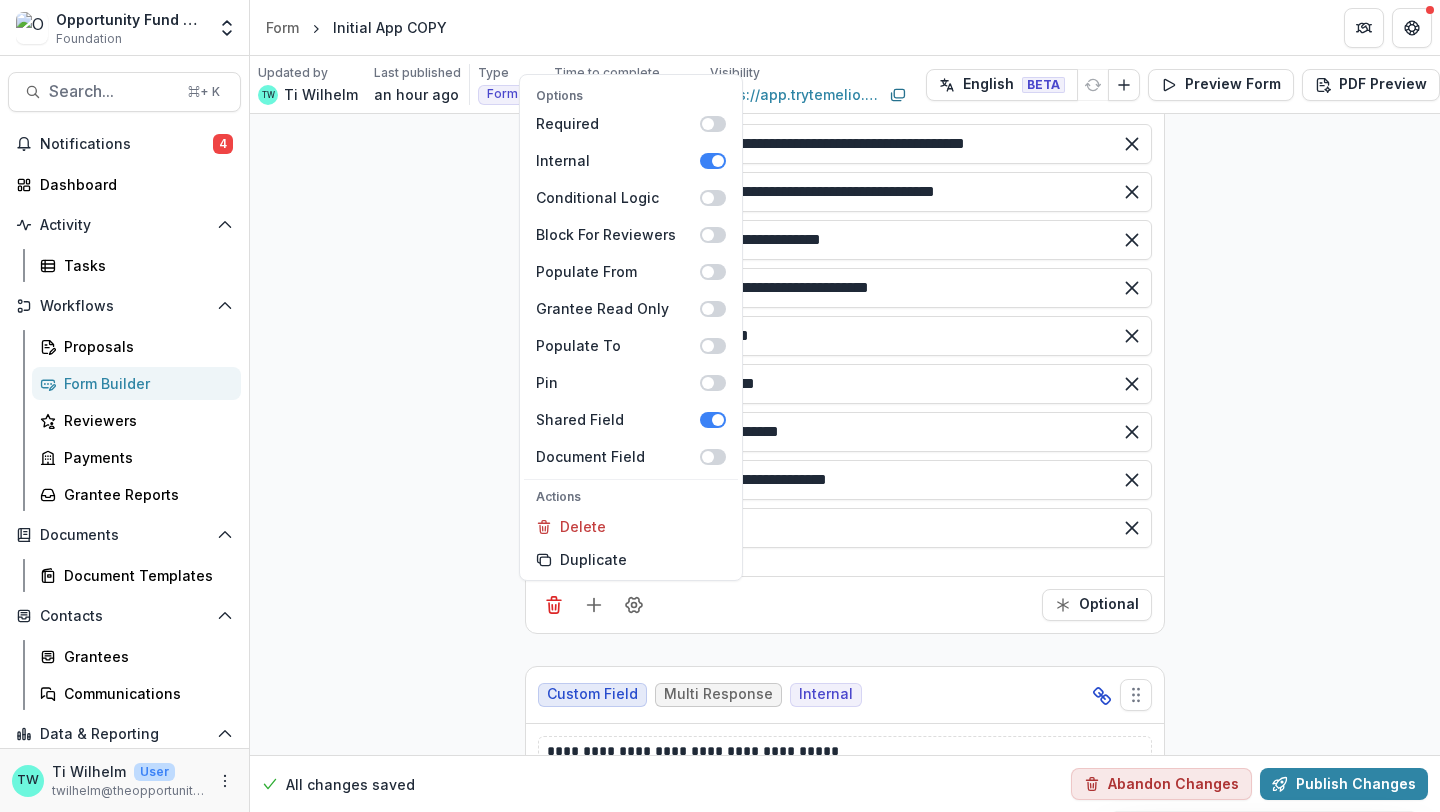 click on "**********" at bounding box center (845, -12910) 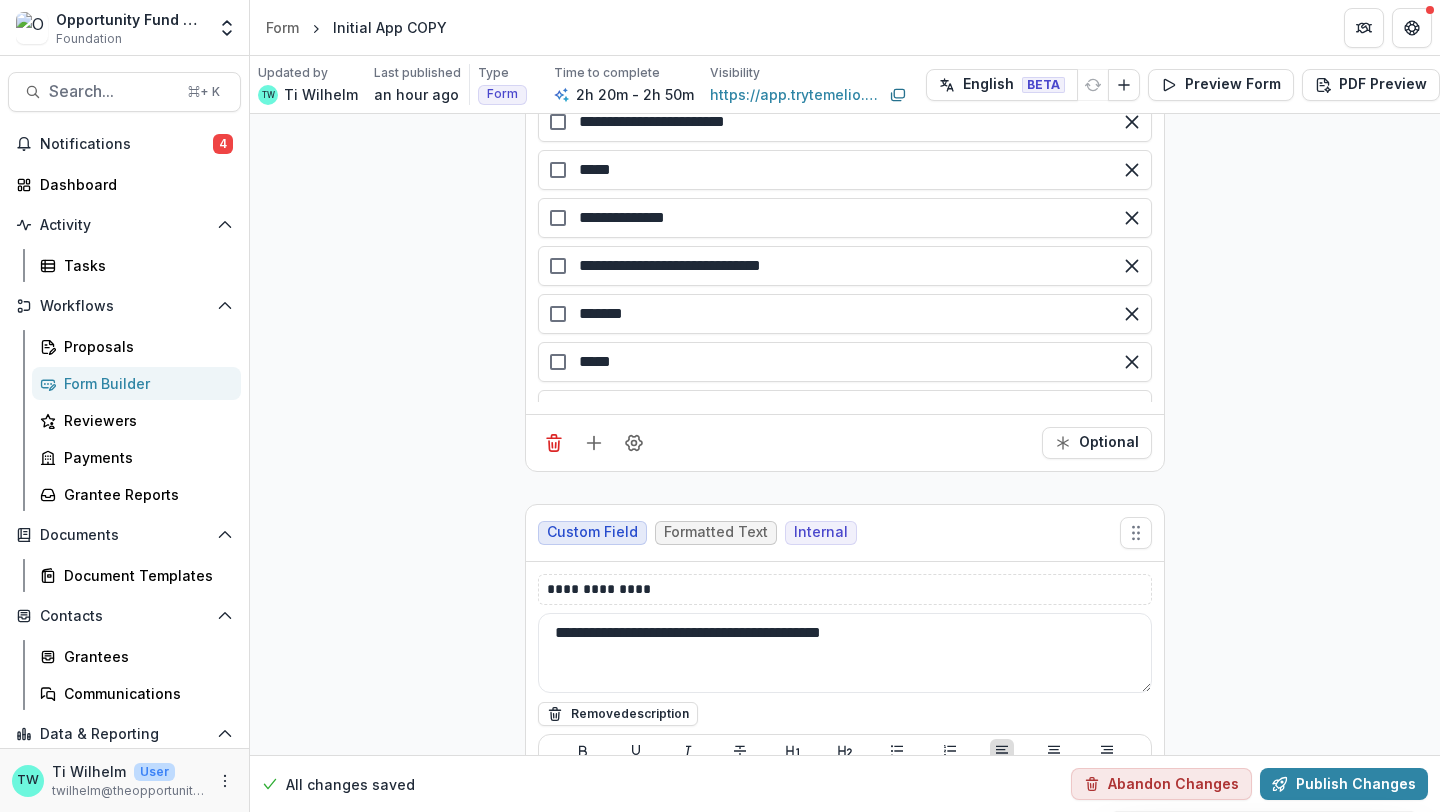 scroll, scrollTop: 30559, scrollLeft: 0, axis: vertical 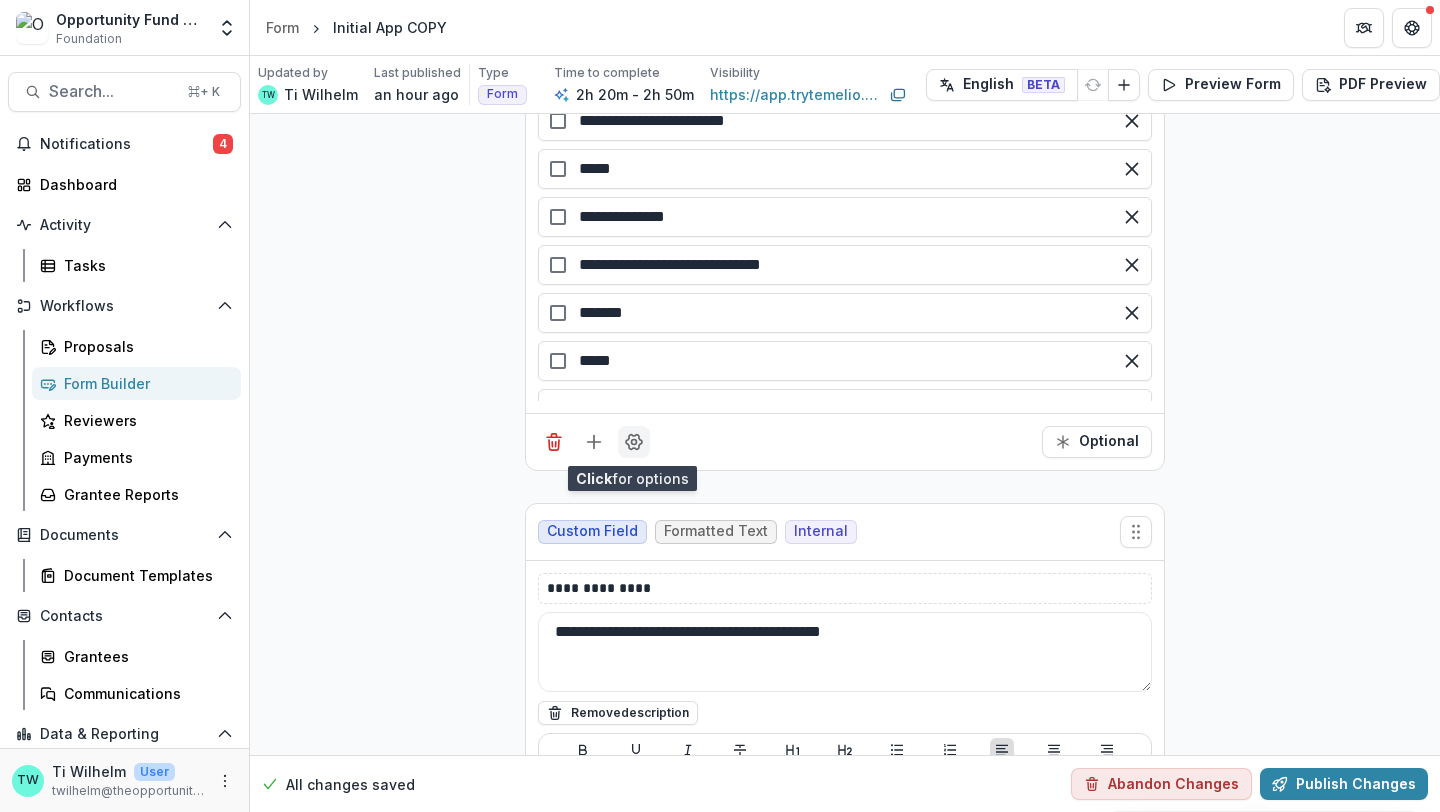 click 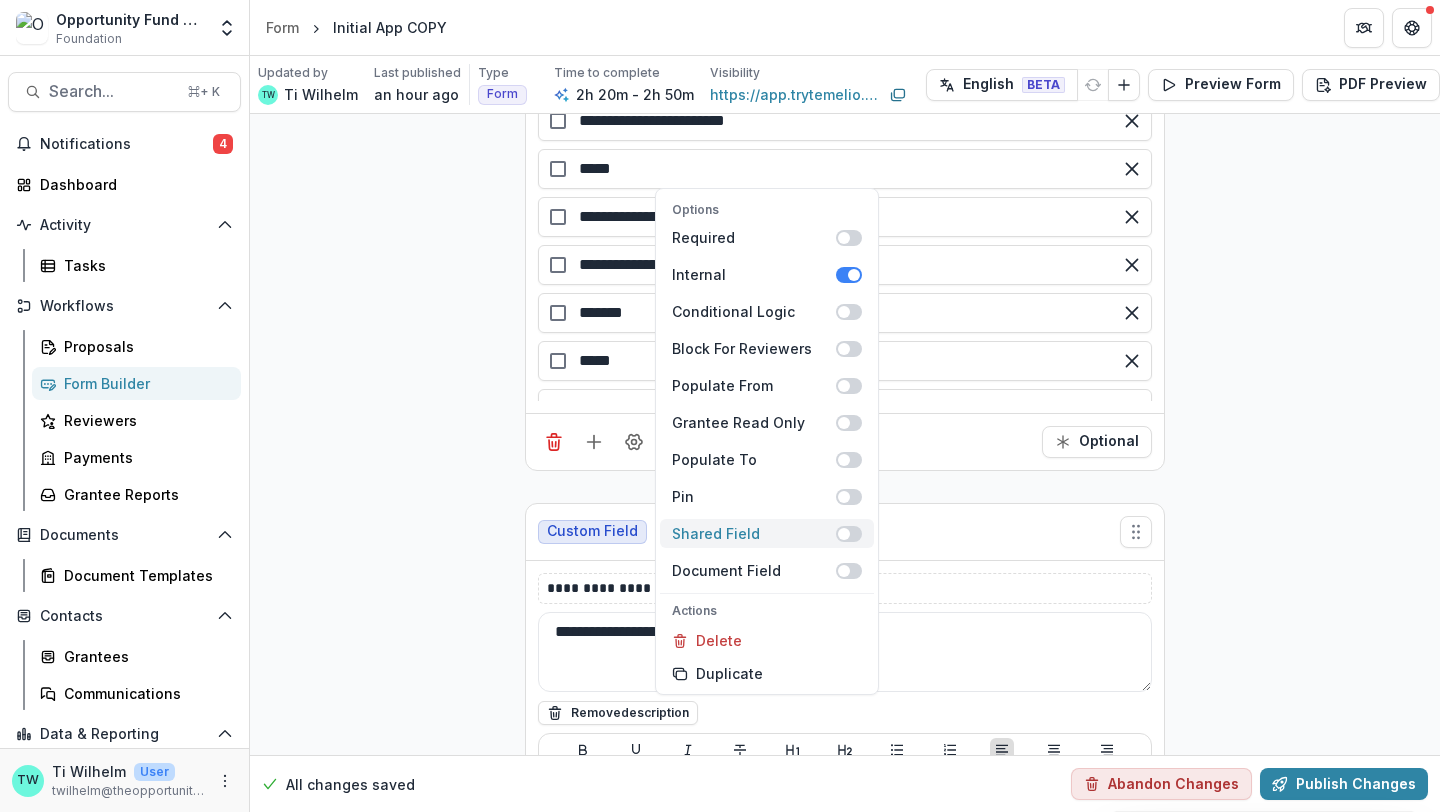 click at bounding box center [849, 534] 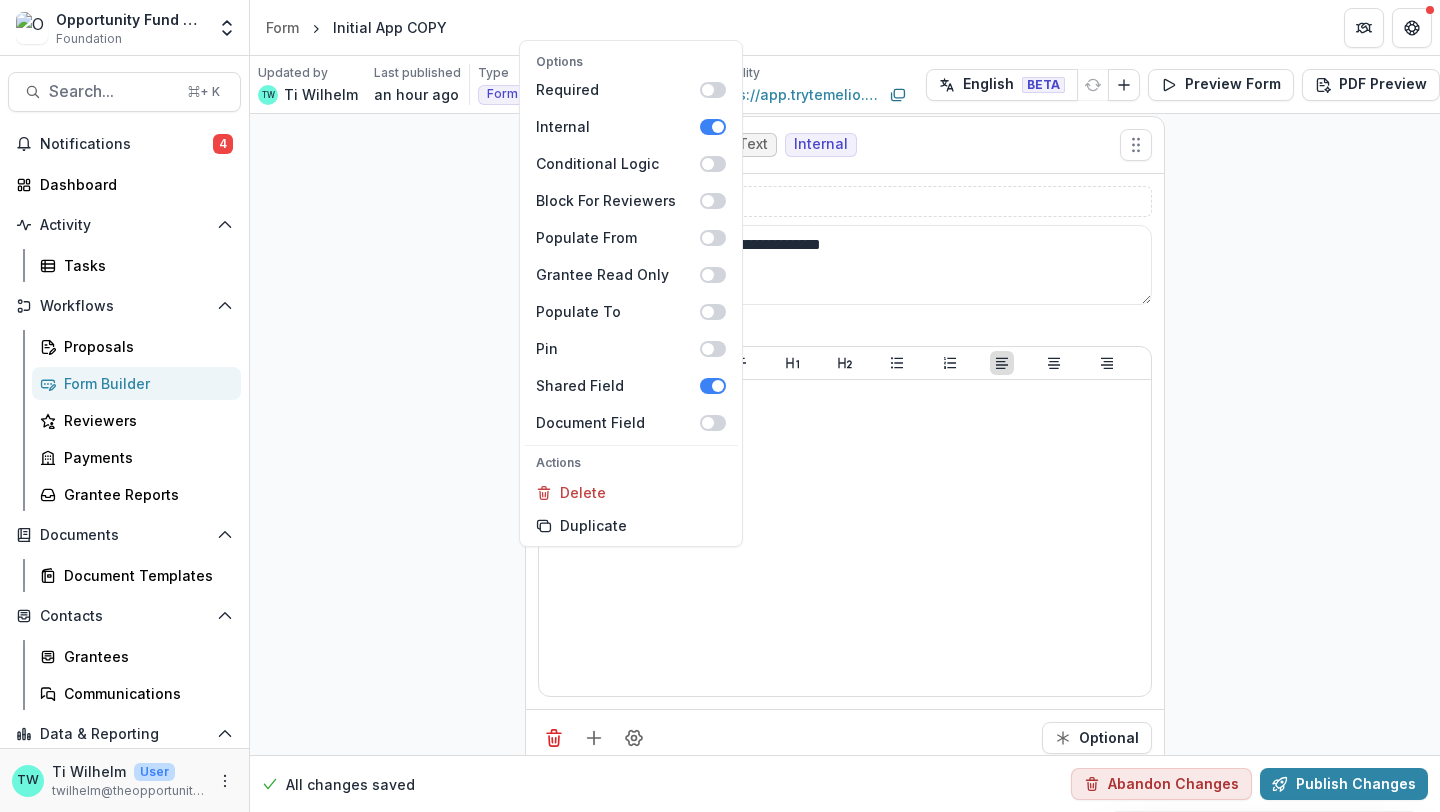 scroll, scrollTop: 30990, scrollLeft: 0, axis: vertical 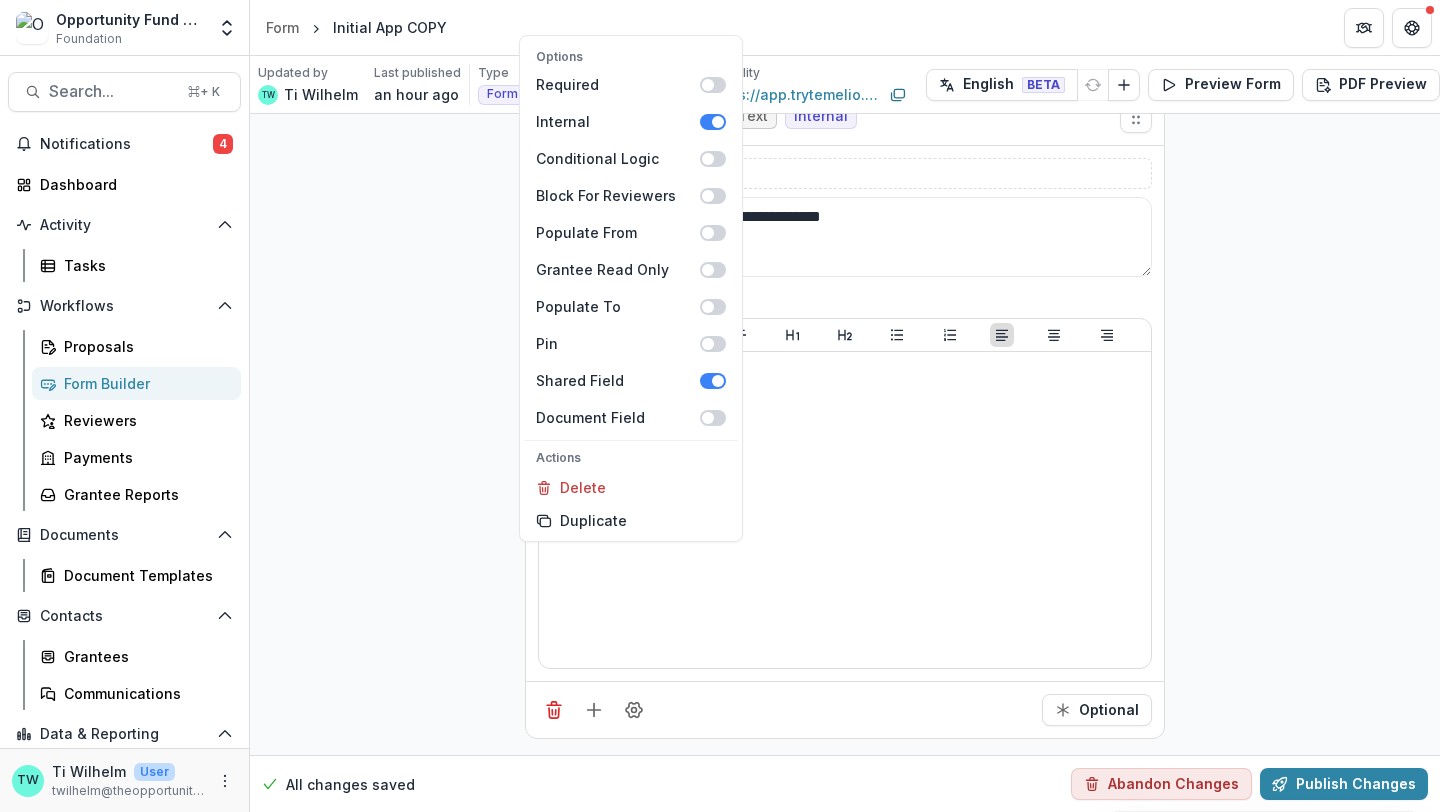 click on "**********" at bounding box center (845, -15053) 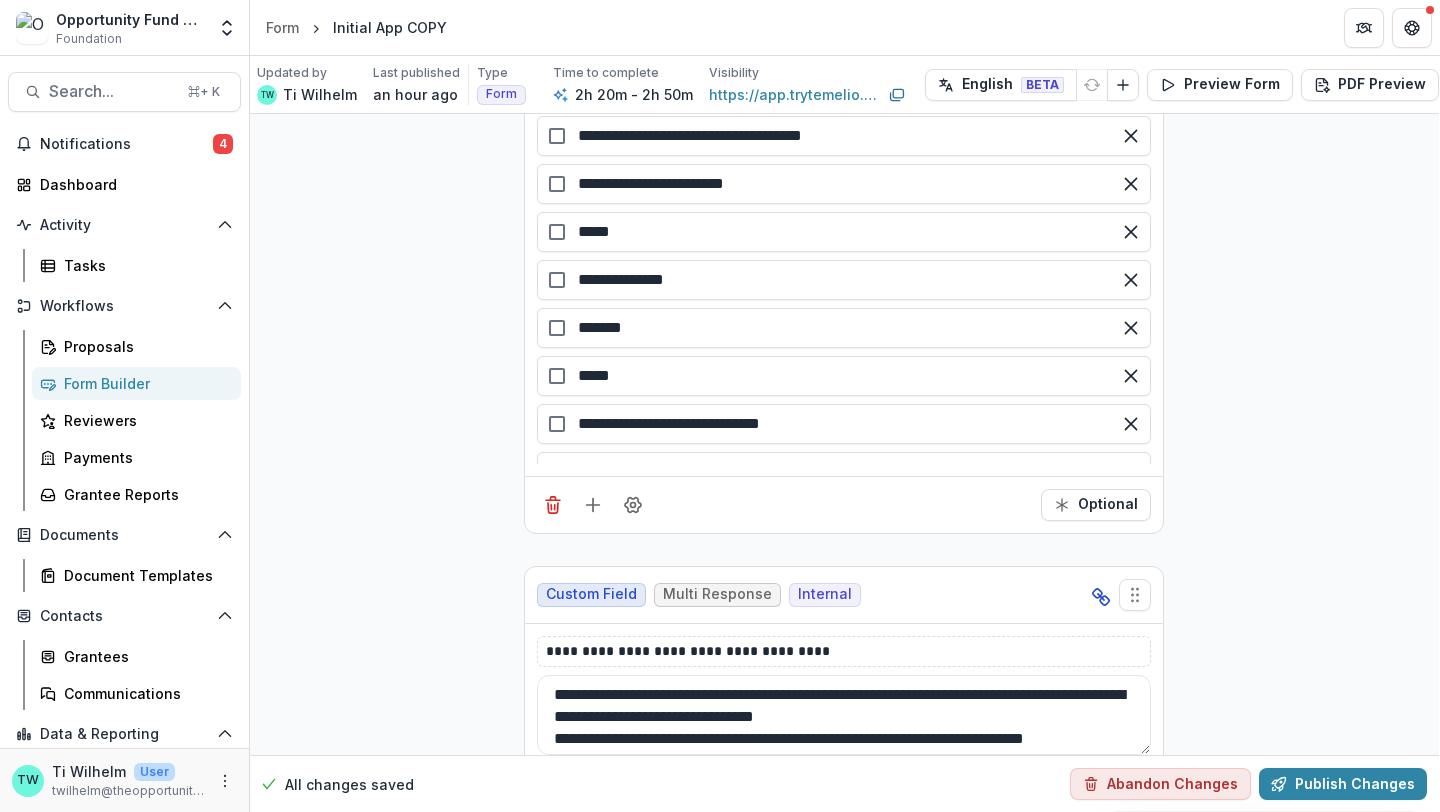 scroll, scrollTop: 28221, scrollLeft: 1, axis: both 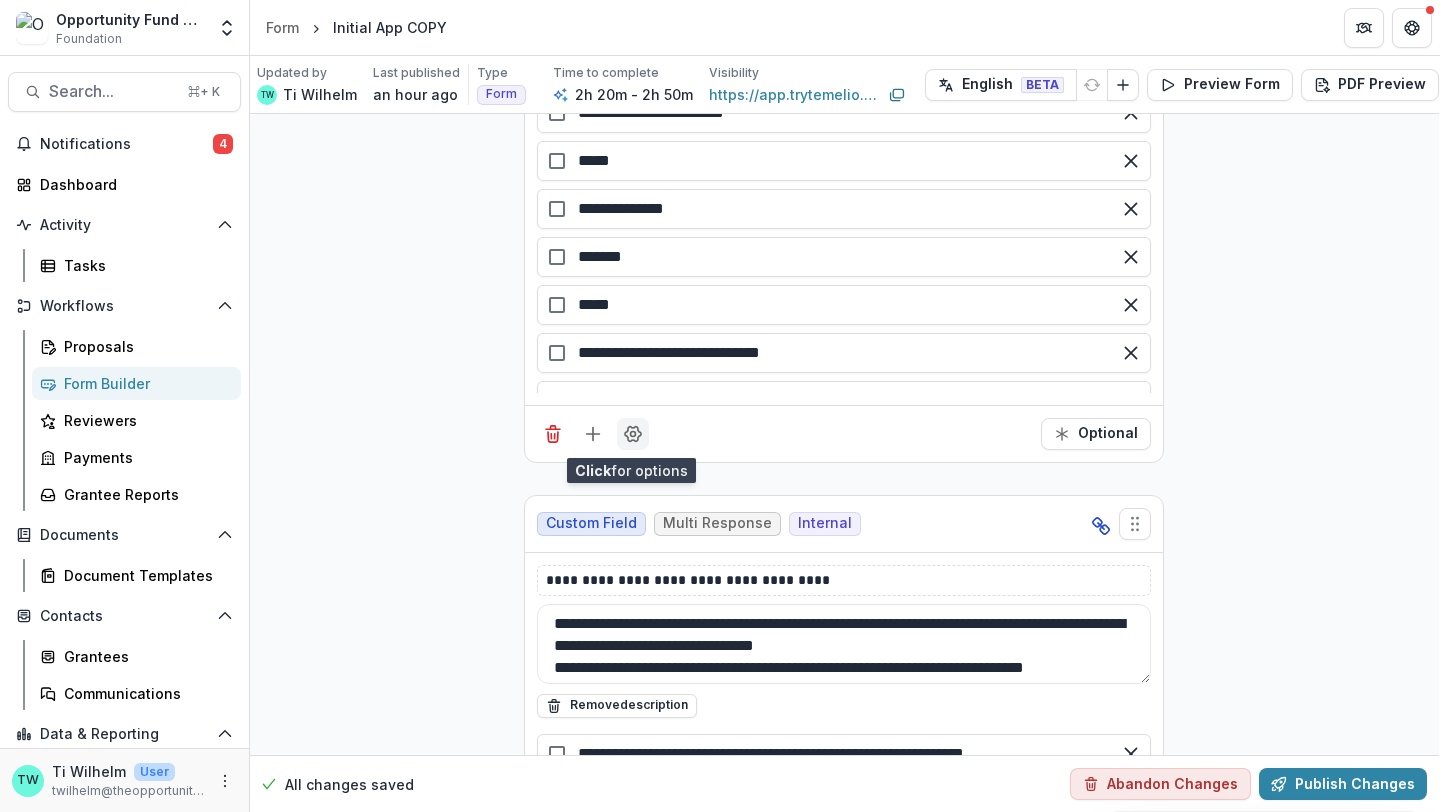 click 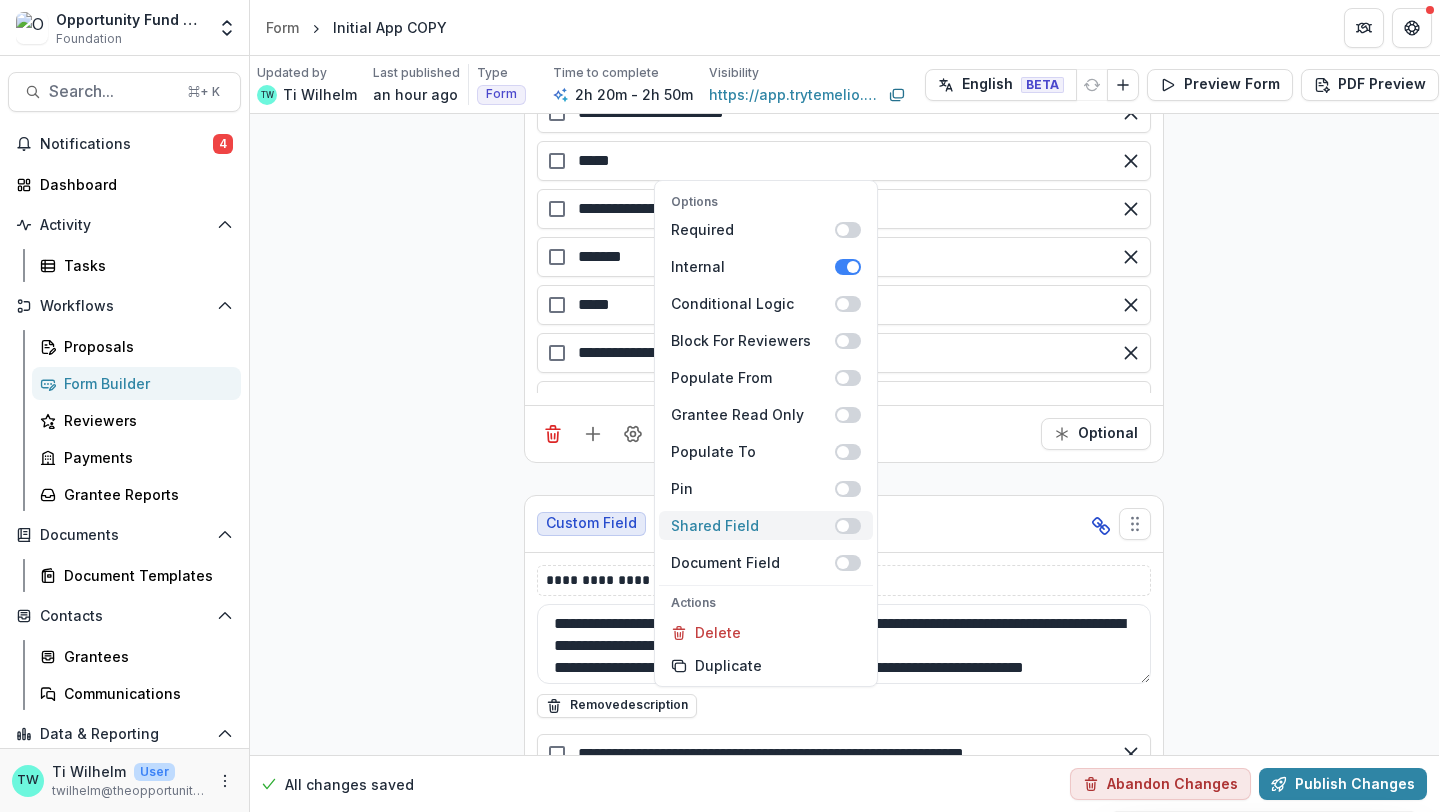 click at bounding box center (848, 526) 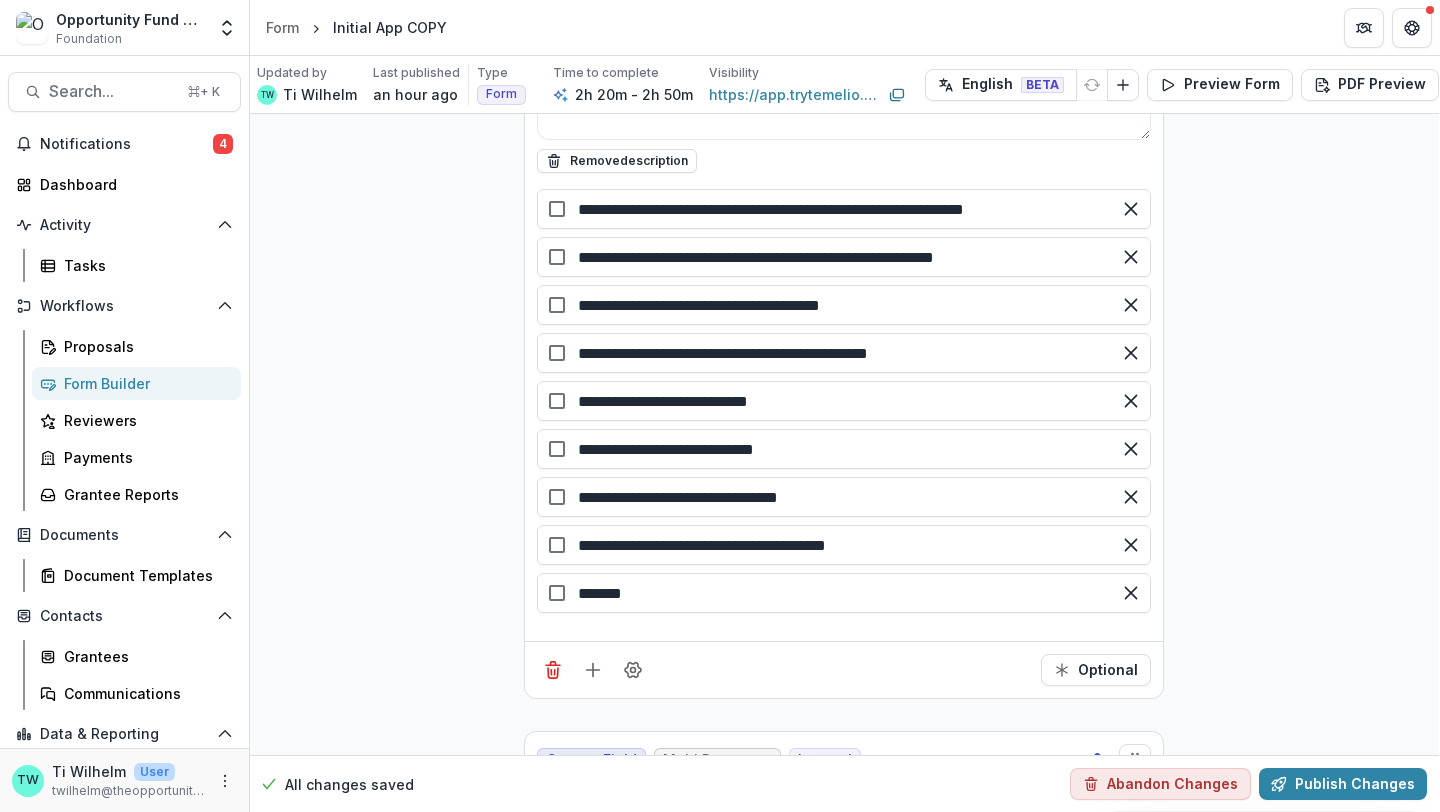 scroll, scrollTop: 27179, scrollLeft: 1, axis: both 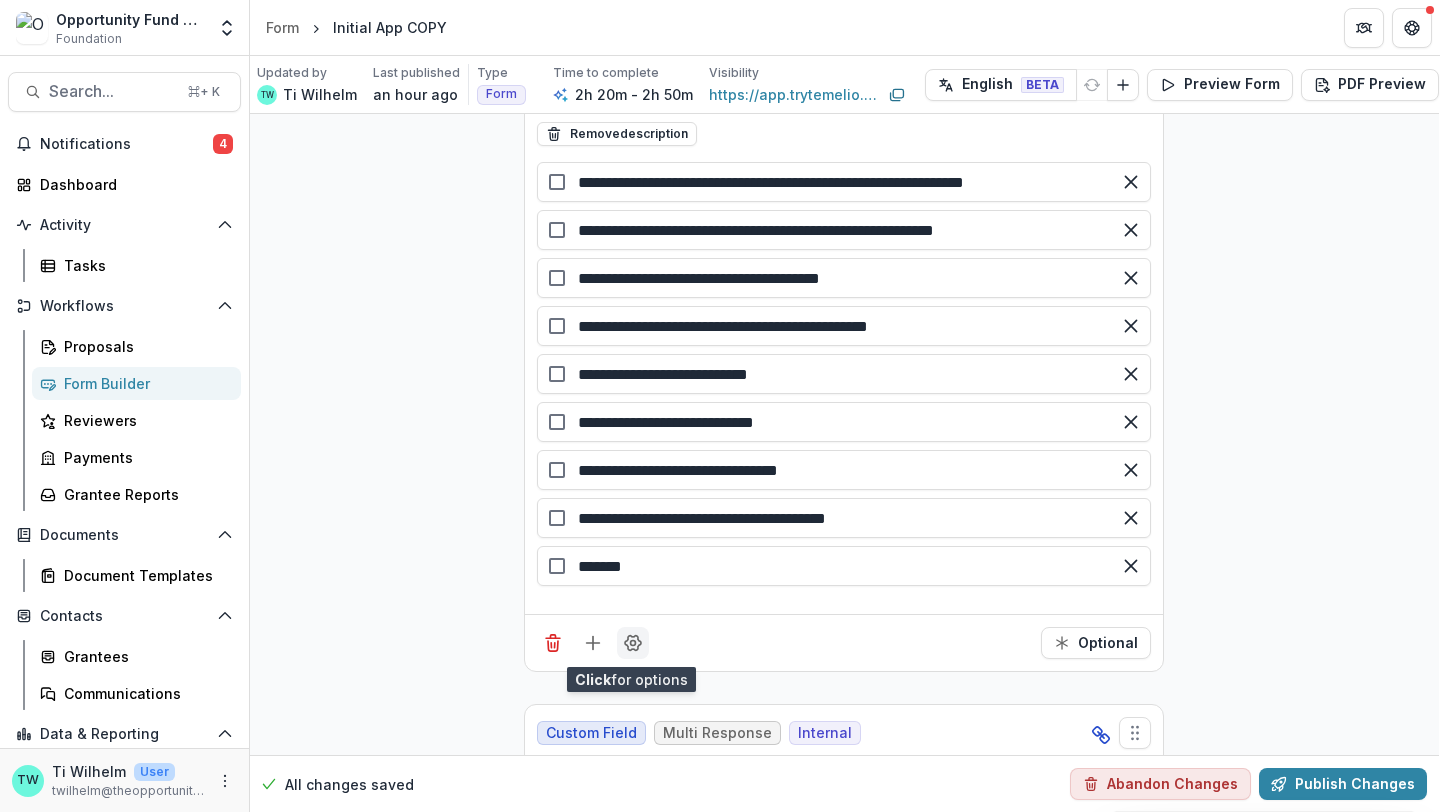 click 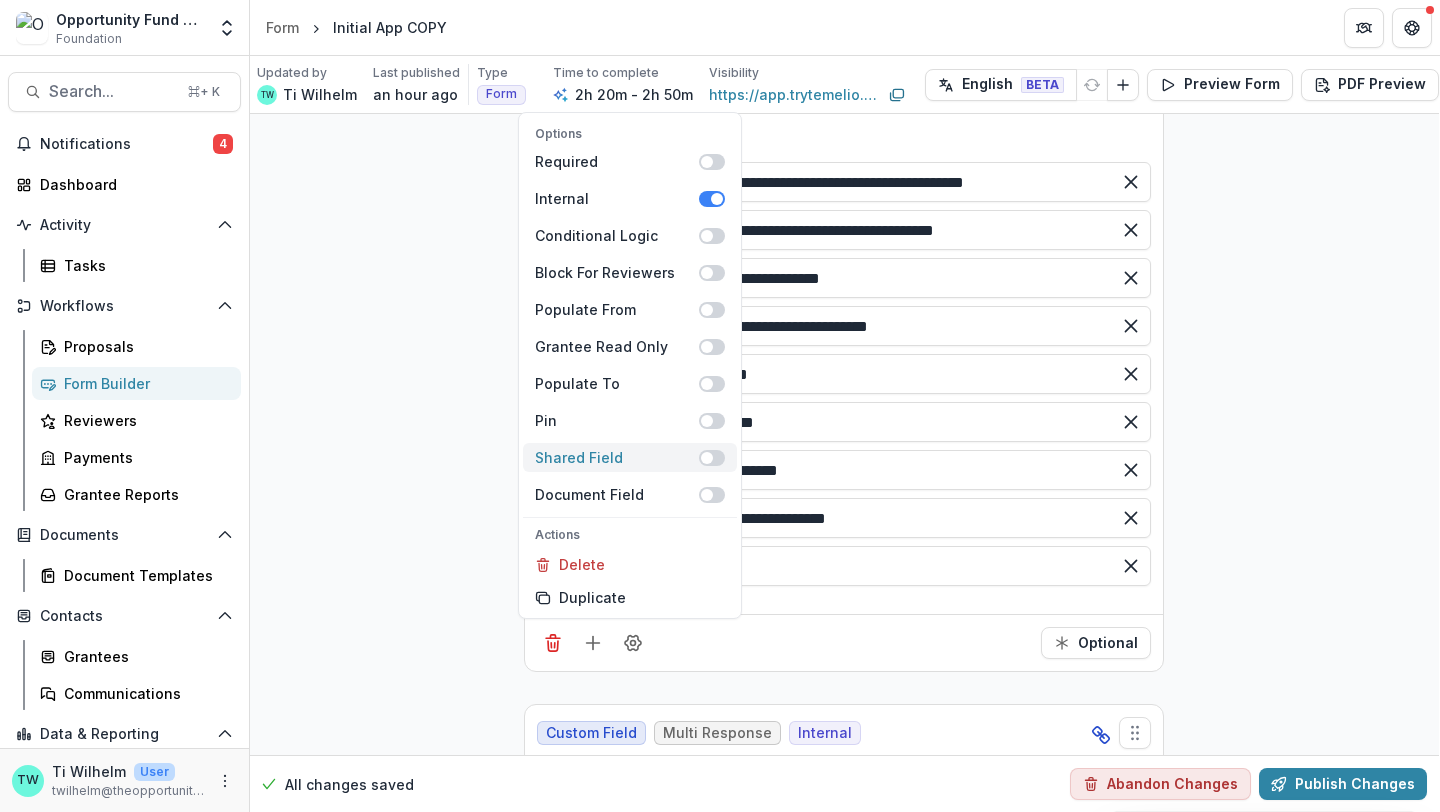 click at bounding box center [712, 458] 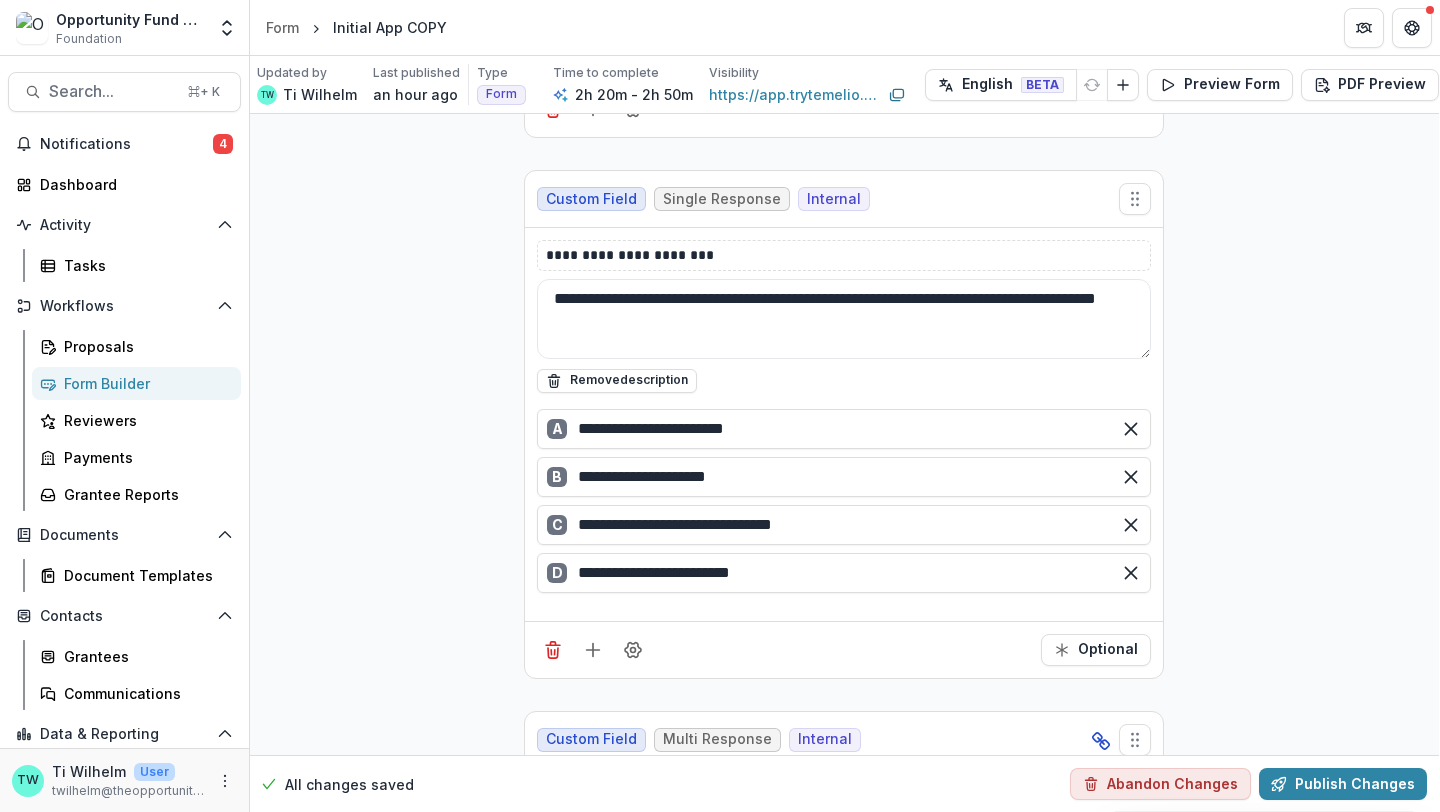 scroll, scrollTop: 26375, scrollLeft: 1, axis: both 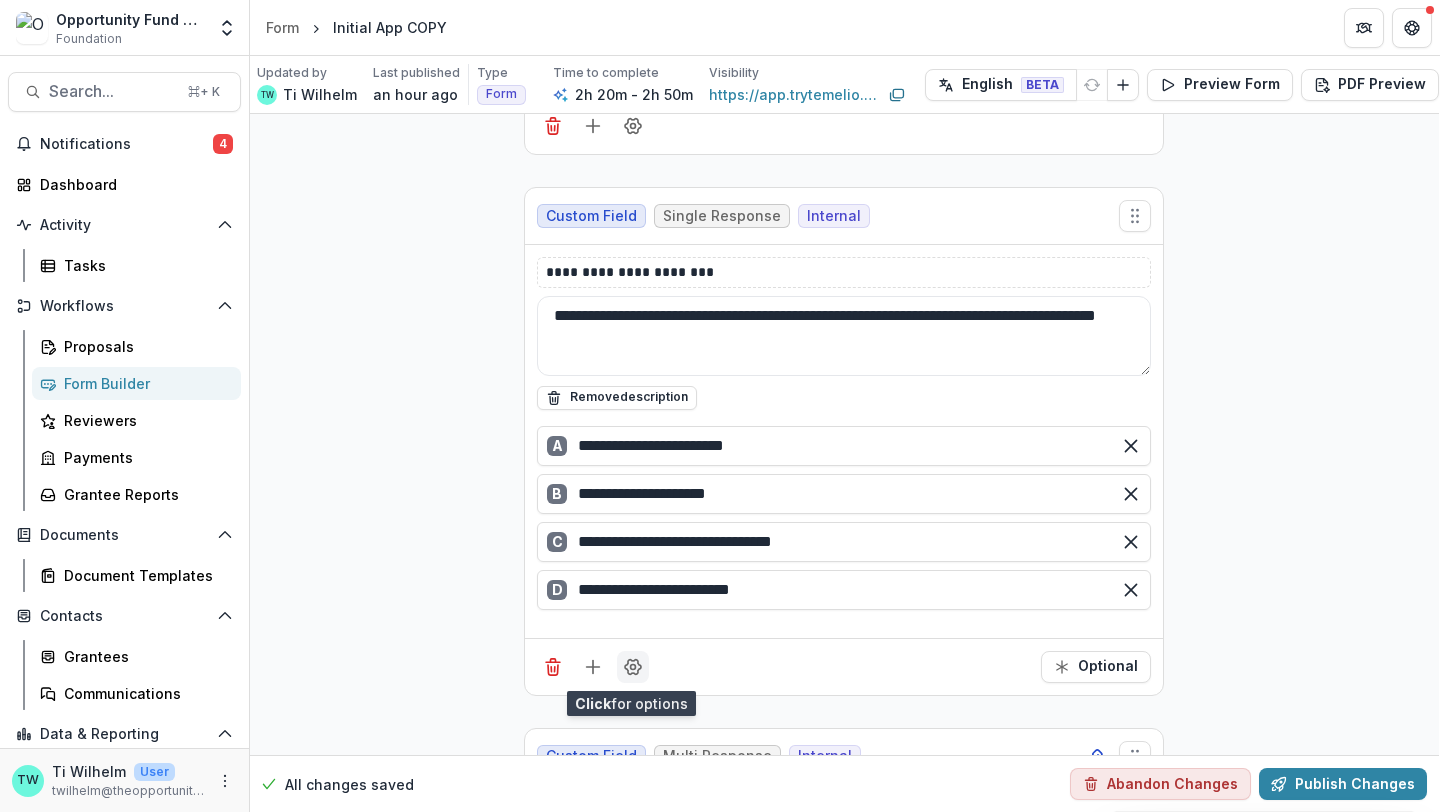 click 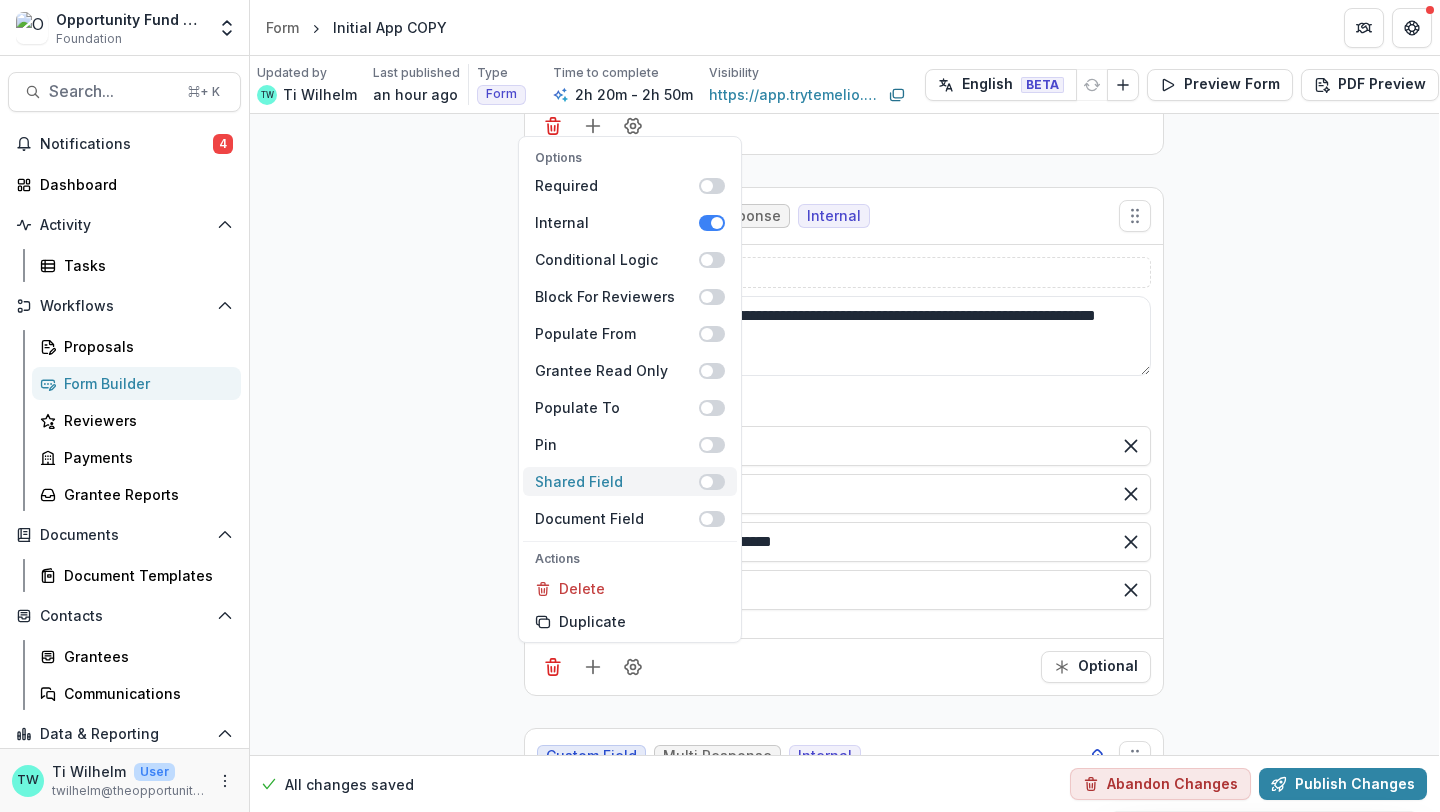 click at bounding box center [712, 482] 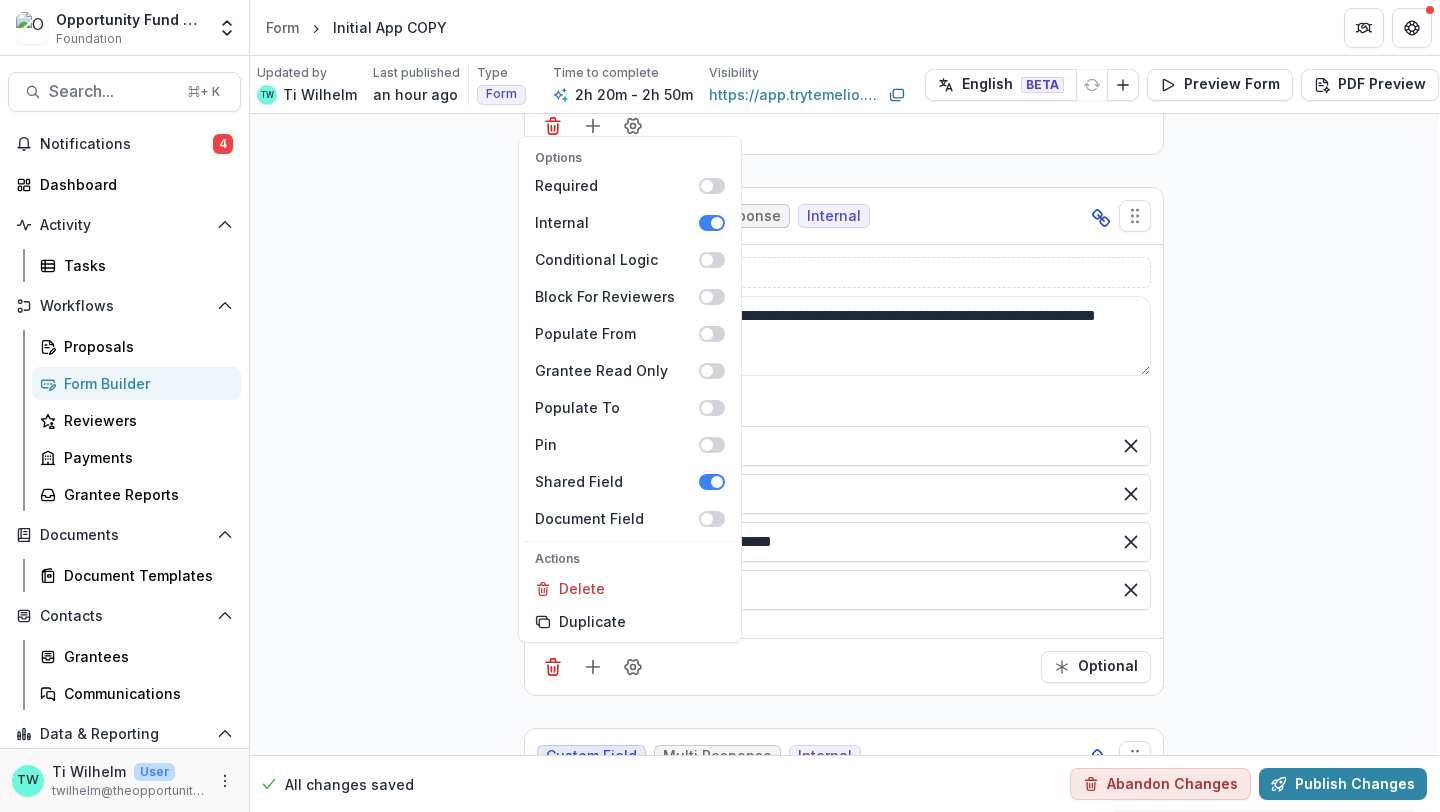 click on "**********" at bounding box center [844, -10454] 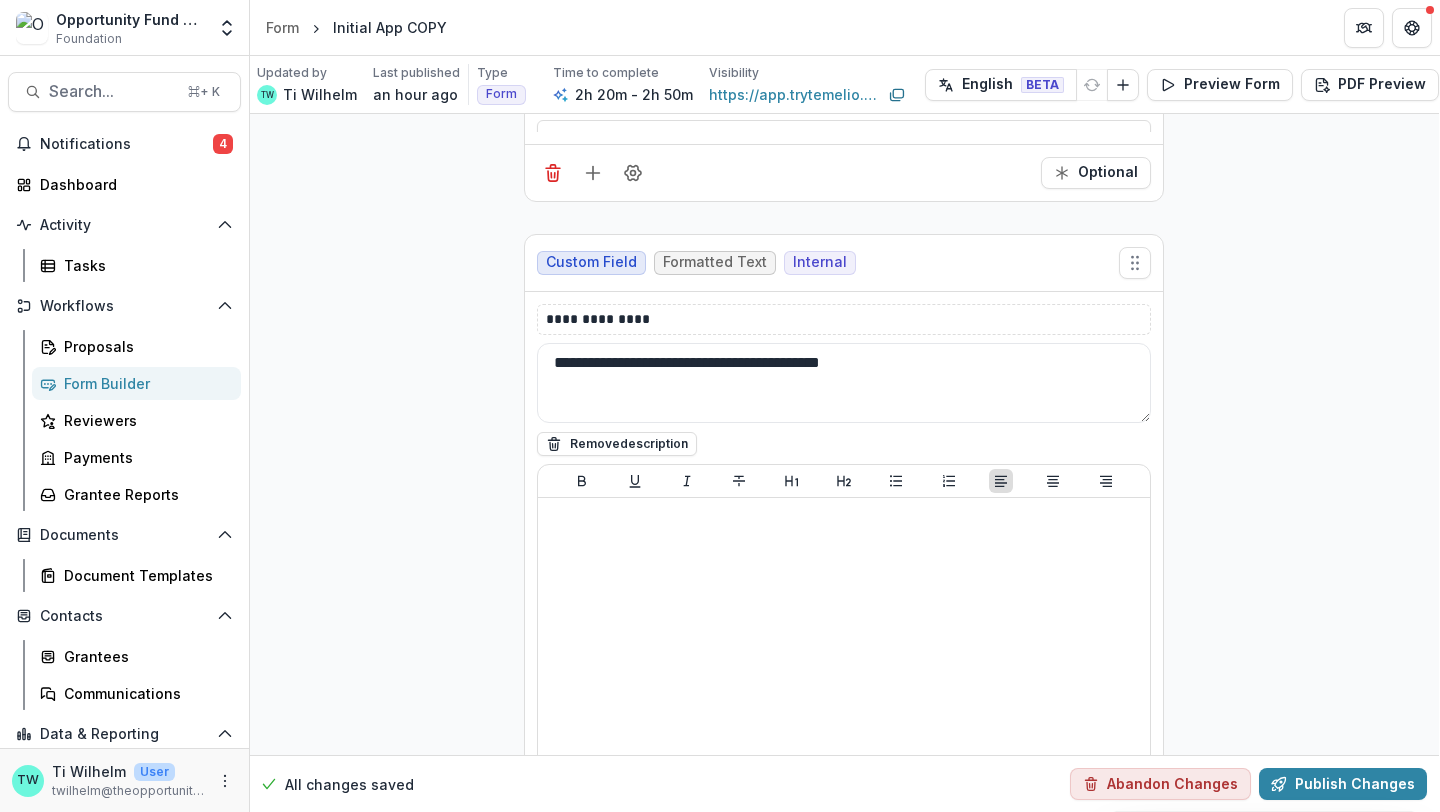 scroll, scrollTop: 30990, scrollLeft: 1, axis: both 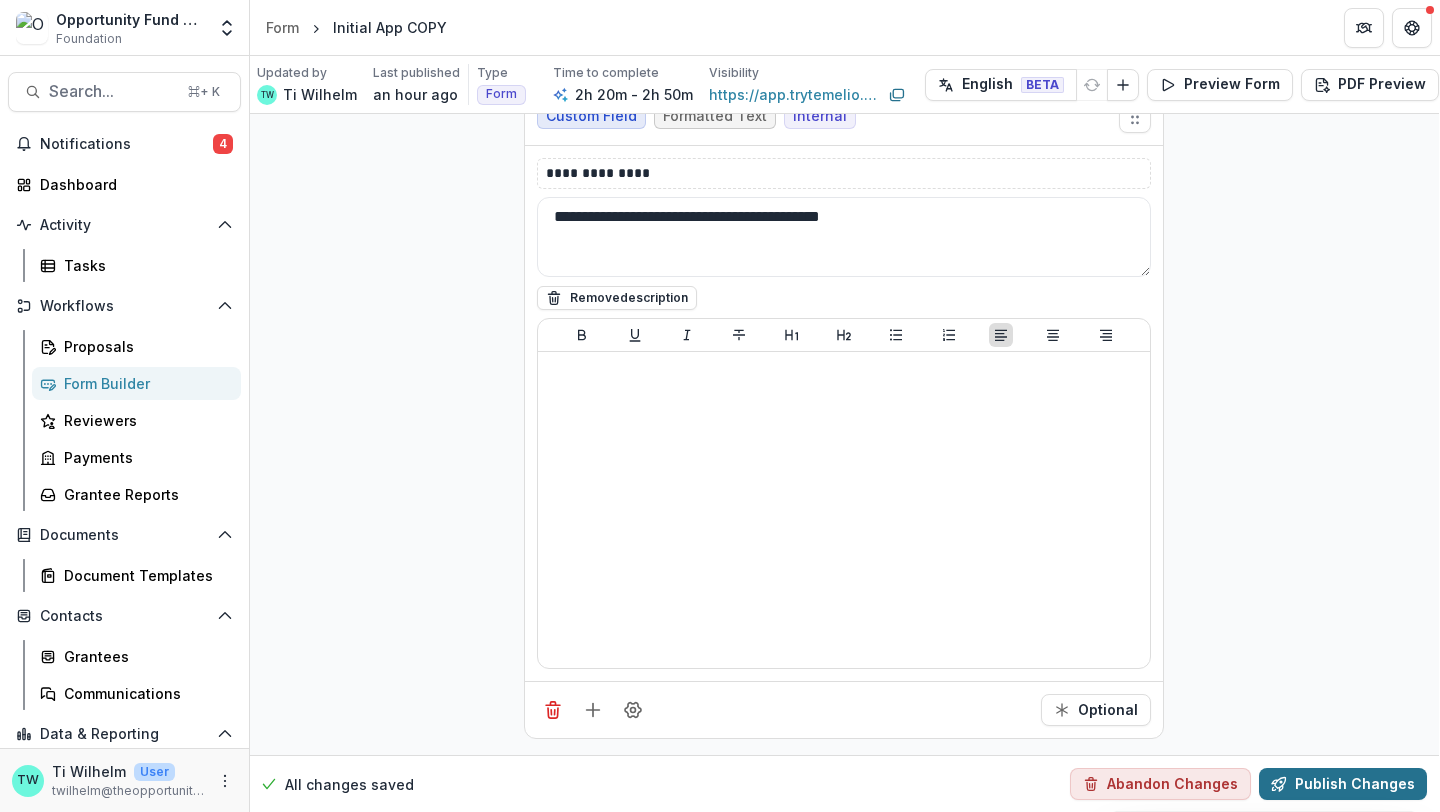 click on "Publish Changes" at bounding box center (1343, 784) 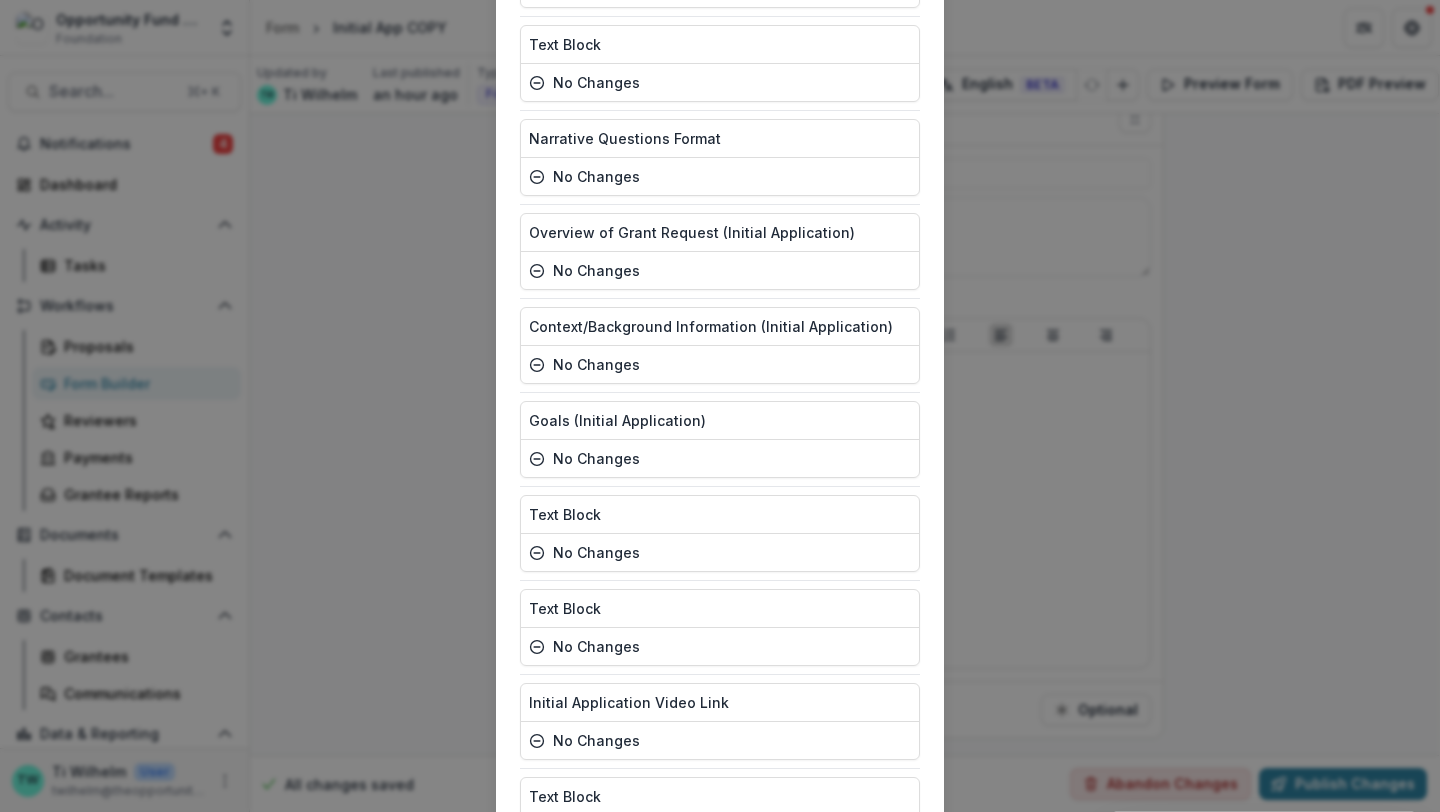 scroll, scrollTop: 3984, scrollLeft: 0, axis: vertical 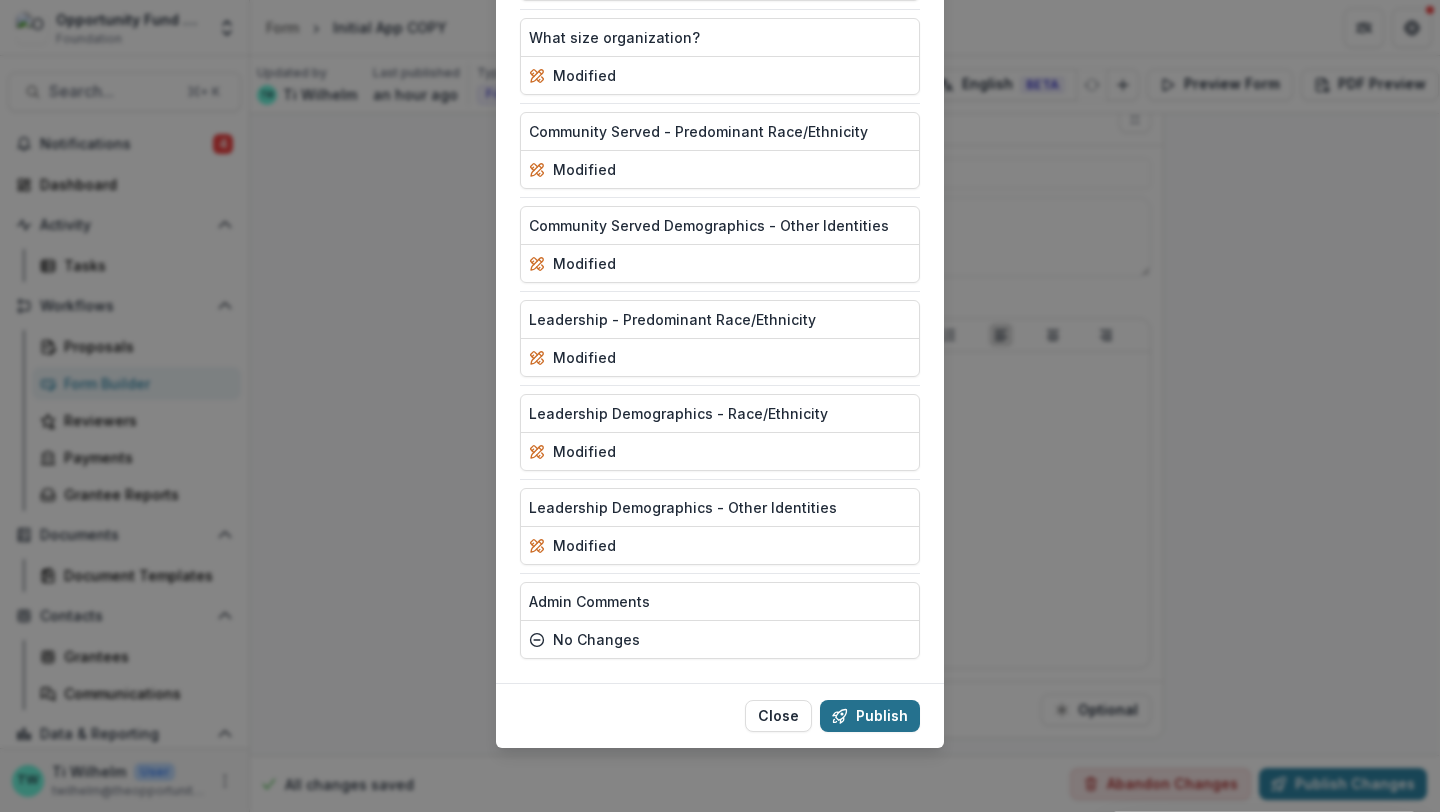 click on "Publish" at bounding box center (870, 716) 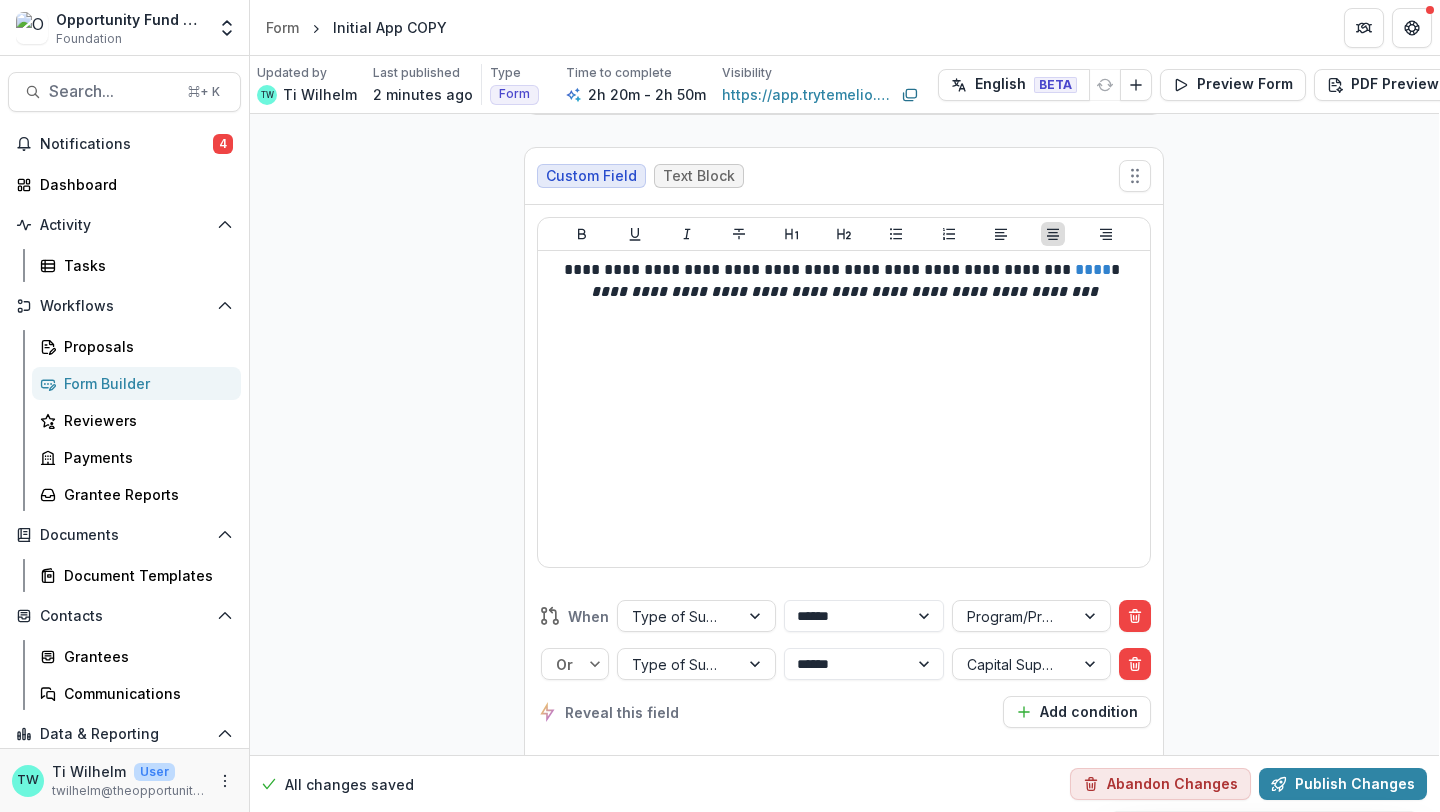 scroll, scrollTop: 24558, scrollLeft: 1, axis: both 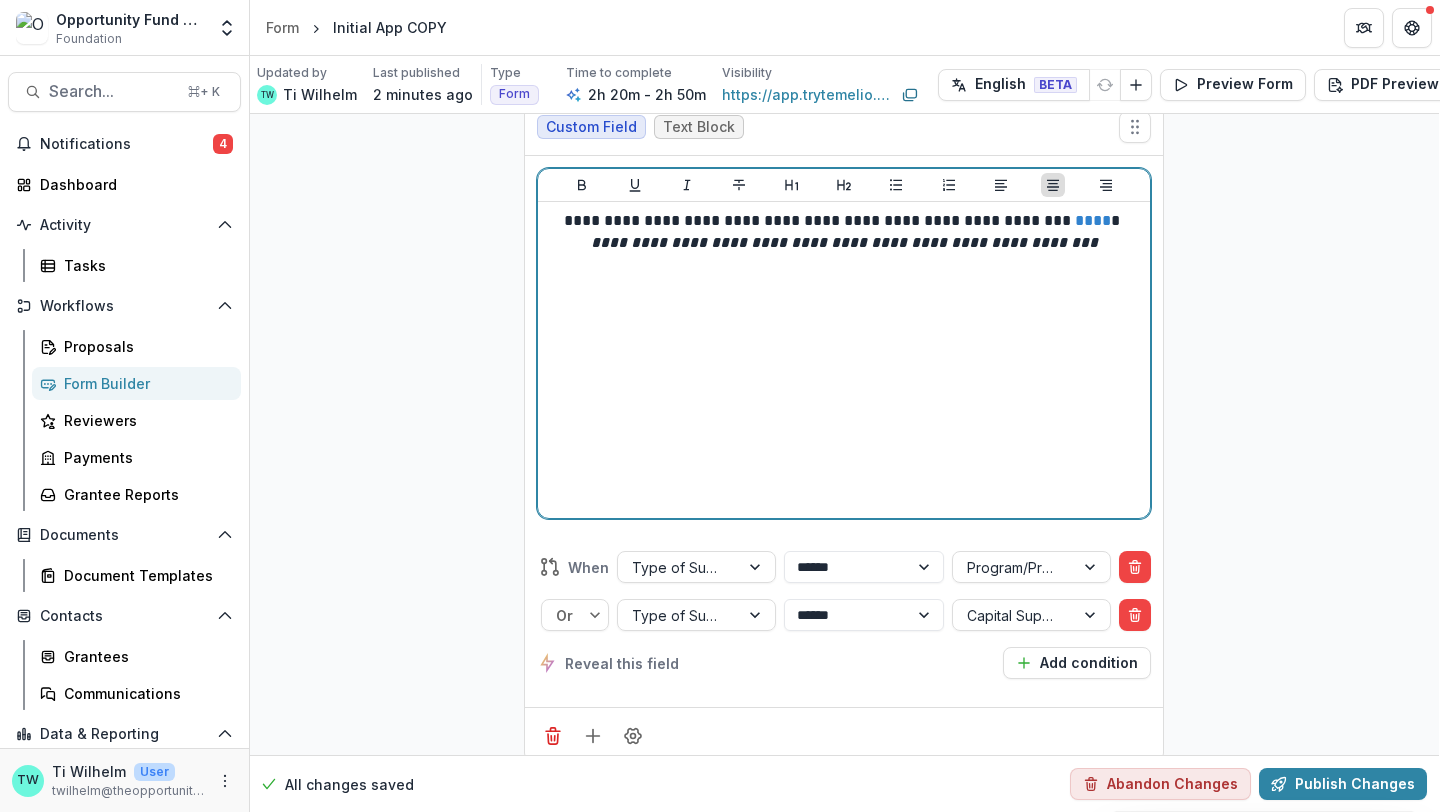 click on "**********" at bounding box center (844, 360) 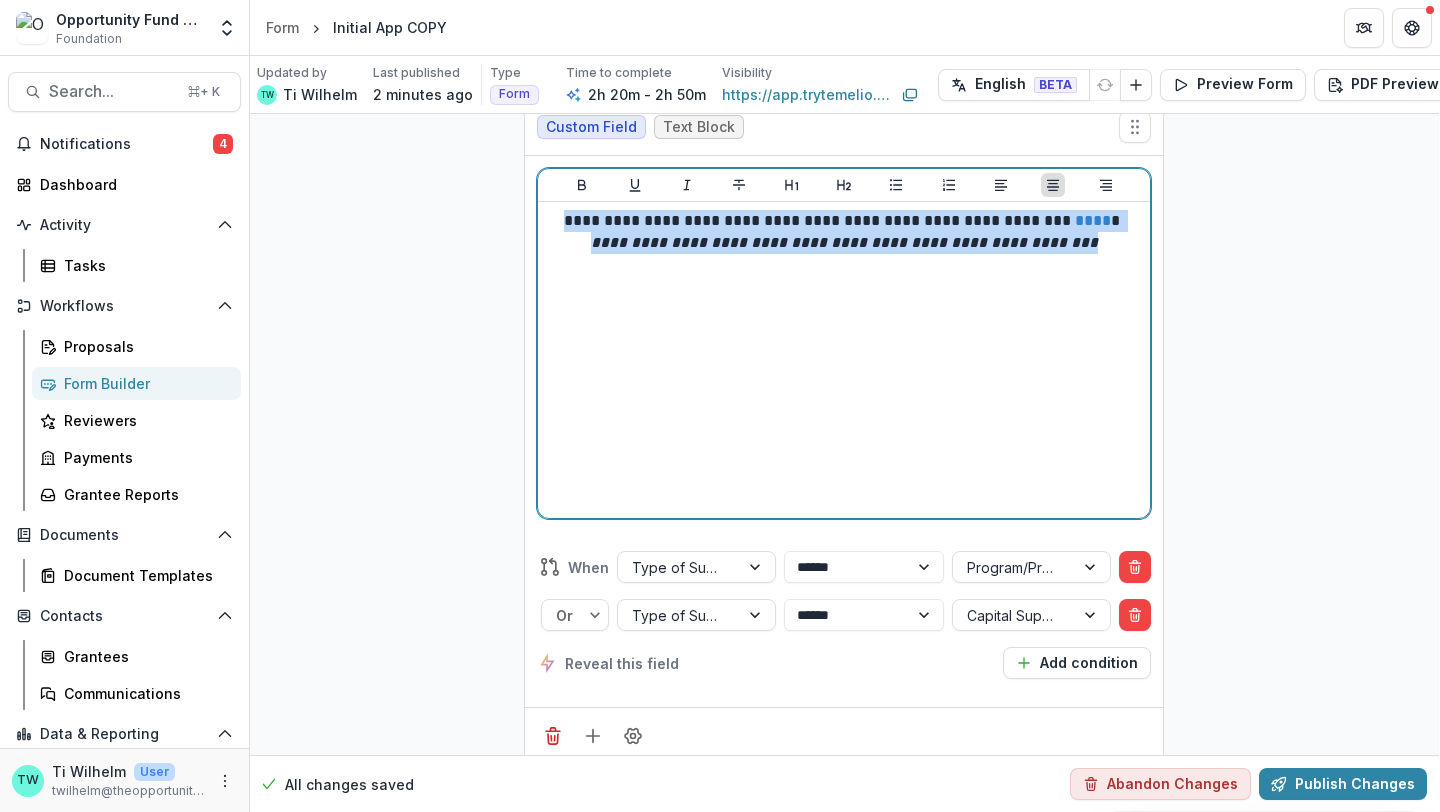 drag, startPoint x: 1080, startPoint y: 246, endPoint x: 536, endPoint y: 218, distance: 544.7201 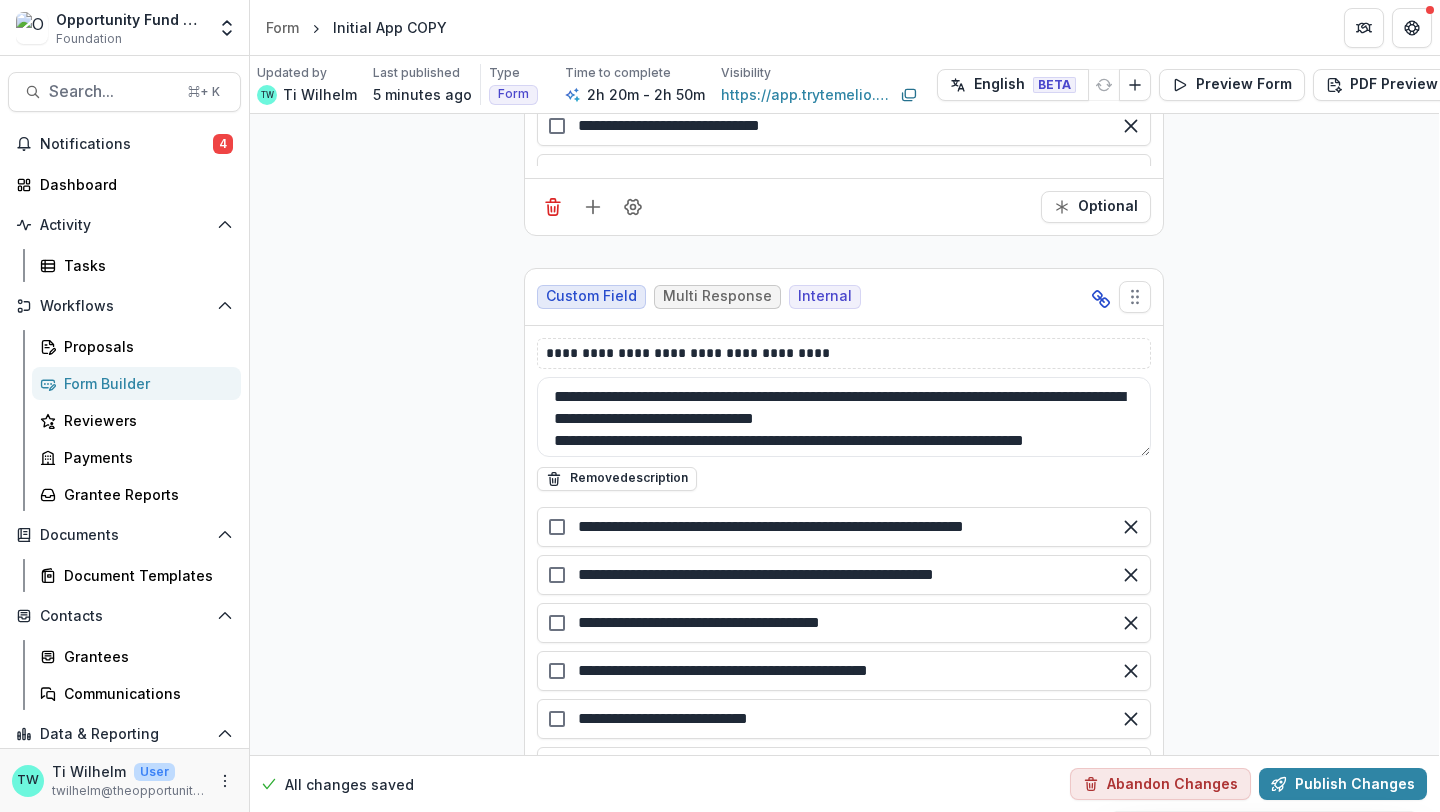 scroll, scrollTop: 28731, scrollLeft: 1, axis: both 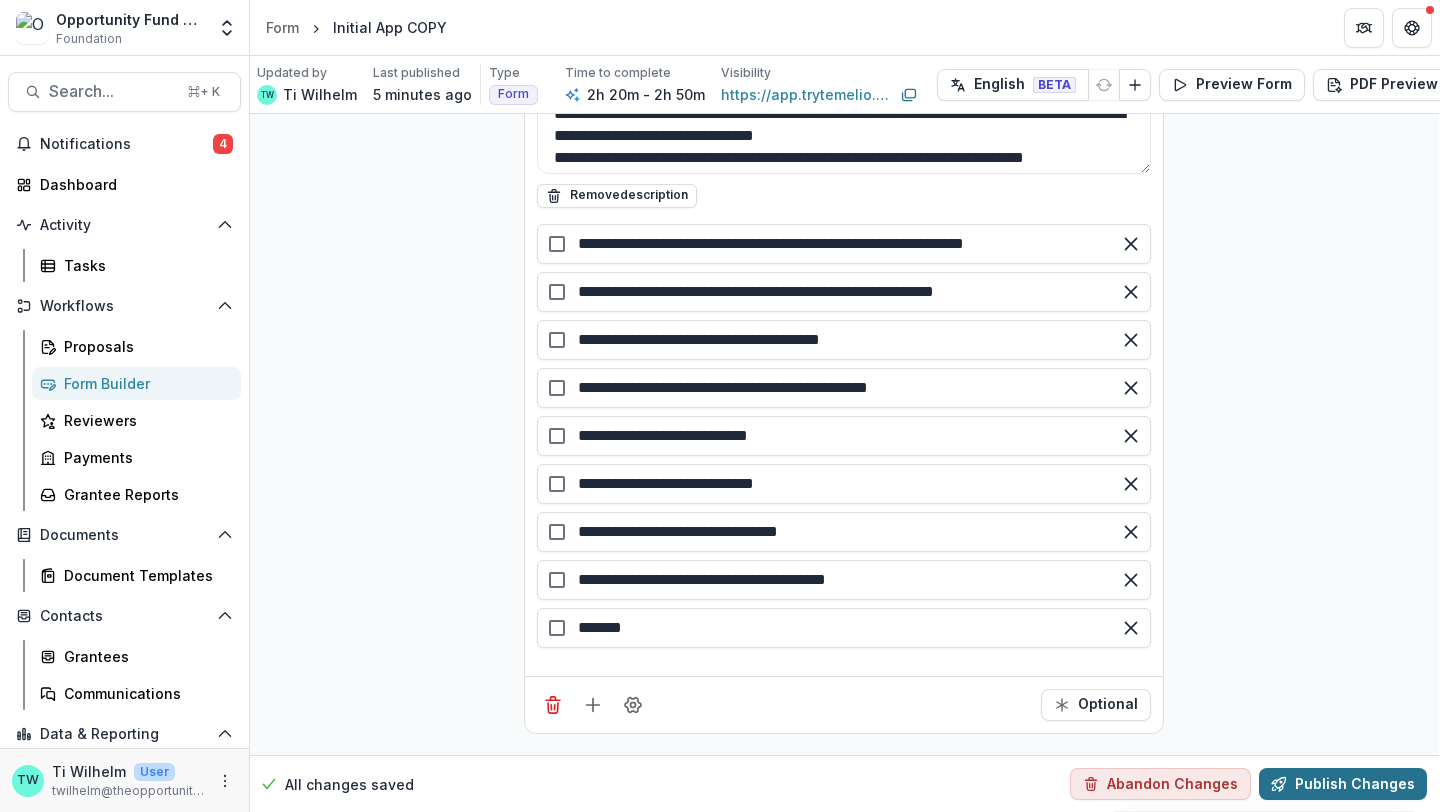 click on "Publish Changes" at bounding box center [1343, 784] 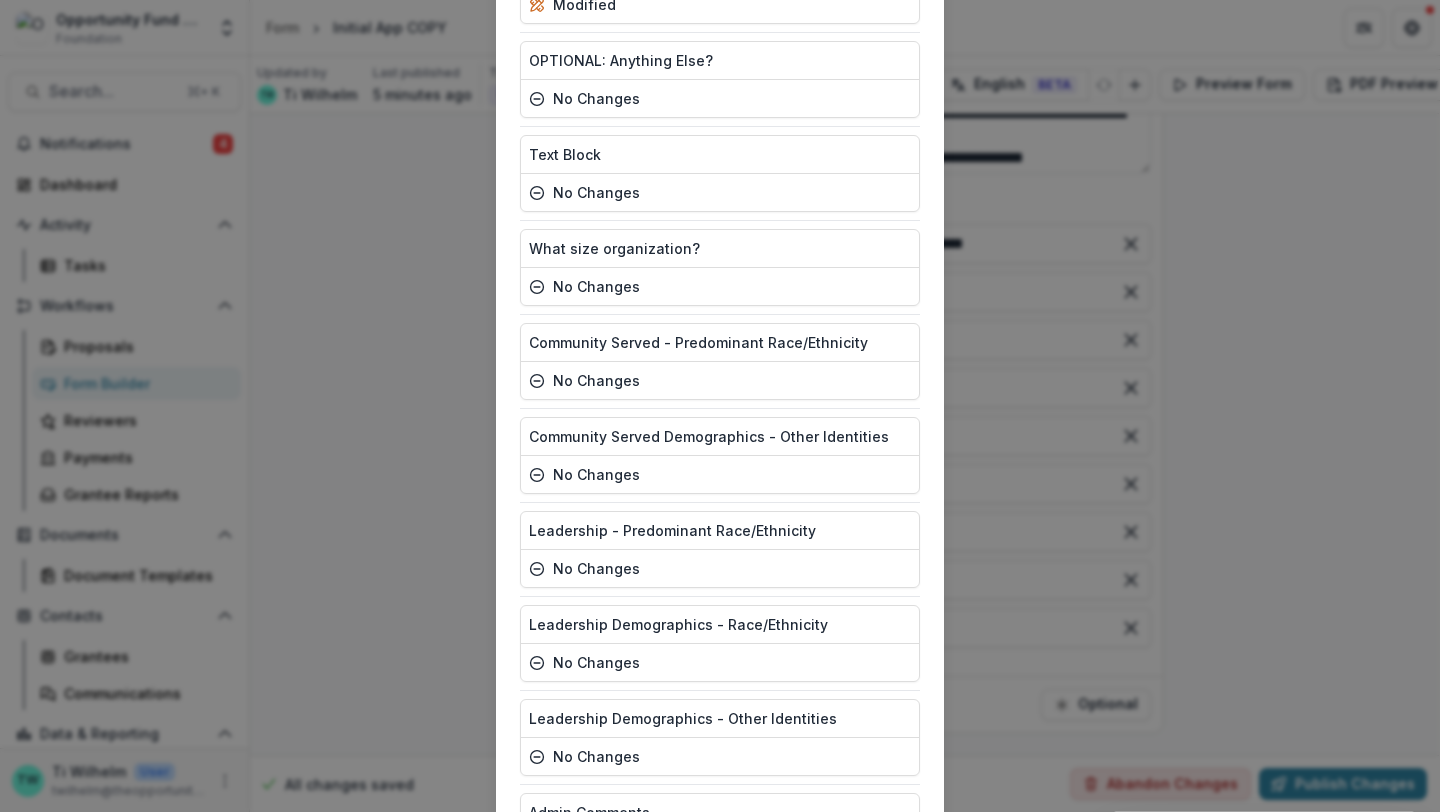 scroll, scrollTop: 3984, scrollLeft: 0, axis: vertical 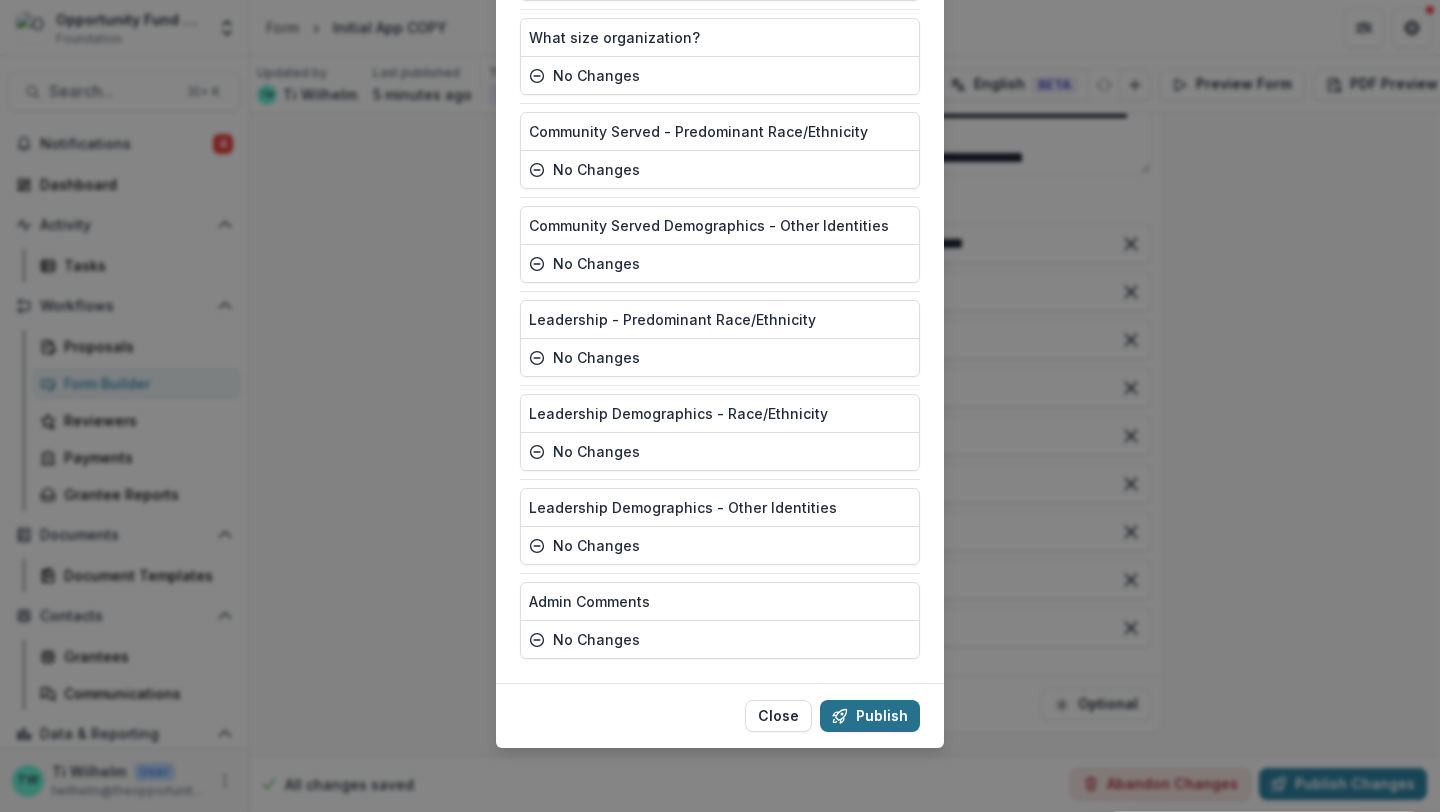 click on "Publish" at bounding box center (870, 716) 